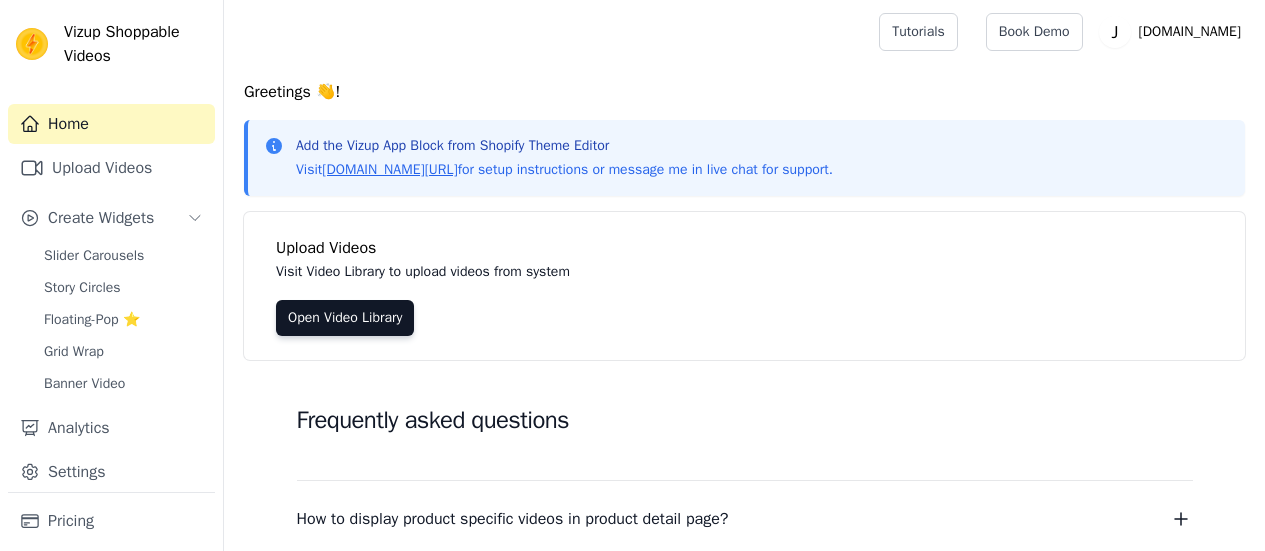 scroll, scrollTop: 0, scrollLeft: 0, axis: both 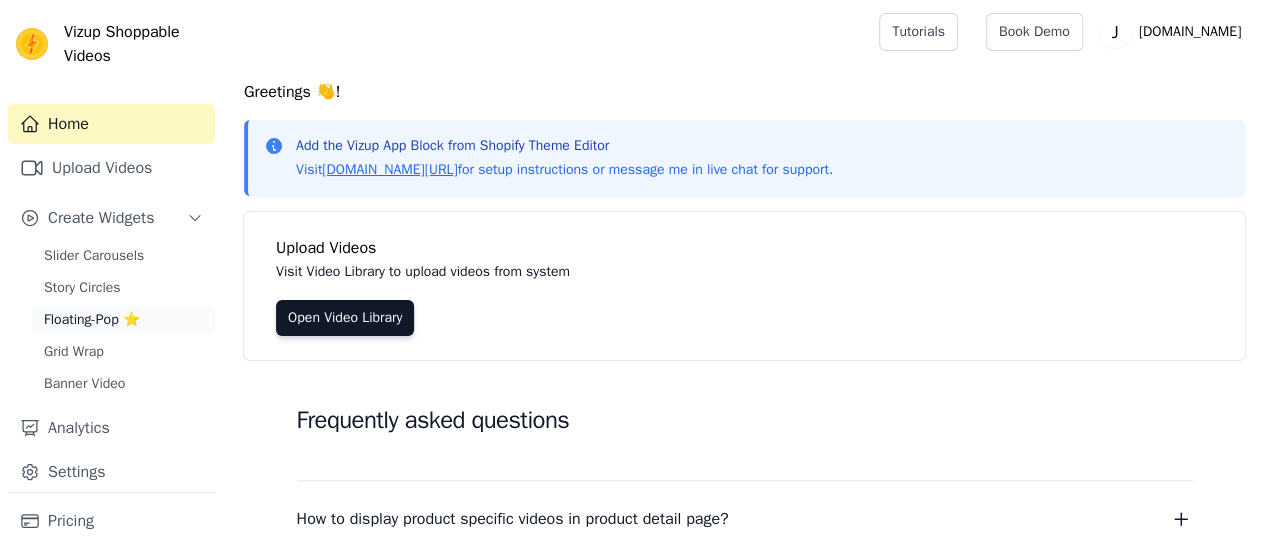 click on "Floating-Pop ⭐" at bounding box center [92, 320] 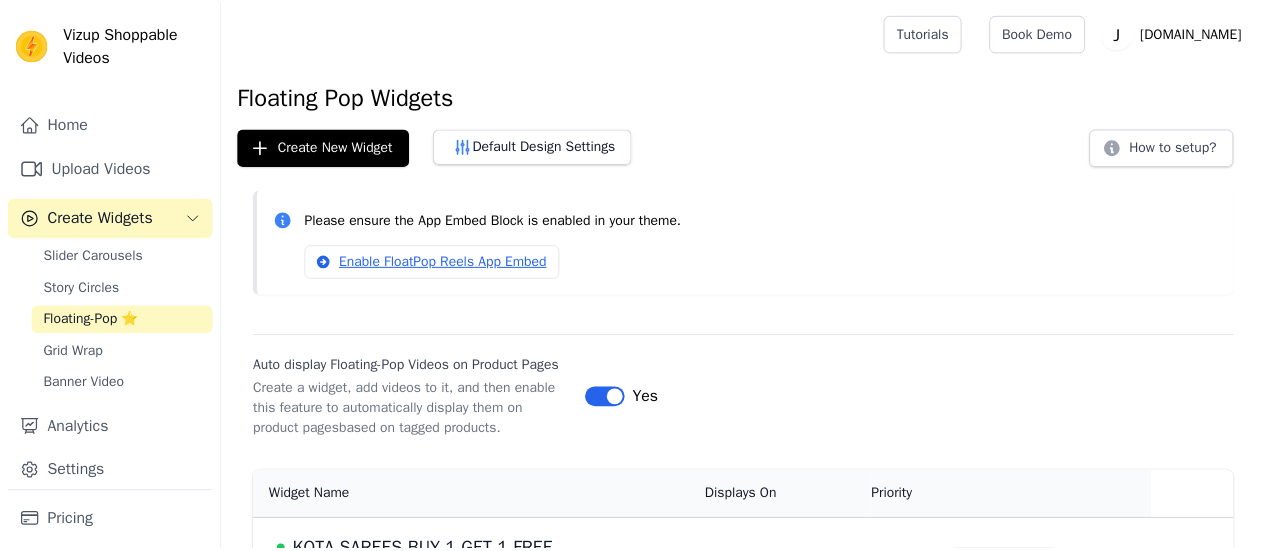 scroll, scrollTop: 0, scrollLeft: 0, axis: both 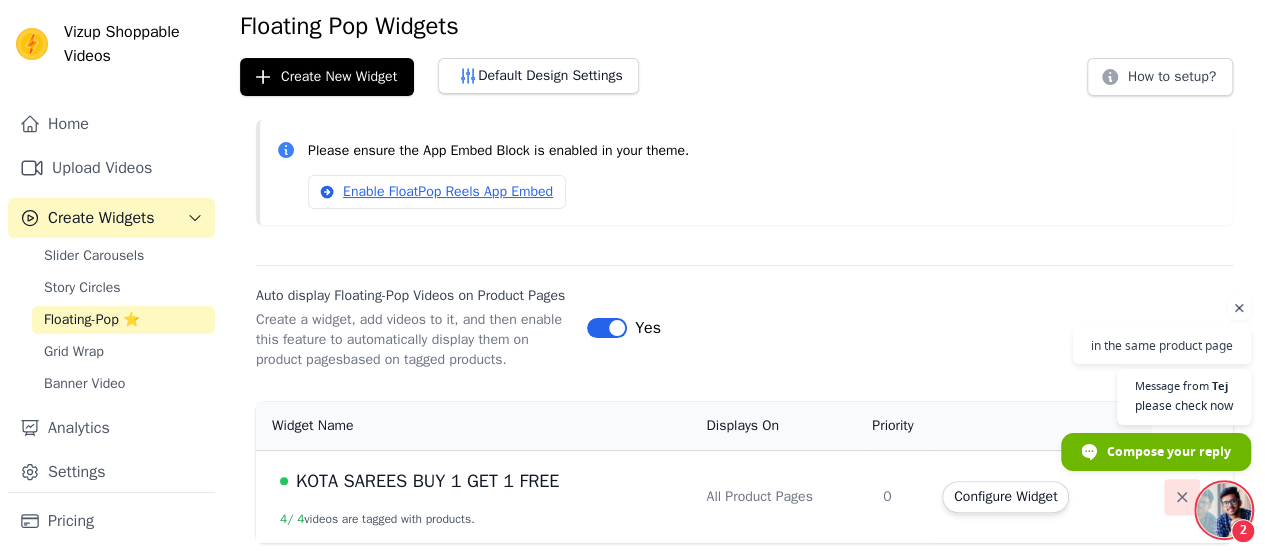 click 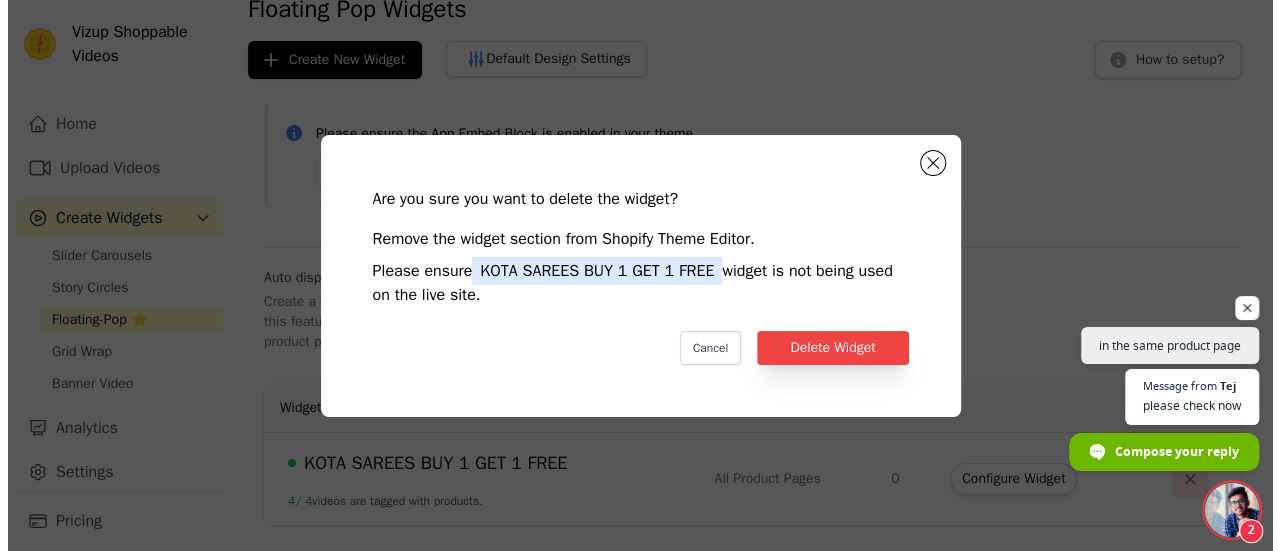 scroll, scrollTop: 0, scrollLeft: 0, axis: both 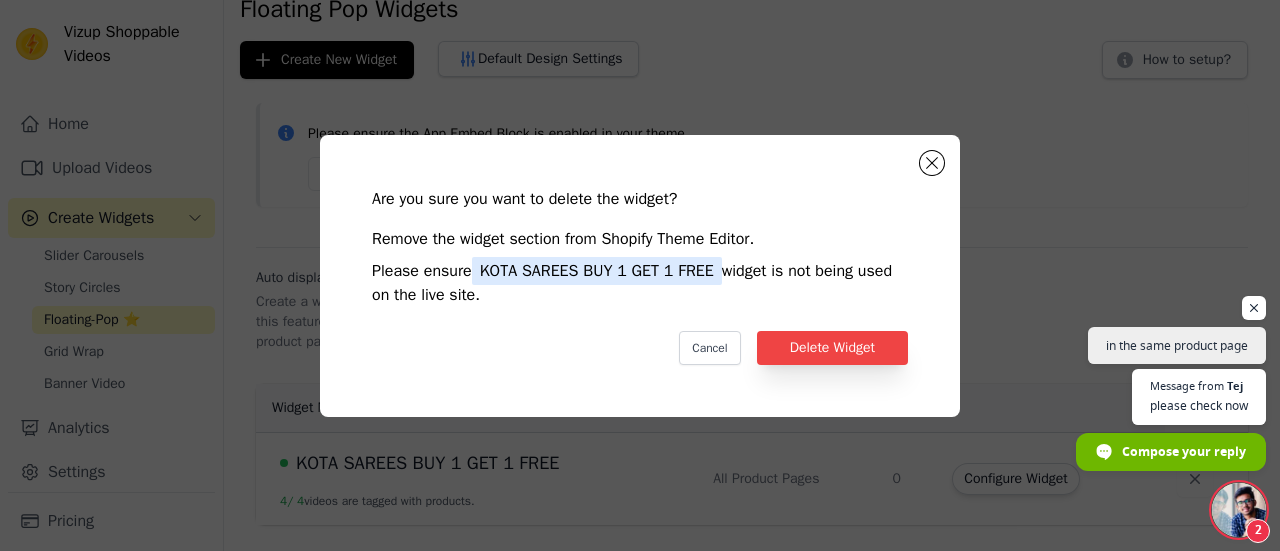 click on "Are you sure you want to delete the widget?   Remove the widget section from Shopify Theme Editor.   Please ensure  KOTA SAREES BUY 1 GET 1 FREE  widget is not being used on the live site.   Cancel   Delete Widget" at bounding box center [640, 276] 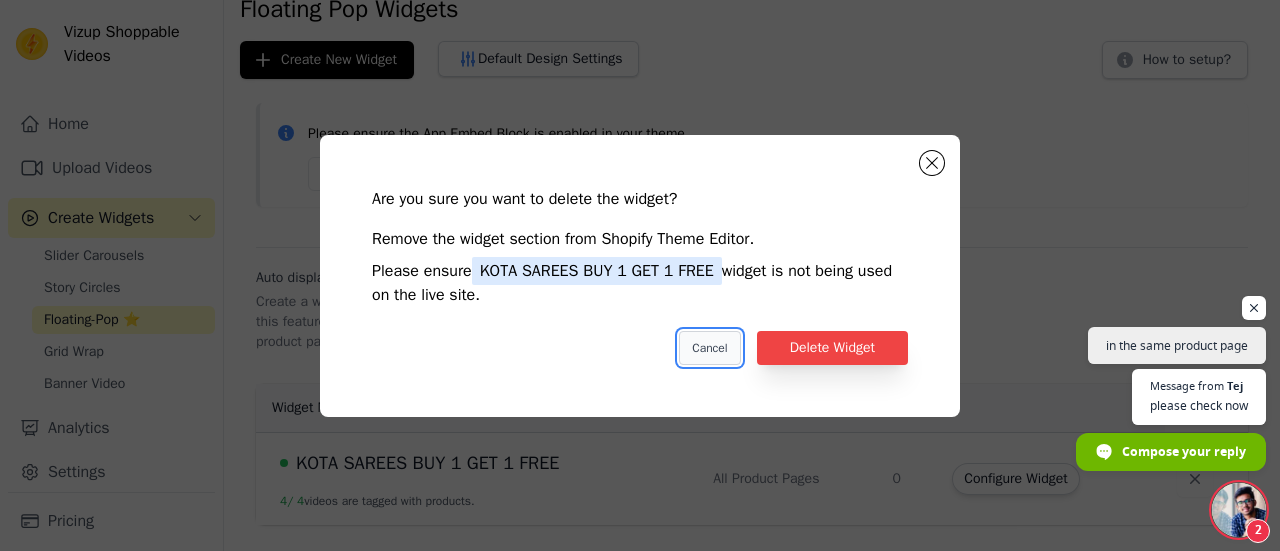 click on "Cancel" at bounding box center [709, 348] 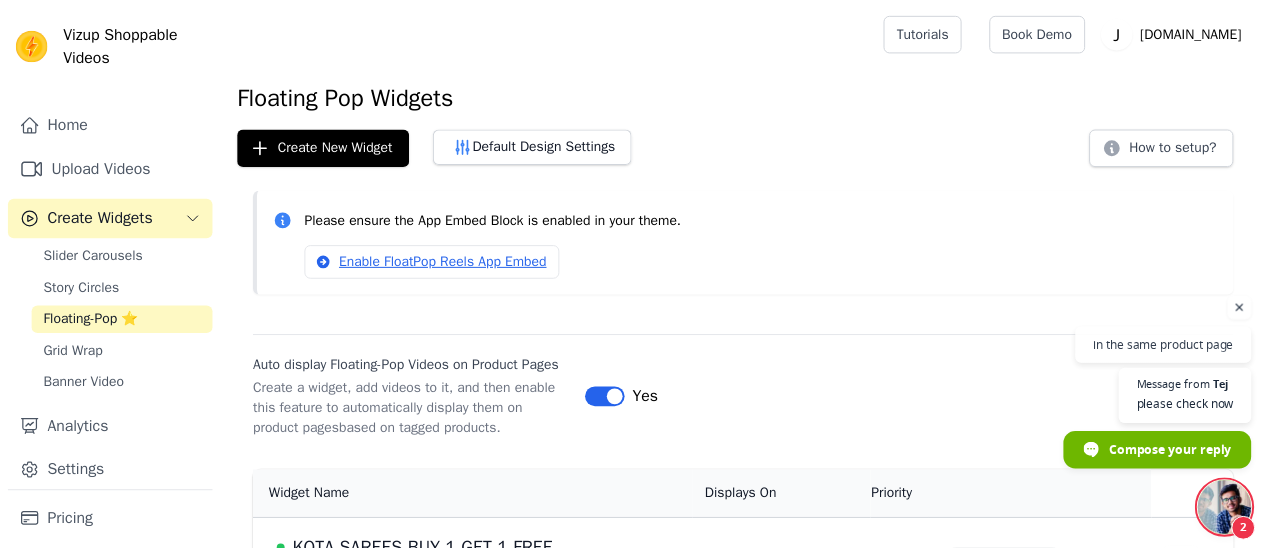 scroll, scrollTop: 87, scrollLeft: 0, axis: vertical 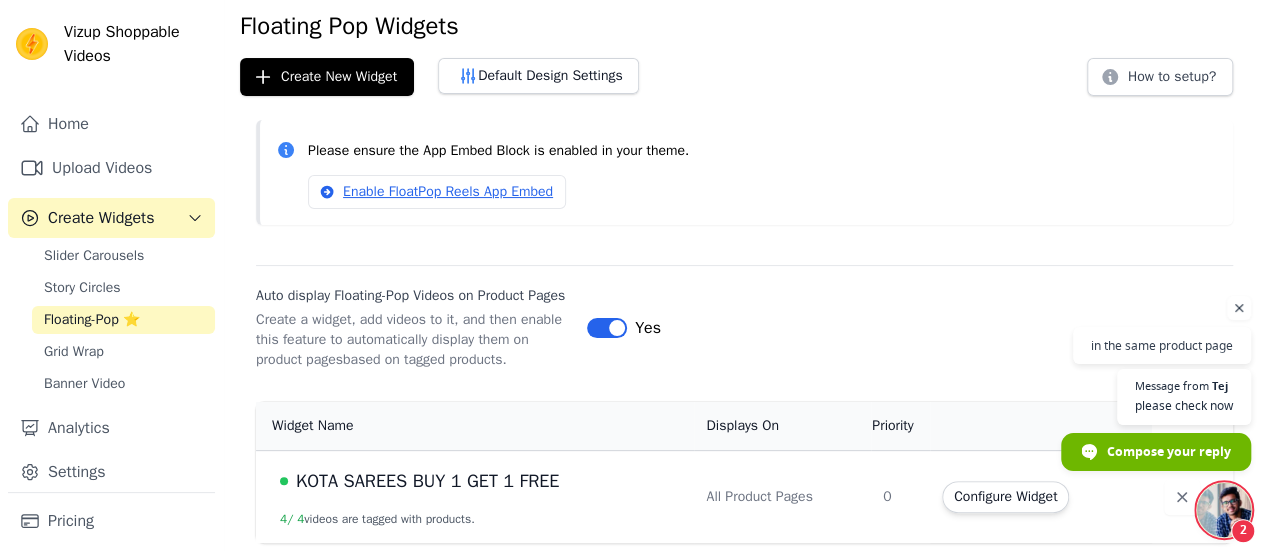 click on "KOTA SAREES BUY 1 GET 1 FREE" at bounding box center [427, 481] 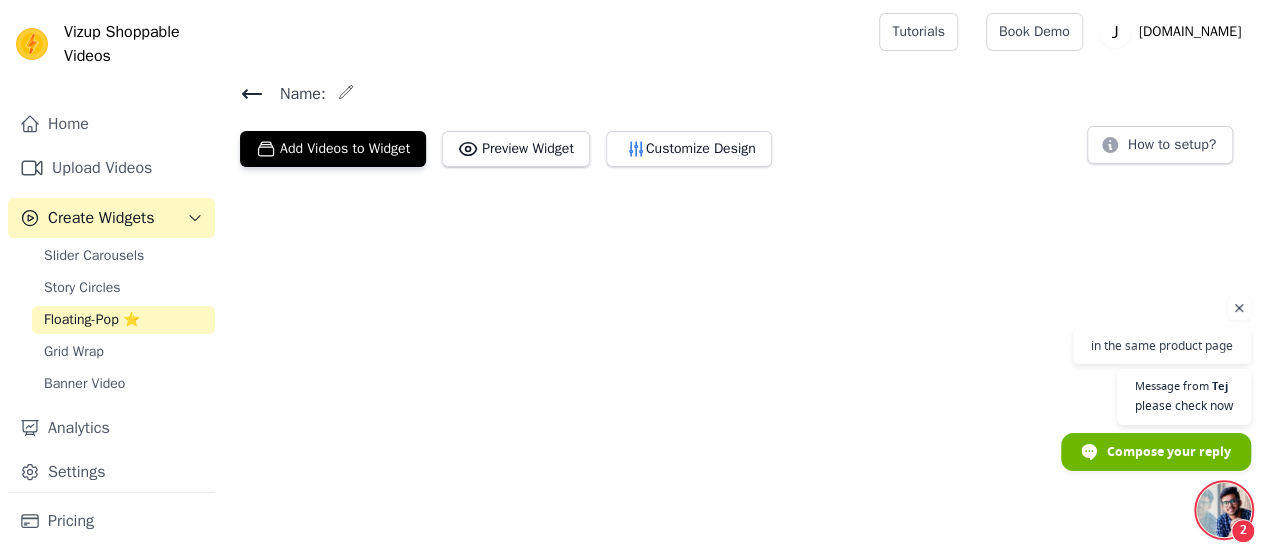 scroll, scrollTop: 0, scrollLeft: 0, axis: both 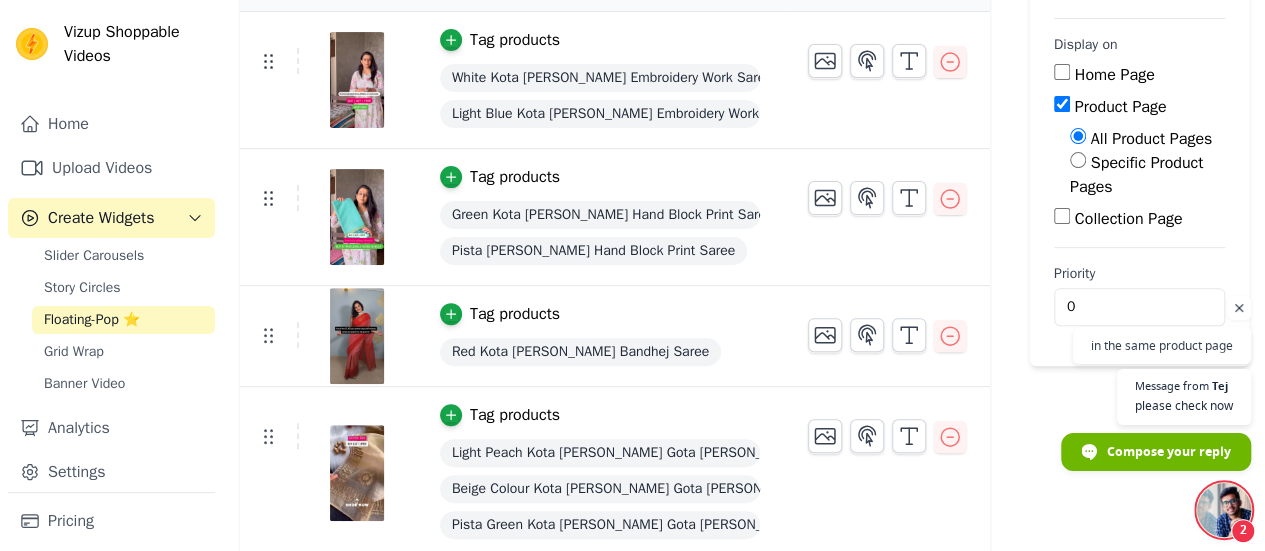 click at bounding box center [1224, 510] 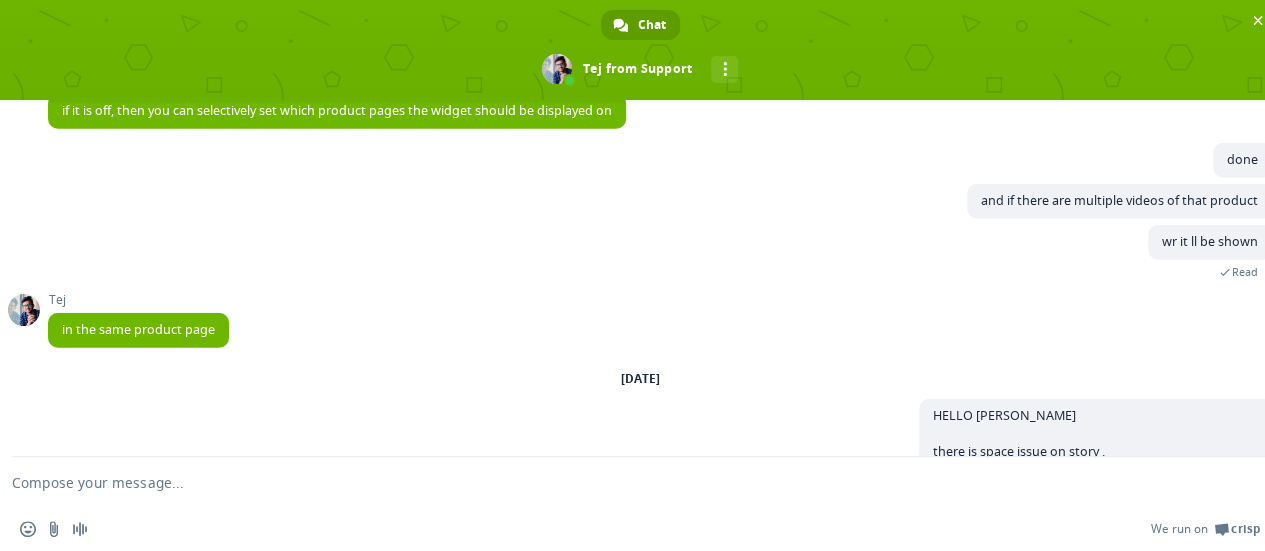 scroll, scrollTop: 7042, scrollLeft: 0, axis: vertical 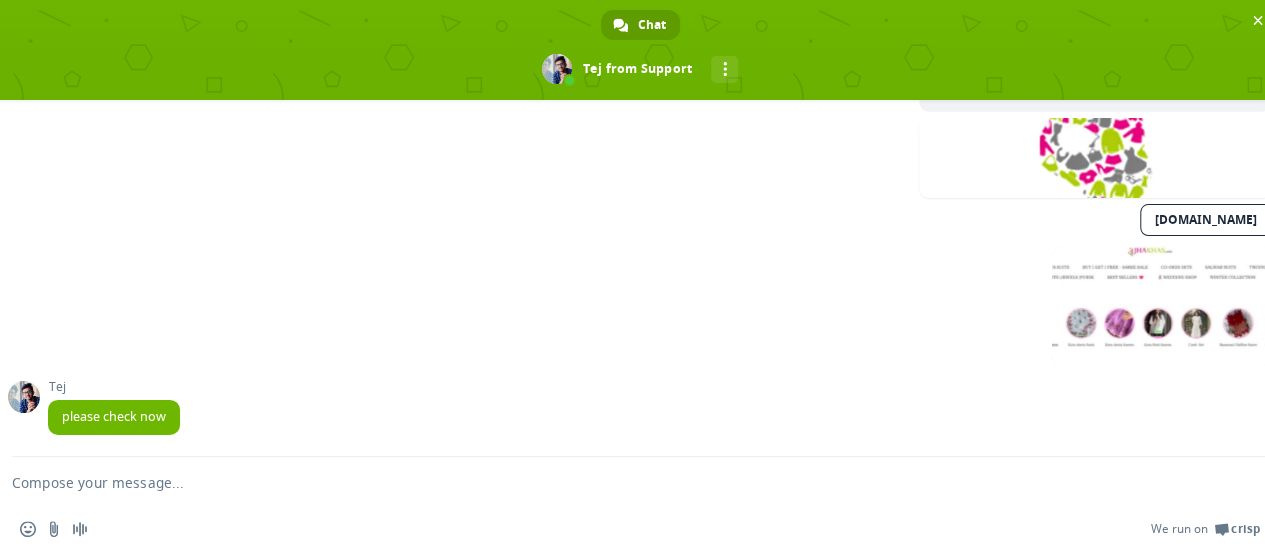 click on "[DATE]" at bounding box center [660, 313] 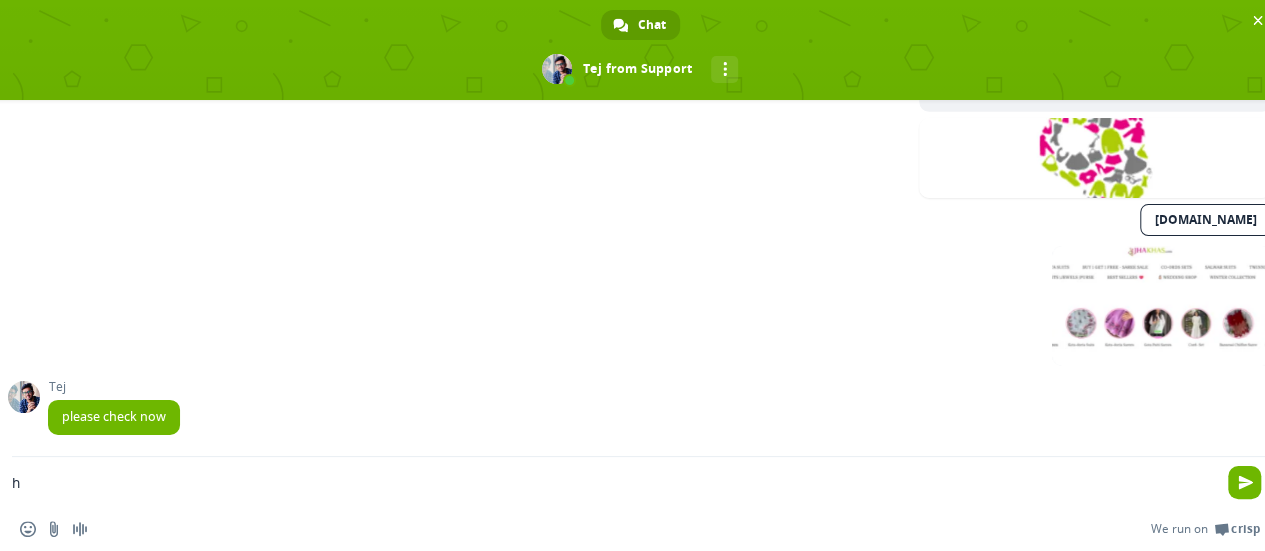 type on "hi" 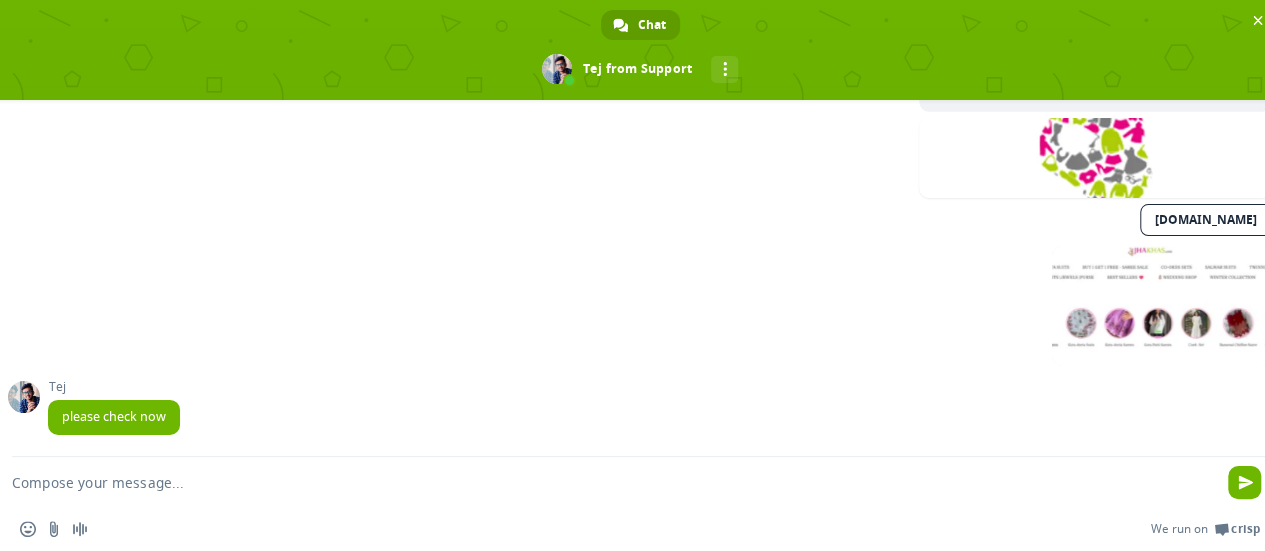 scroll, scrollTop: 7152, scrollLeft: 0, axis: vertical 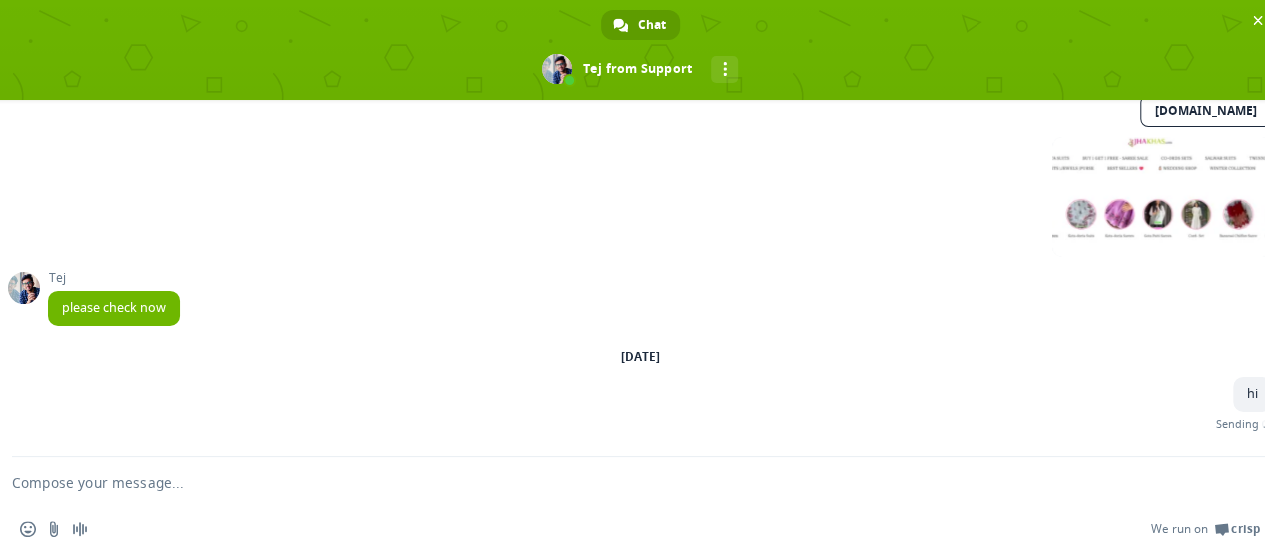 click on "Tej please check now 7/25/2025" at bounding box center (660, 309) 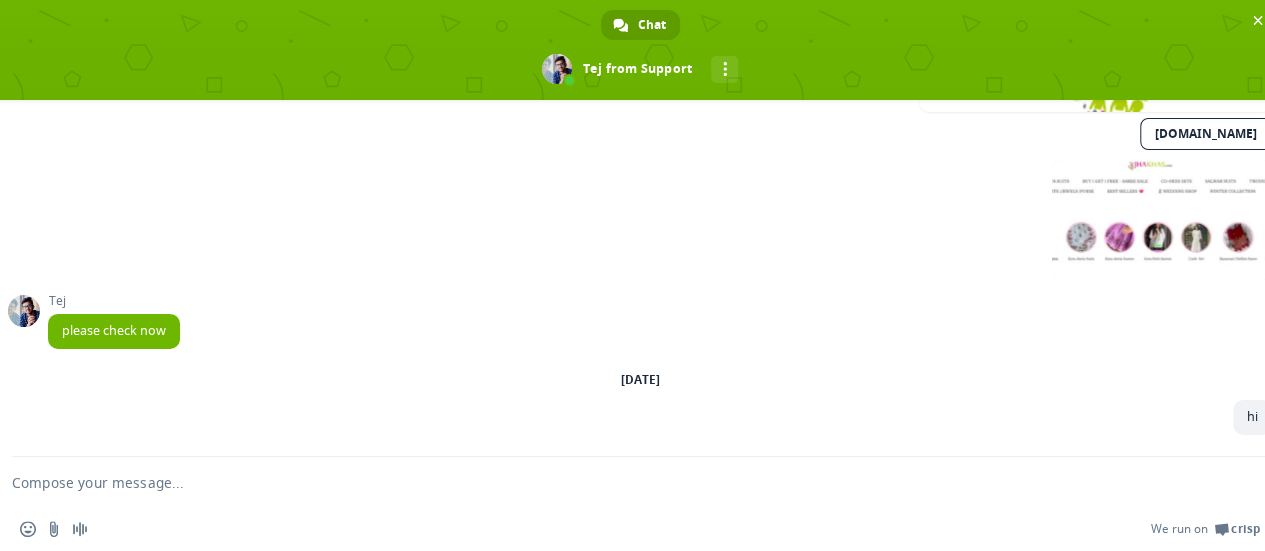 scroll, scrollTop: 7129, scrollLeft: 0, axis: vertical 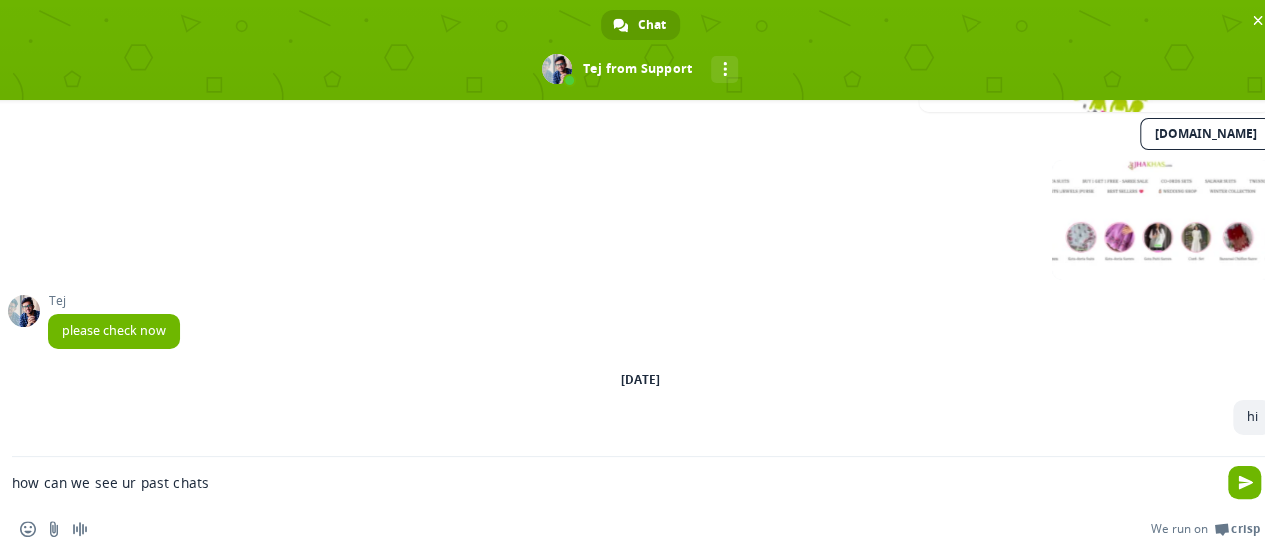 type on "how can we see ur past chats" 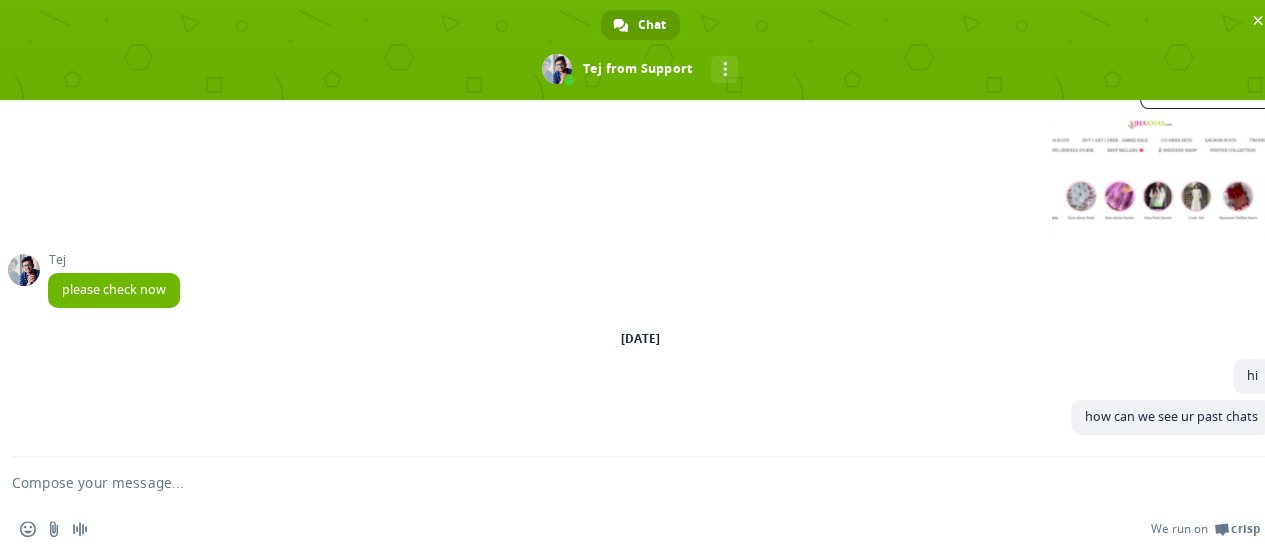 scroll, scrollTop: 7170, scrollLeft: 0, axis: vertical 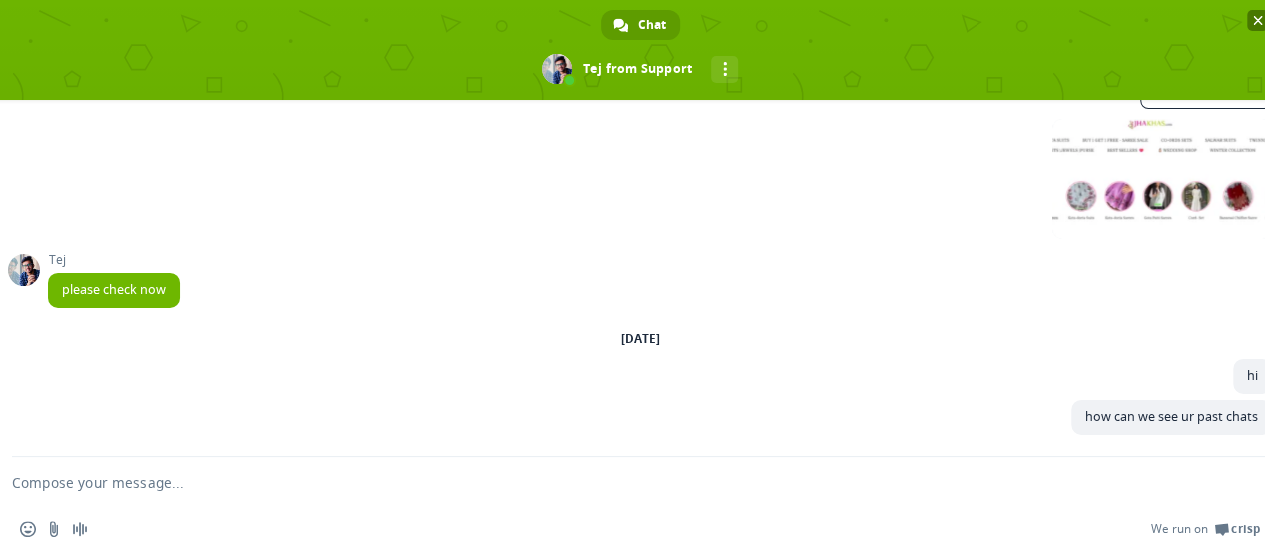 click at bounding box center [1257, 20] 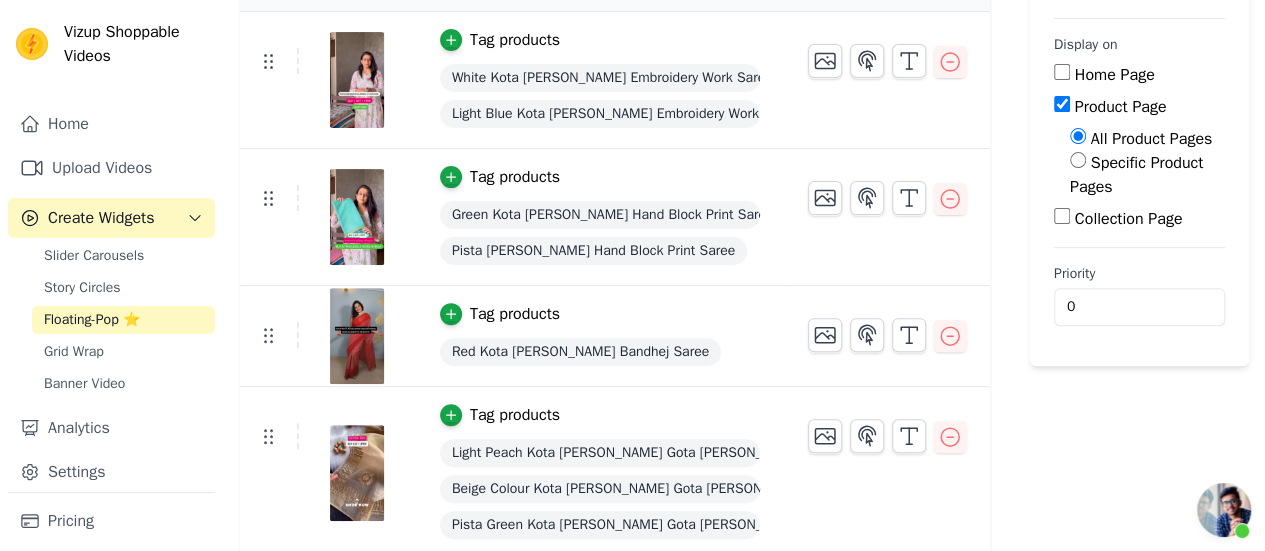 scroll, scrollTop: 234, scrollLeft: 0, axis: vertical 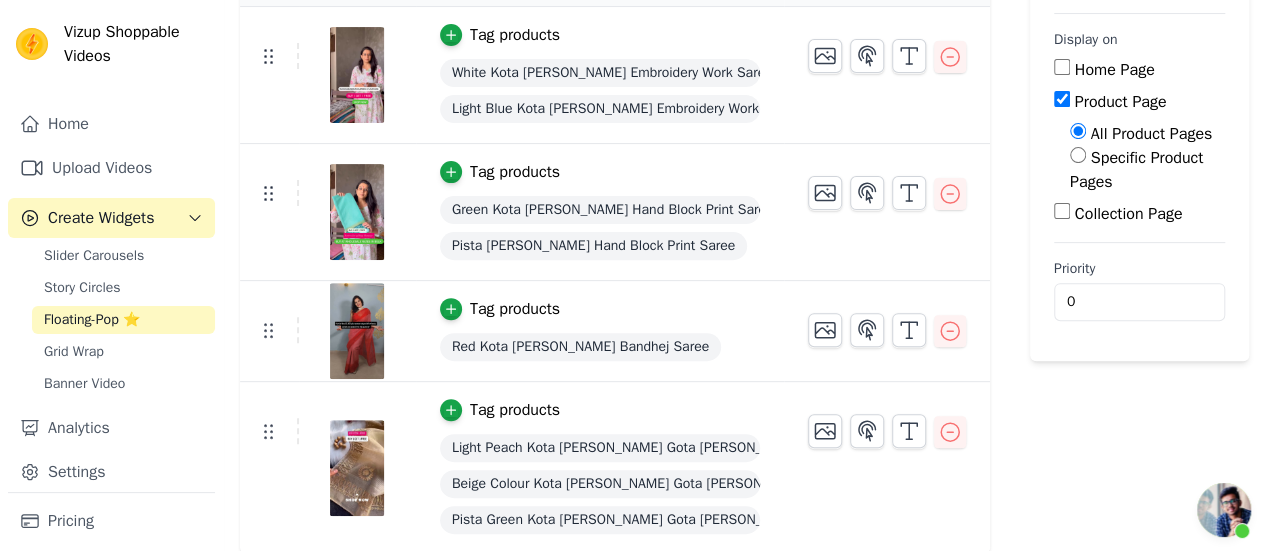 click on "Floating-Pop ⭐" at bounding box center [123, 320] 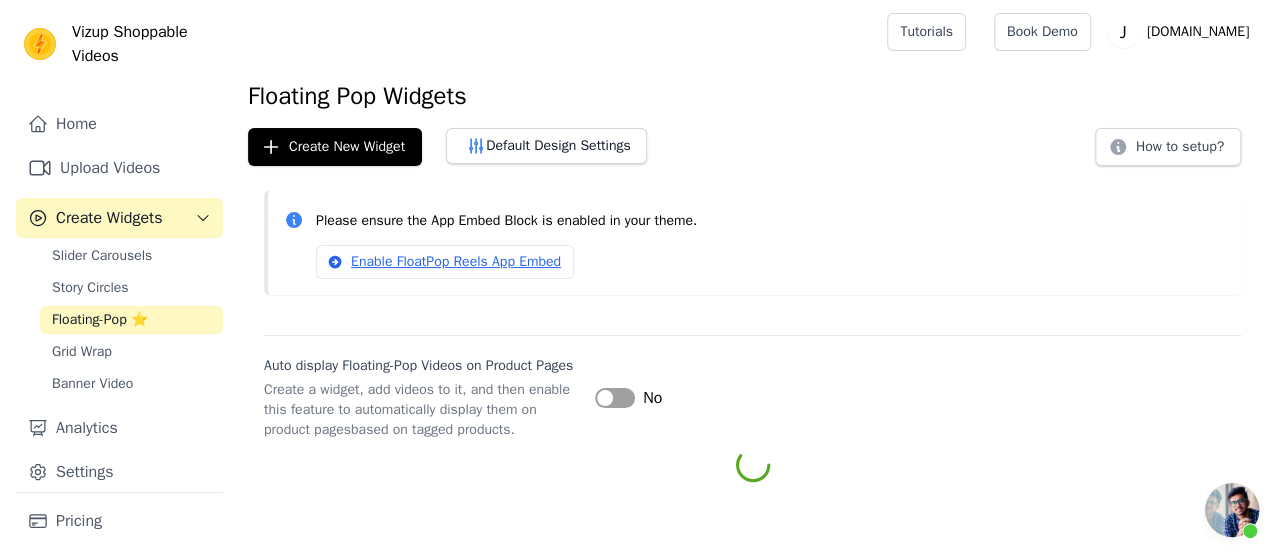 scroll, scrollTop: 0, scrollLeft: 0, axis: both 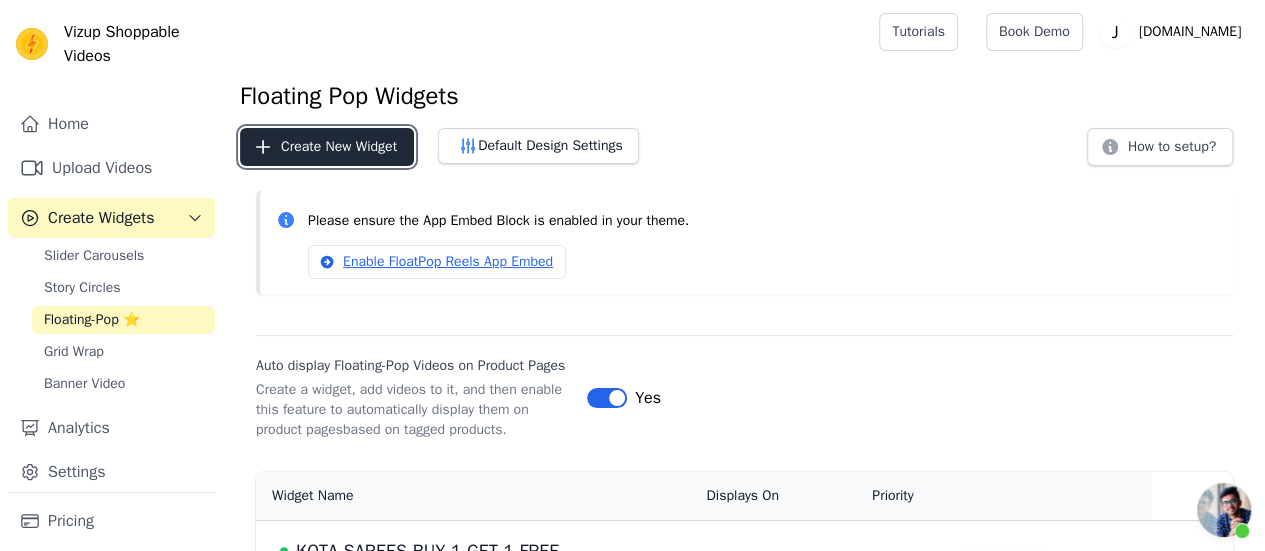 click on "Create New Widget" at bounding box center [327, 147] 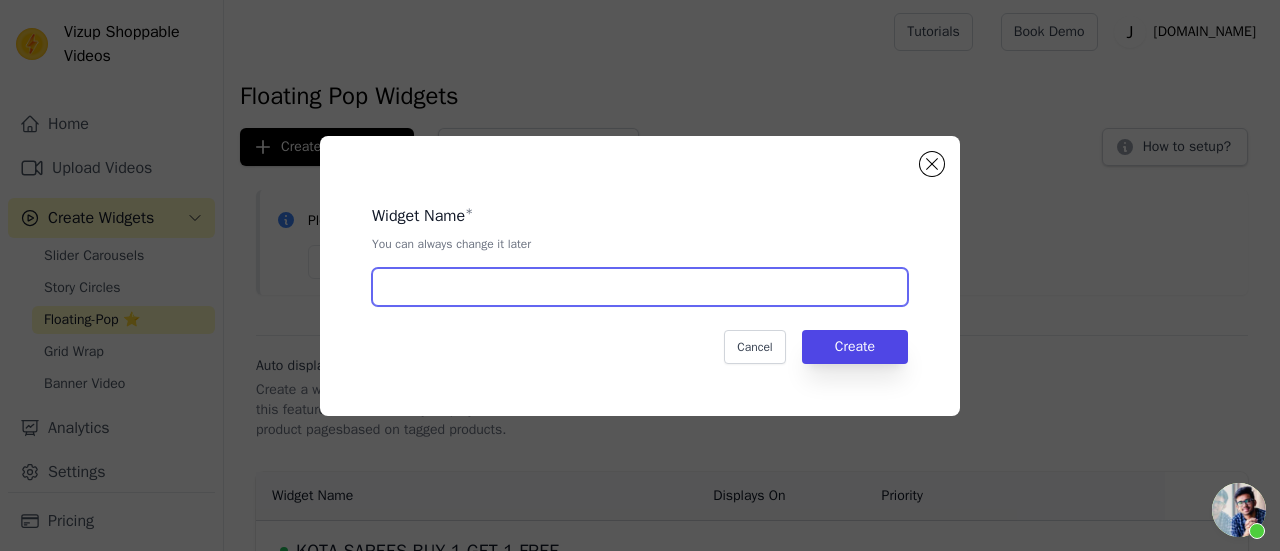 click at bounding box center (640, 287) 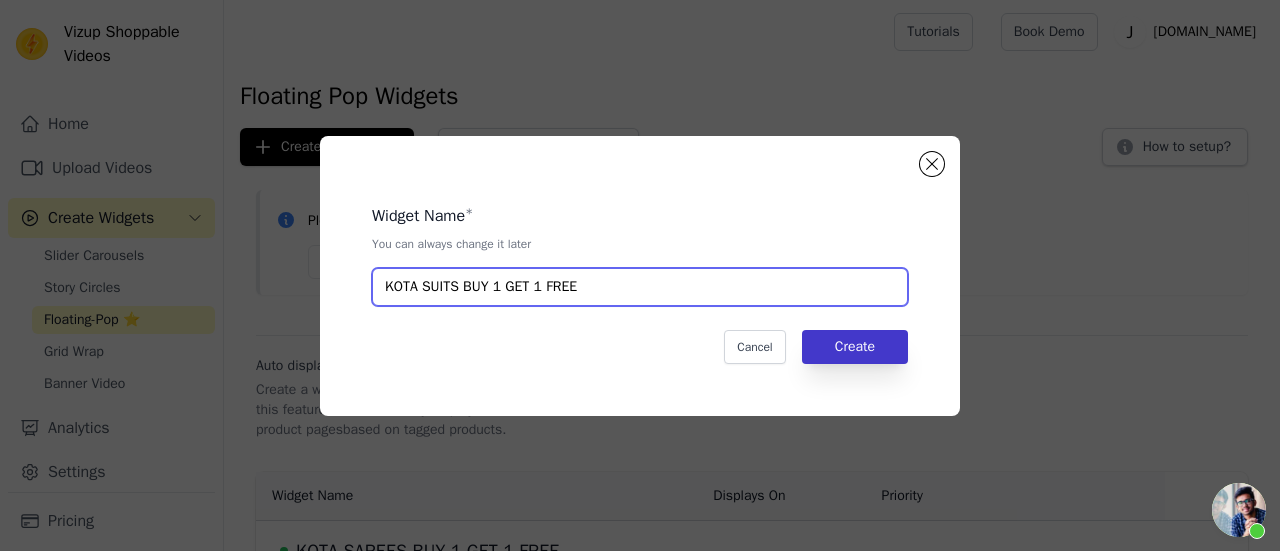 type on "KOTA SUITS BUY 1 GET 1 FREE" 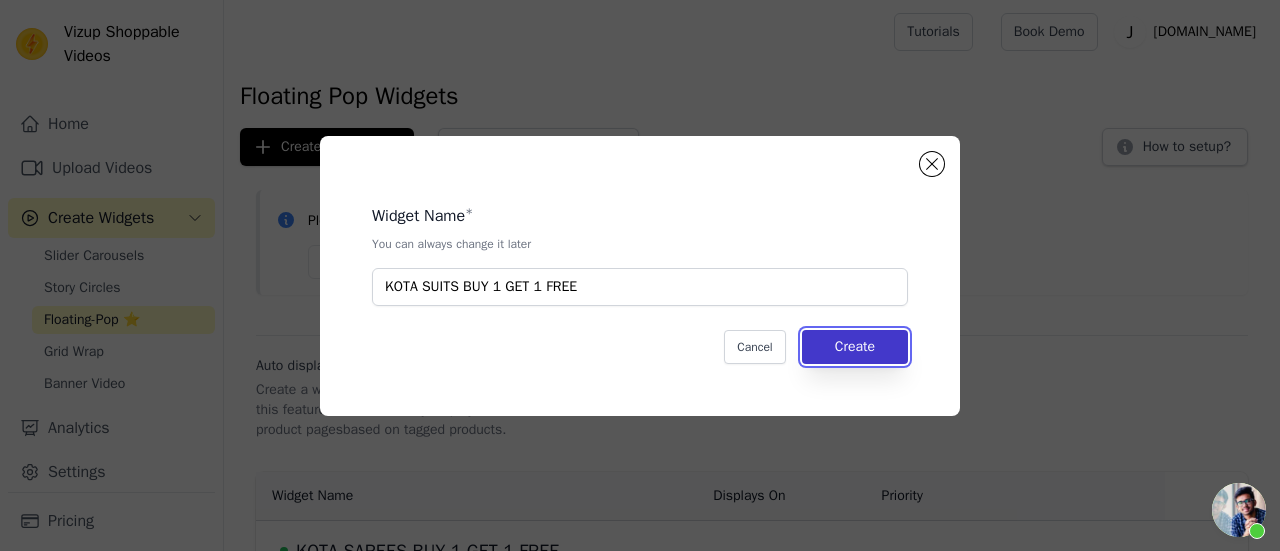 click on "Create" at bounding box center [855, 347] 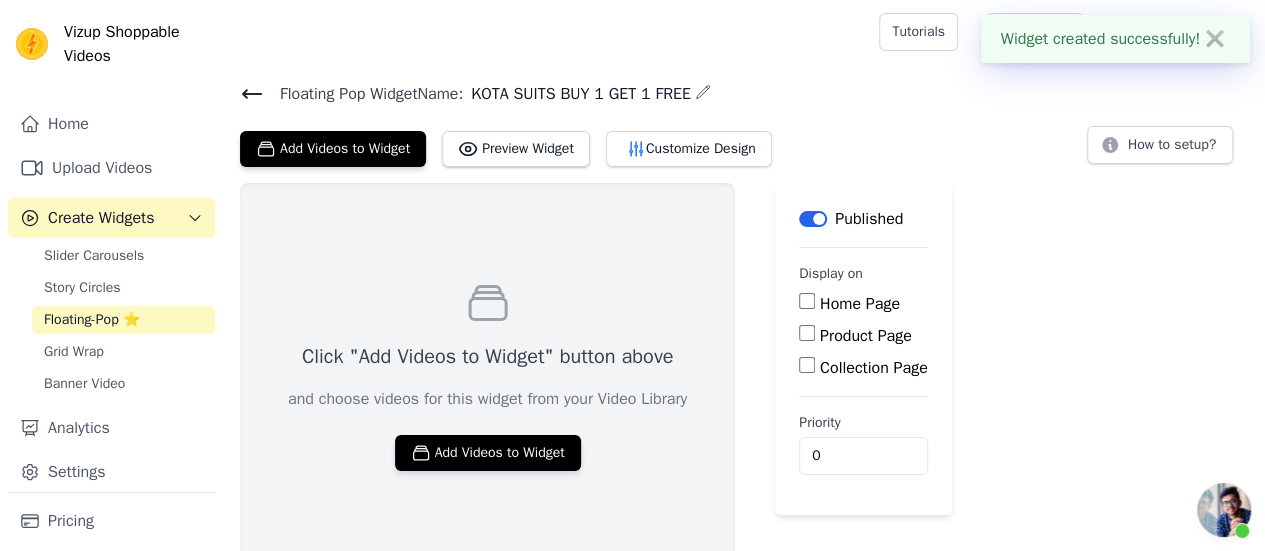click on "Product Page" at bounding box center [807, 333] 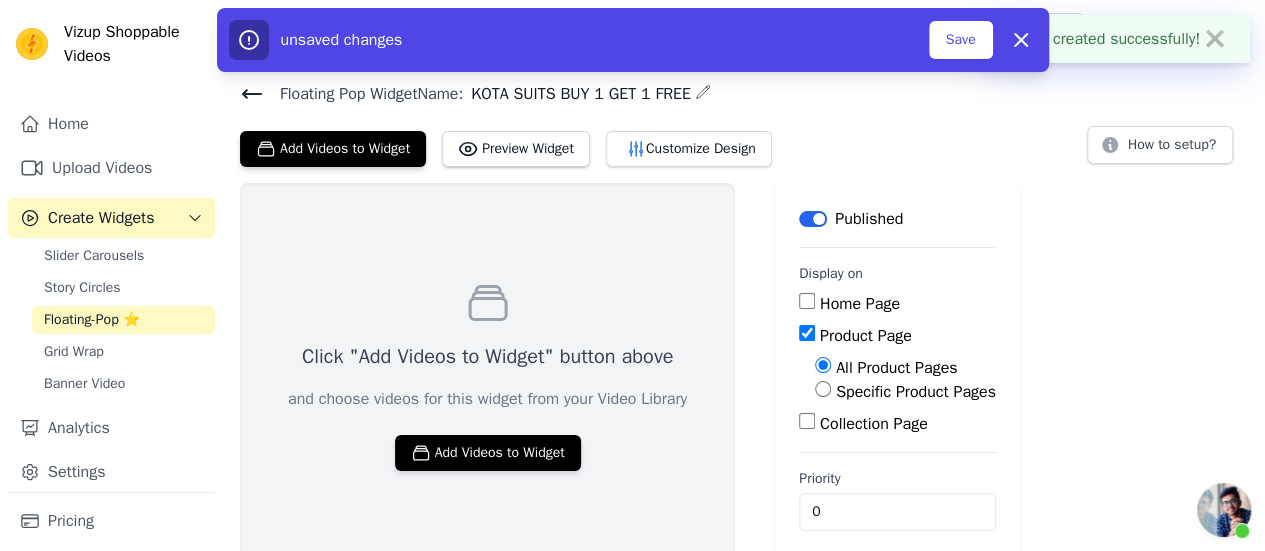 click on "Specific Product Pages" at bounding box center [823, 389] 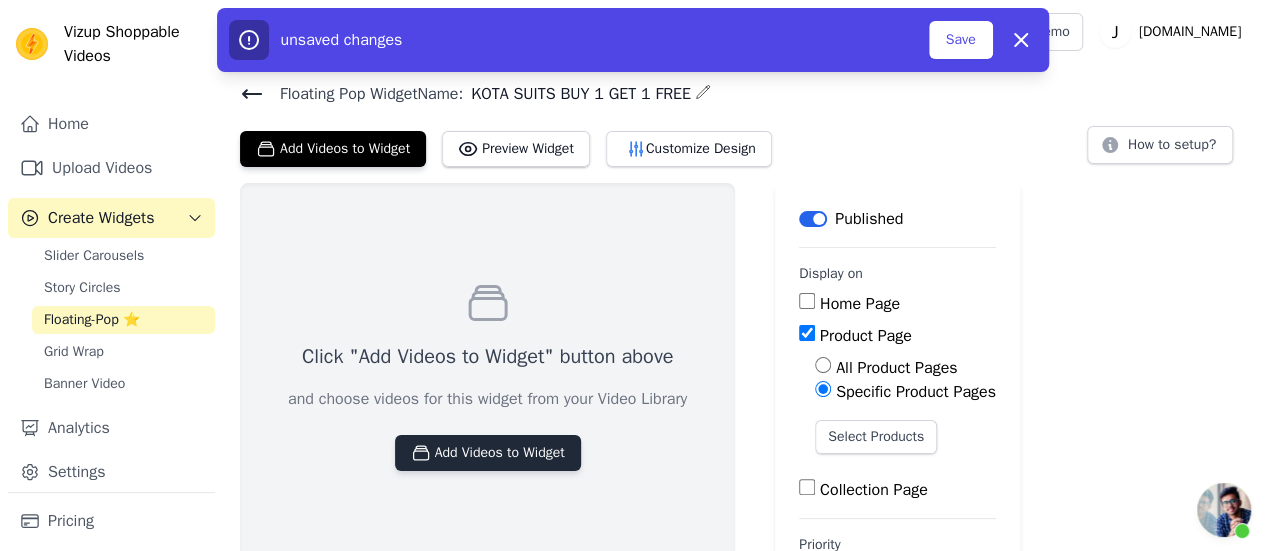 click on "Add Videos to Widget" at bounding box center (488, 453) 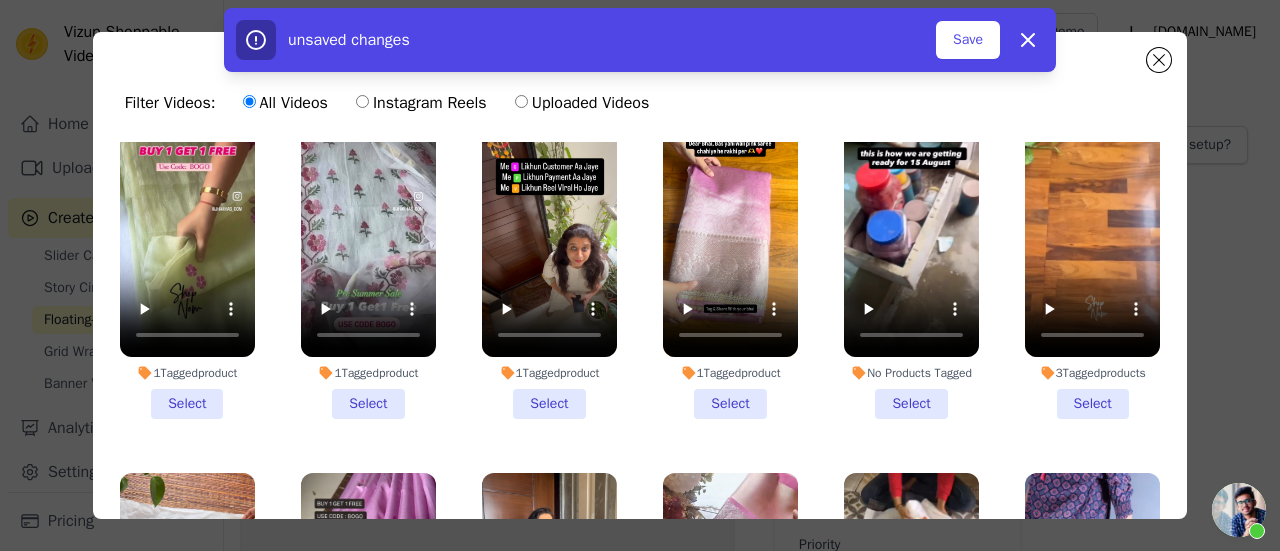 scroll, scrollTop: 10, scrollLeft: 0, axis: vertical 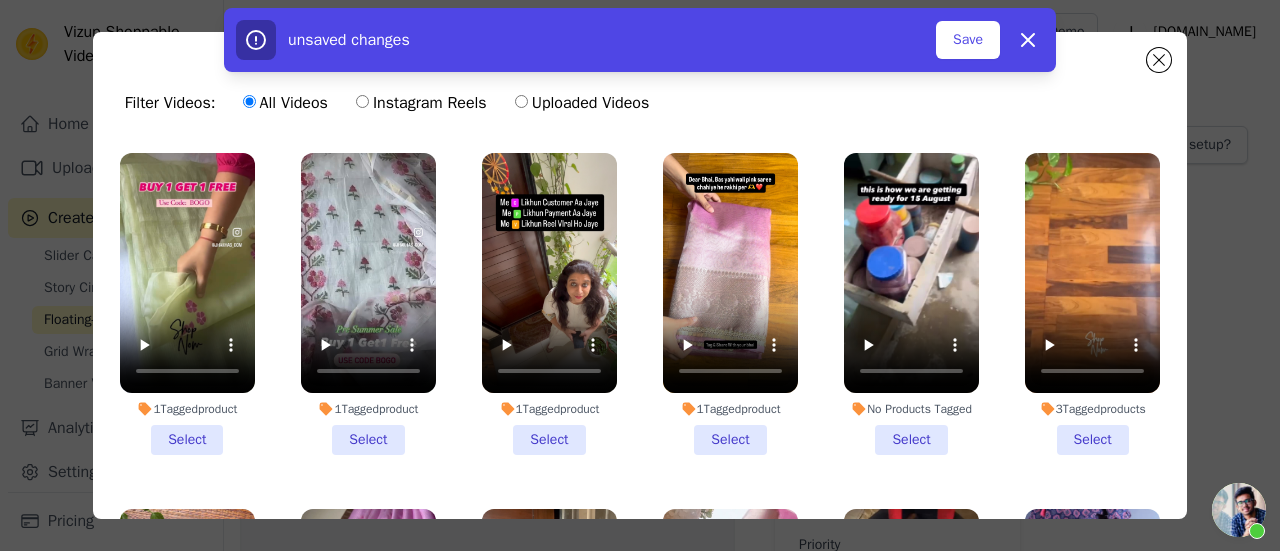 click on "1  Tagged  product     Select" at bounding box center [368, 304] 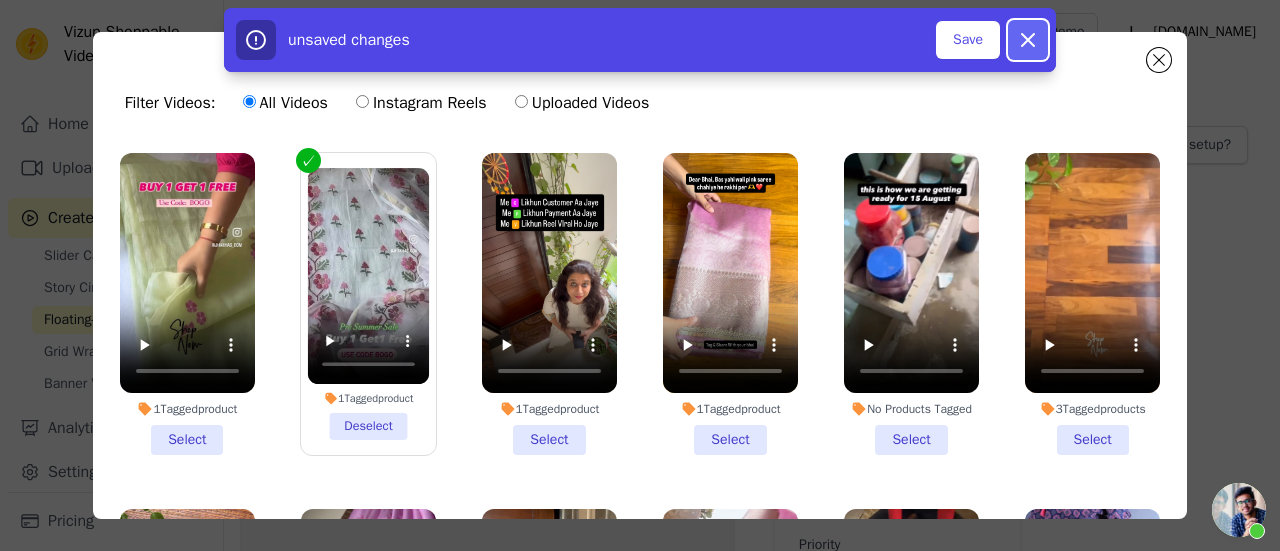 click 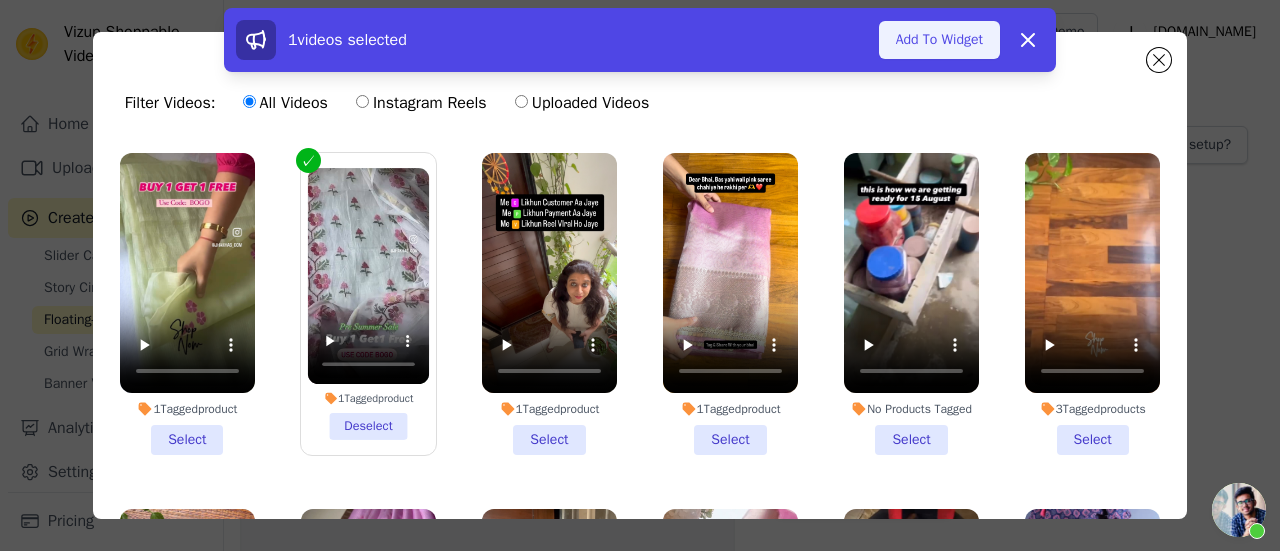 click on "Add To Widget" at bounding box center (939, 40) 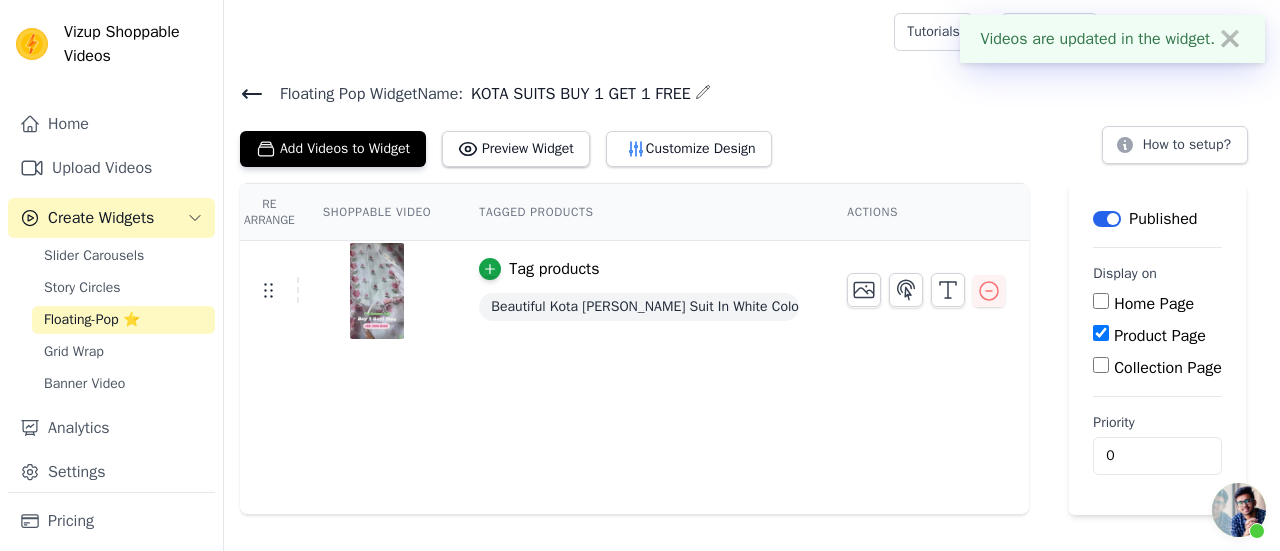 click on "Product Page" at bounding box center [1101, 333] 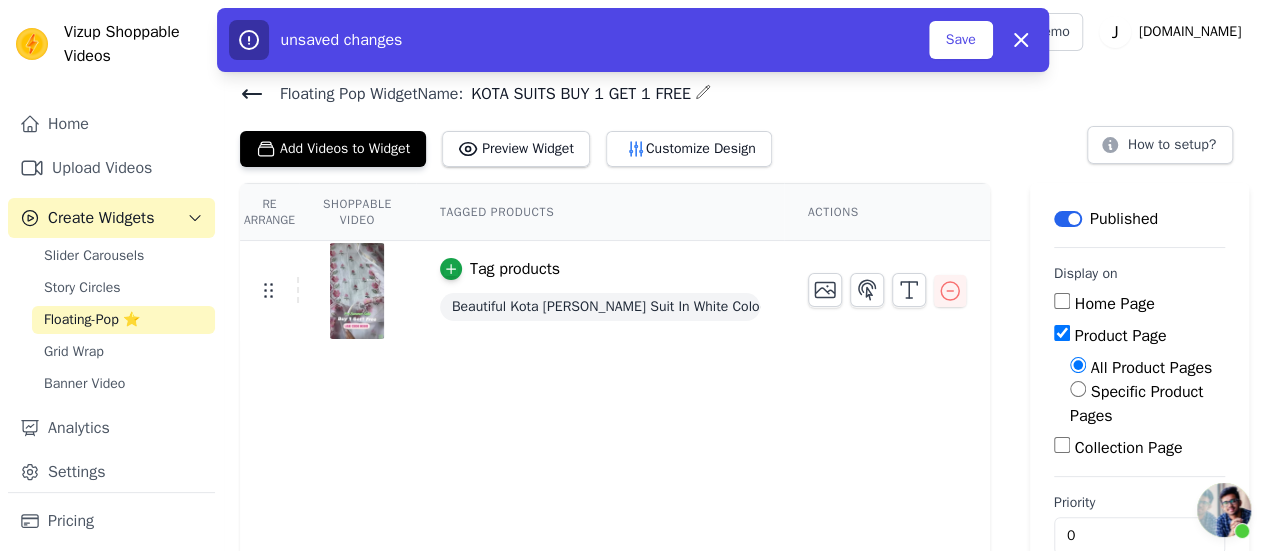 click on "Specific Product Pages" at bounding box center (1078, 389) 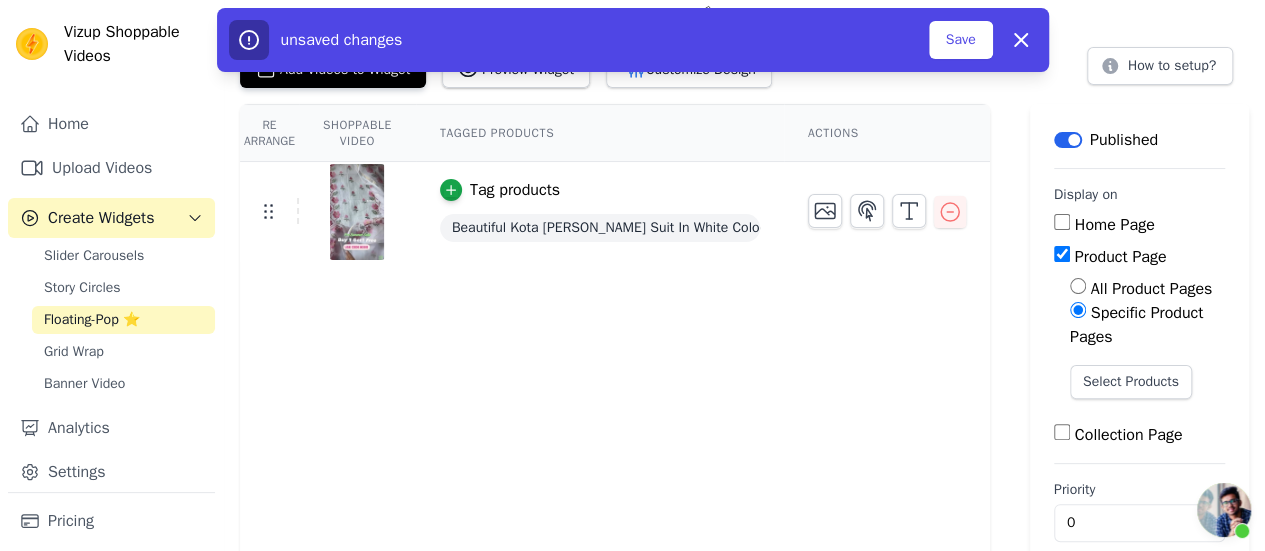 scroll, scrollTop: 0, scrollLeft: 0, axis: both 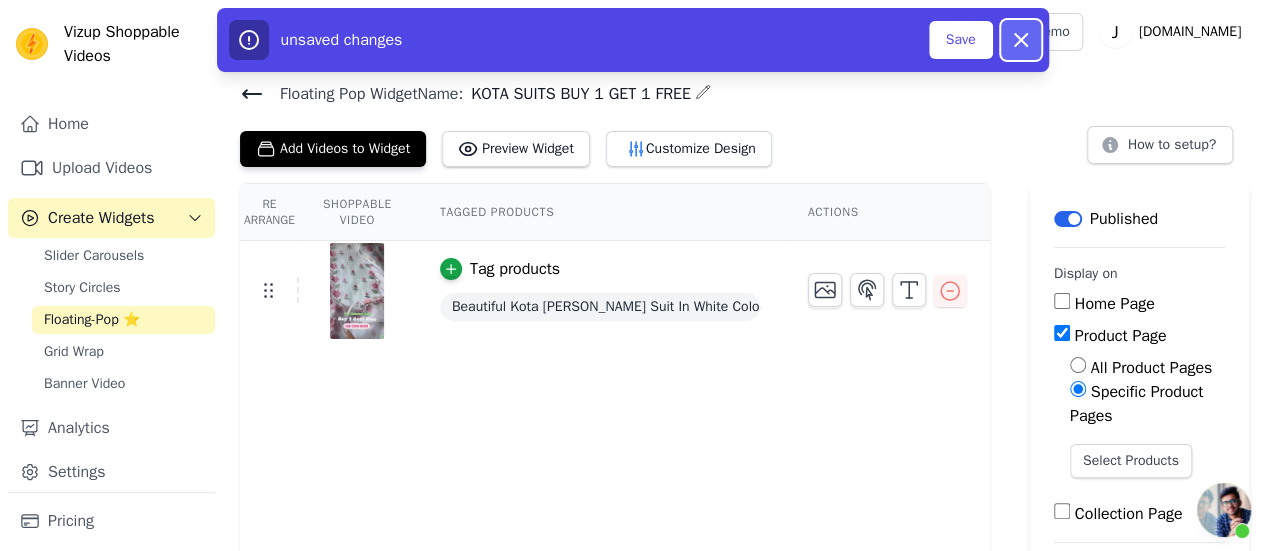 click 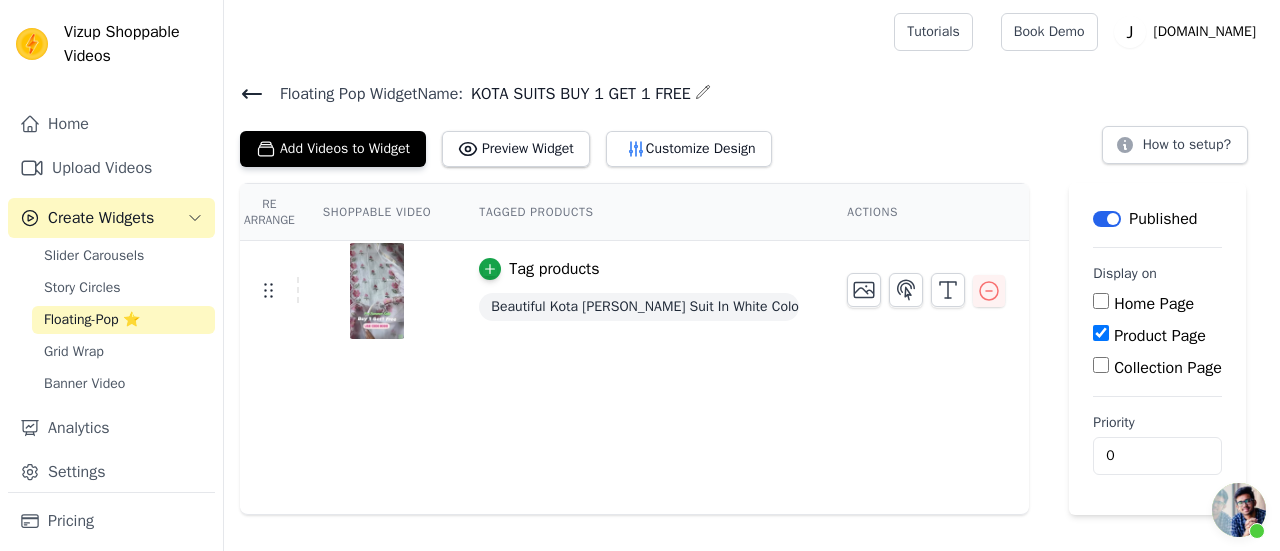 click 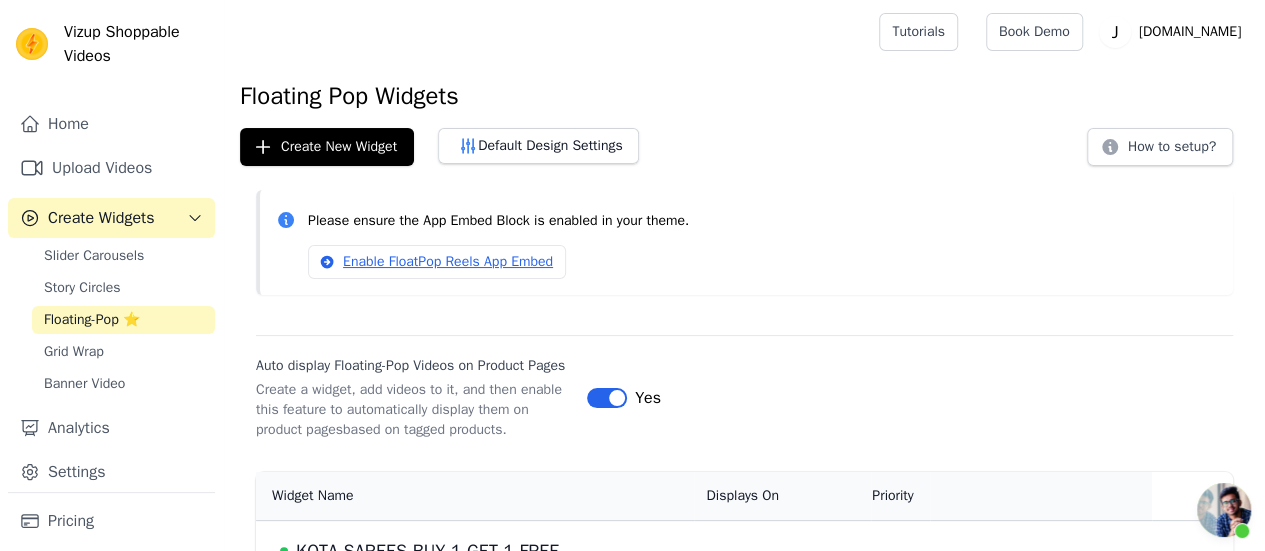 scroll, scrollTop: 180, scrollLeft: 0, axis: vertical 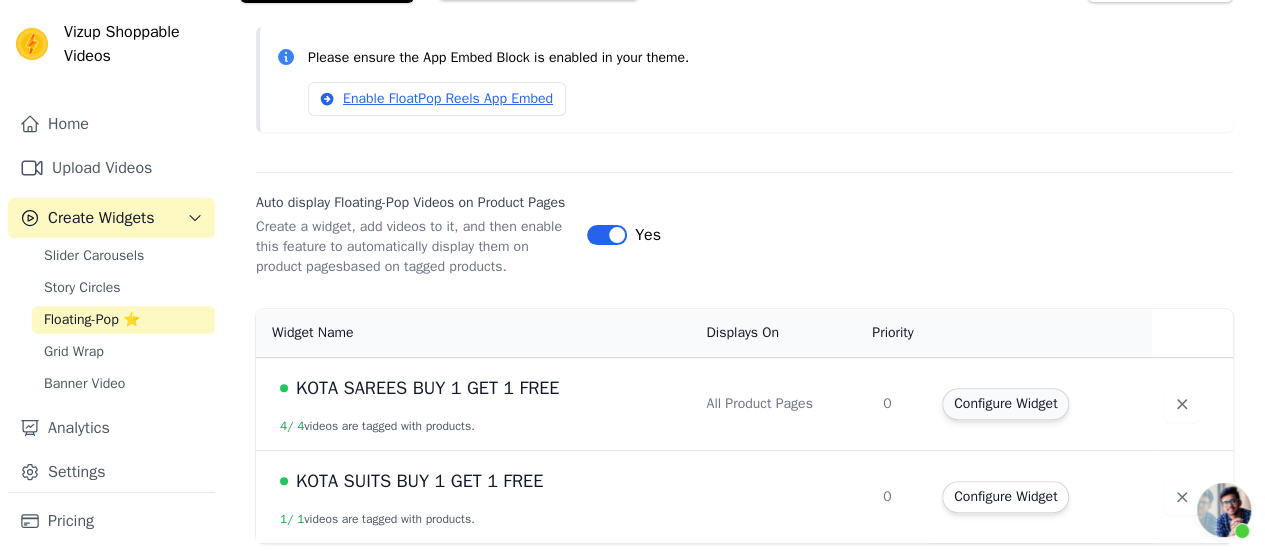 click on "Configure Widget" at bounding box center (1005, 404) 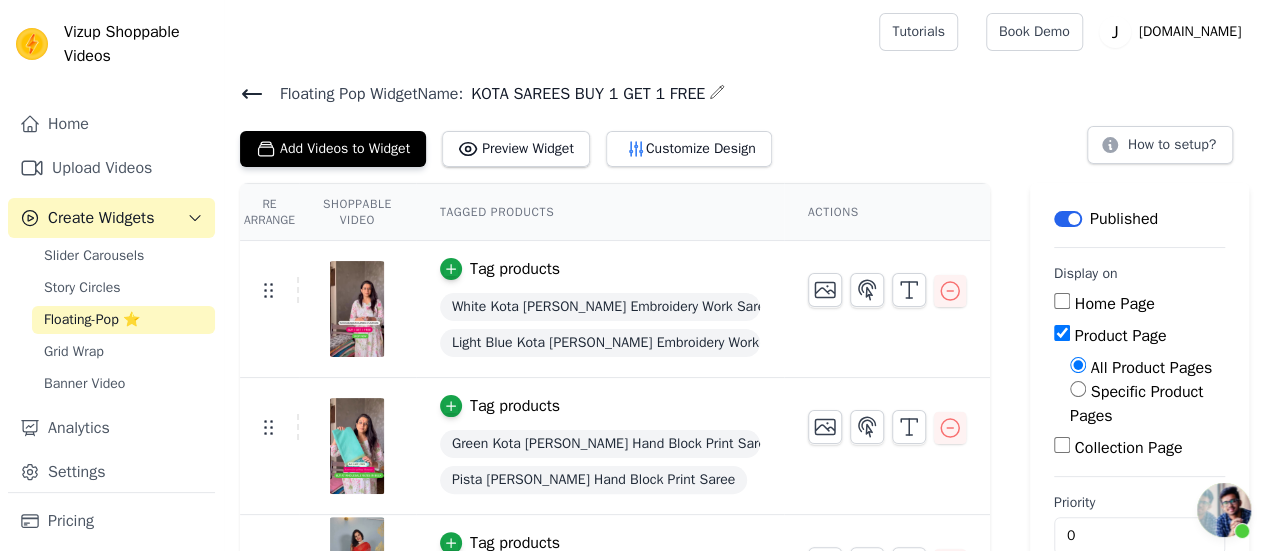 click on "Specific Product Pages" at bounding box center [1078, 389] 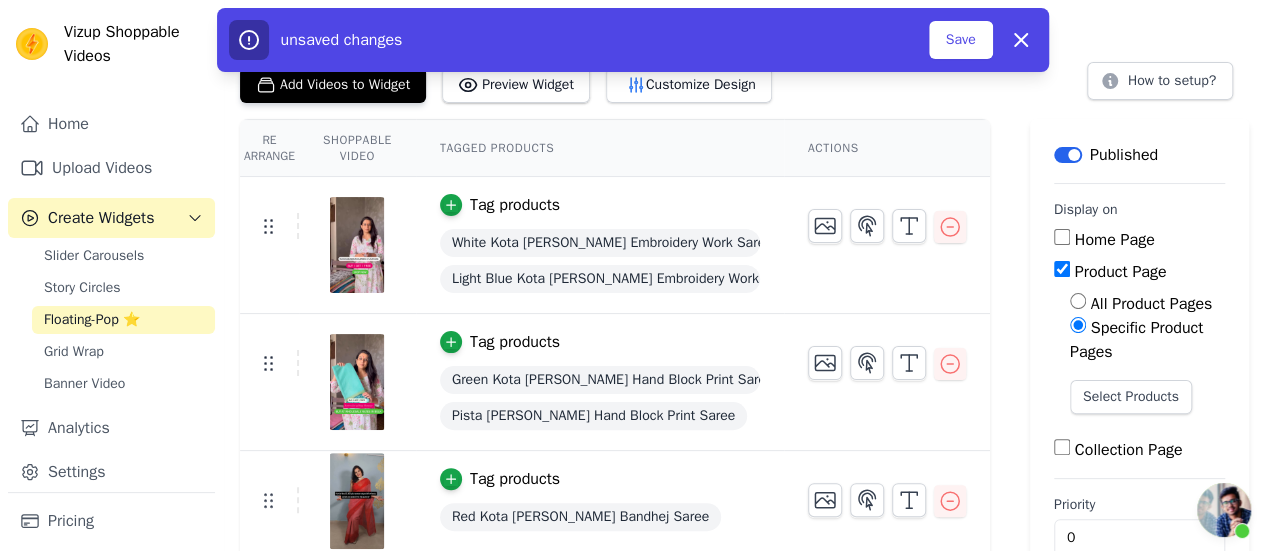 scroll, scrollTop: 63, scrollLeft: 0, axis: vertical 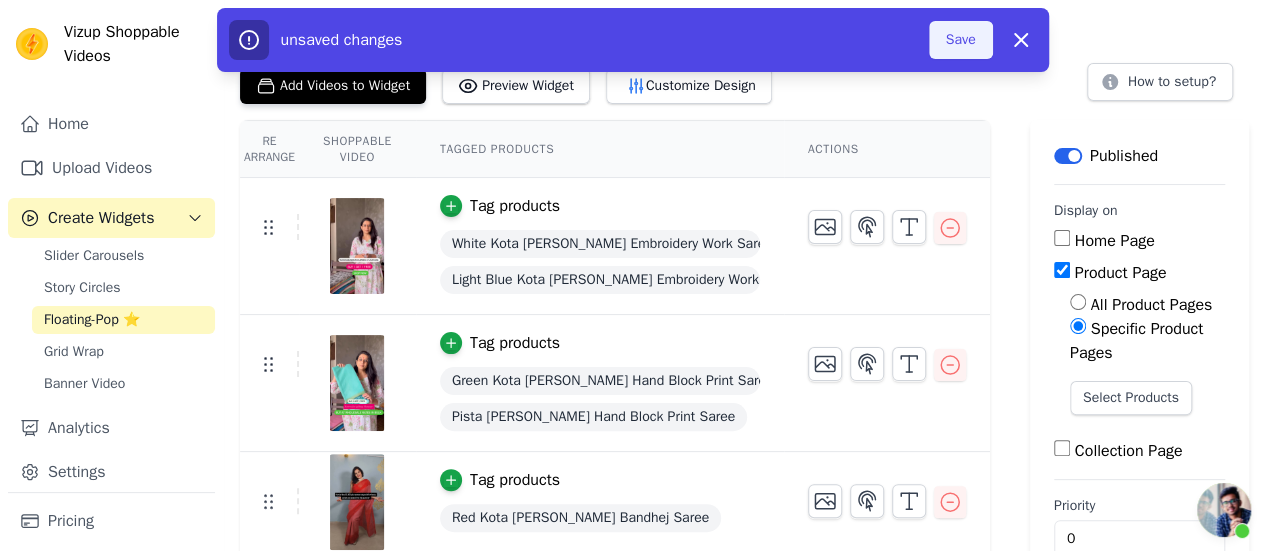 click on "Save" at bounding box center [961, 40] 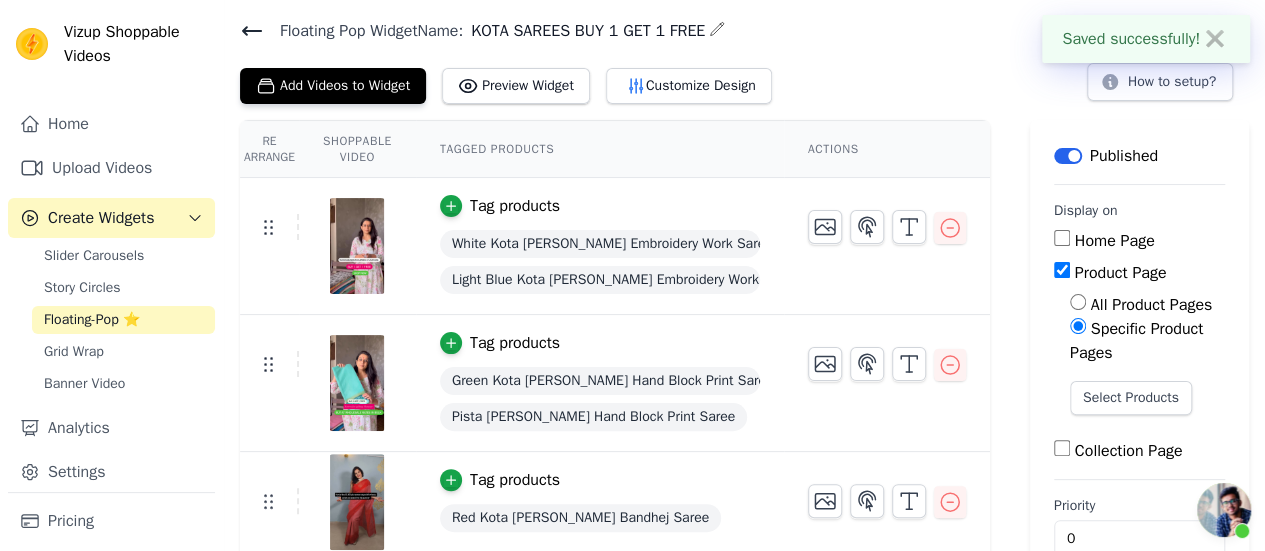 click on "✖" at bounding box center [1215, 39] 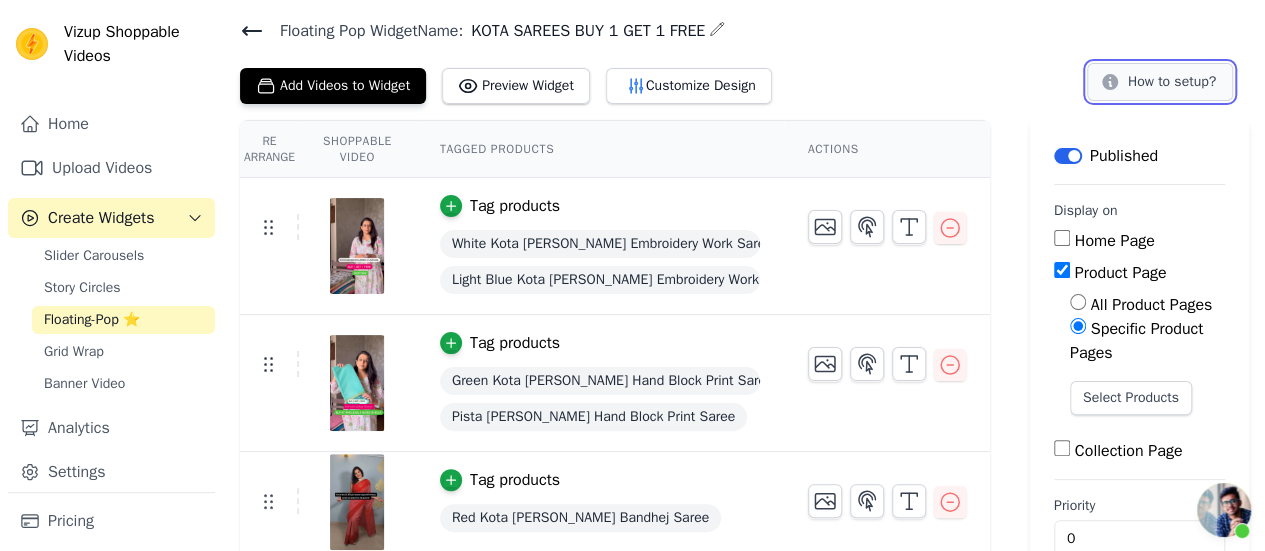 click on "How to setup?" at bounding box center [1160, 82] 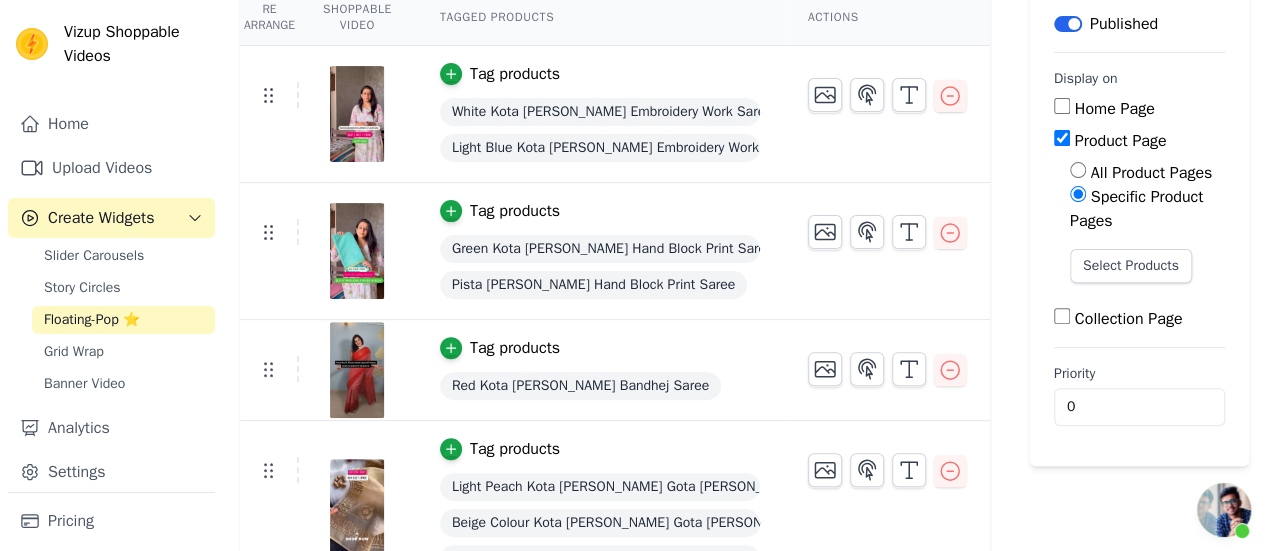 scroll, scrollTop: 234, scrollLeft: 0, axis: vertical 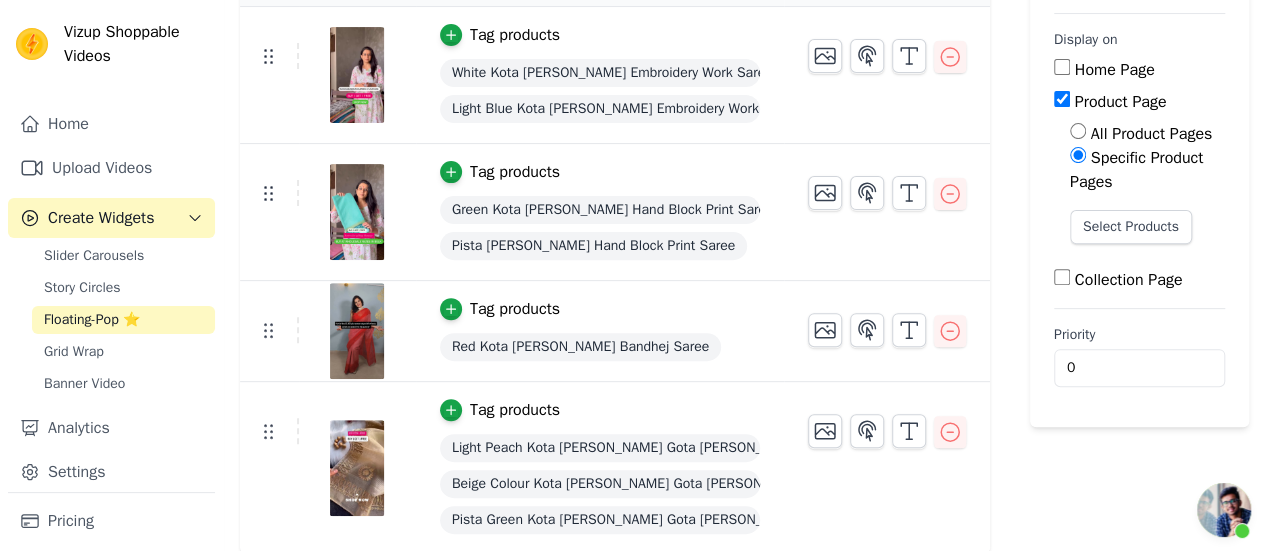 click on "Light Blue Kota [PERSON_NAME] Embroidery Work Saree" at bounding box center (600, 109) 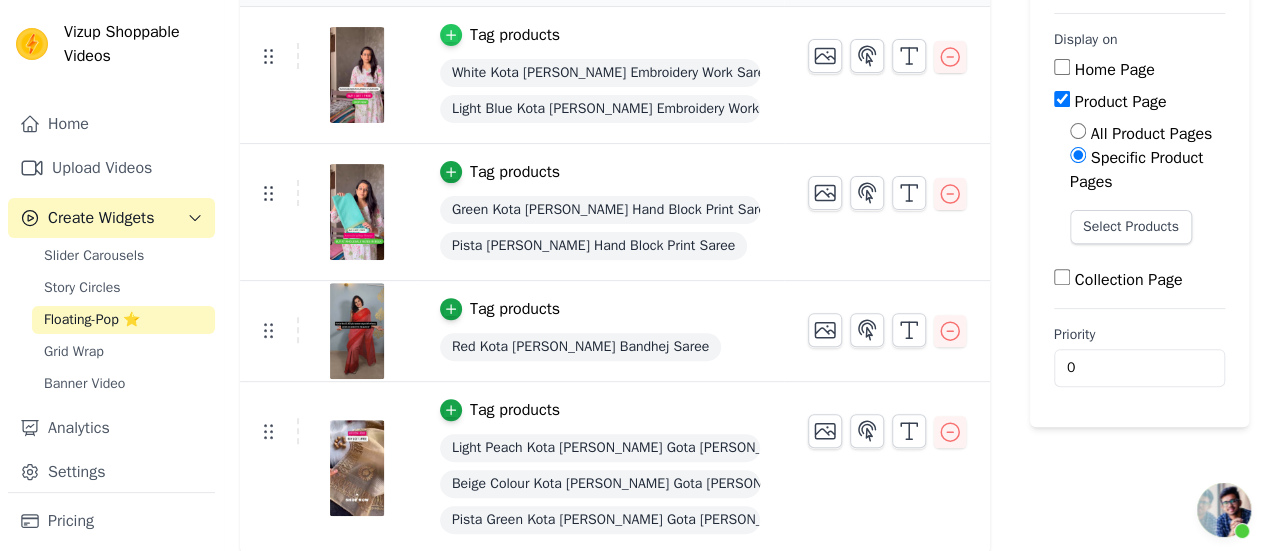 click 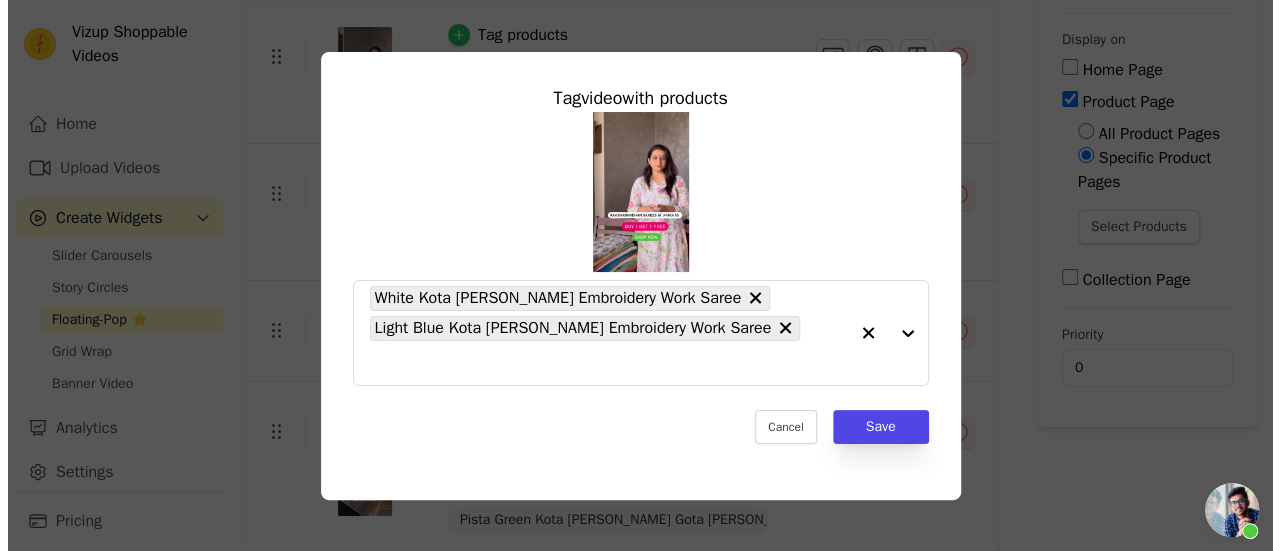 scroll, scrollTop: 0, scrollLeft: 0, axis: both 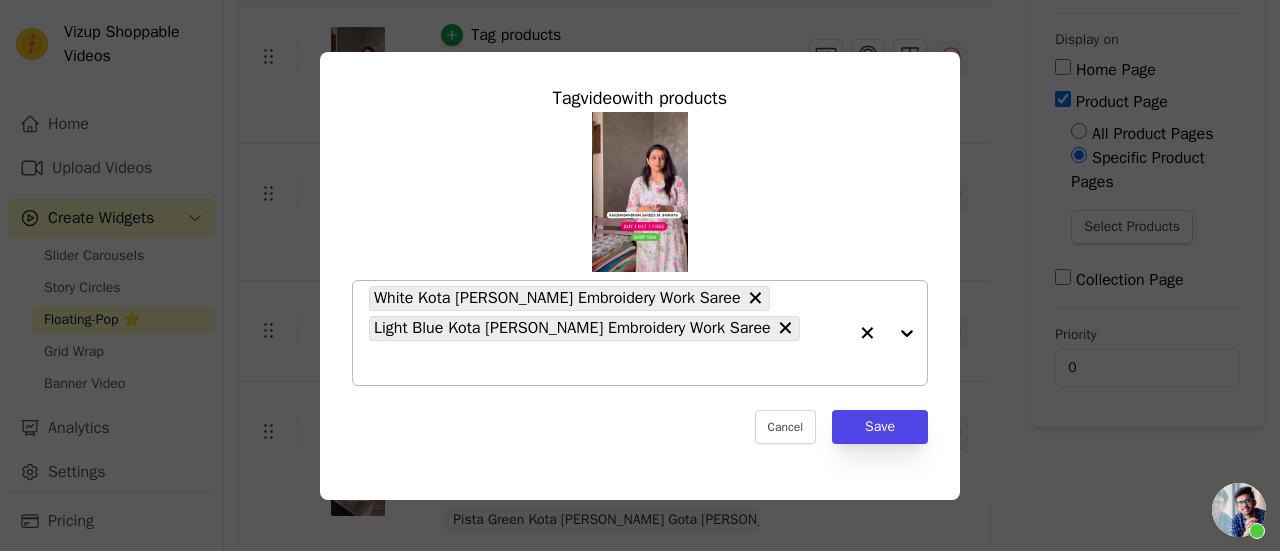 click at bounding box center (887, 333) 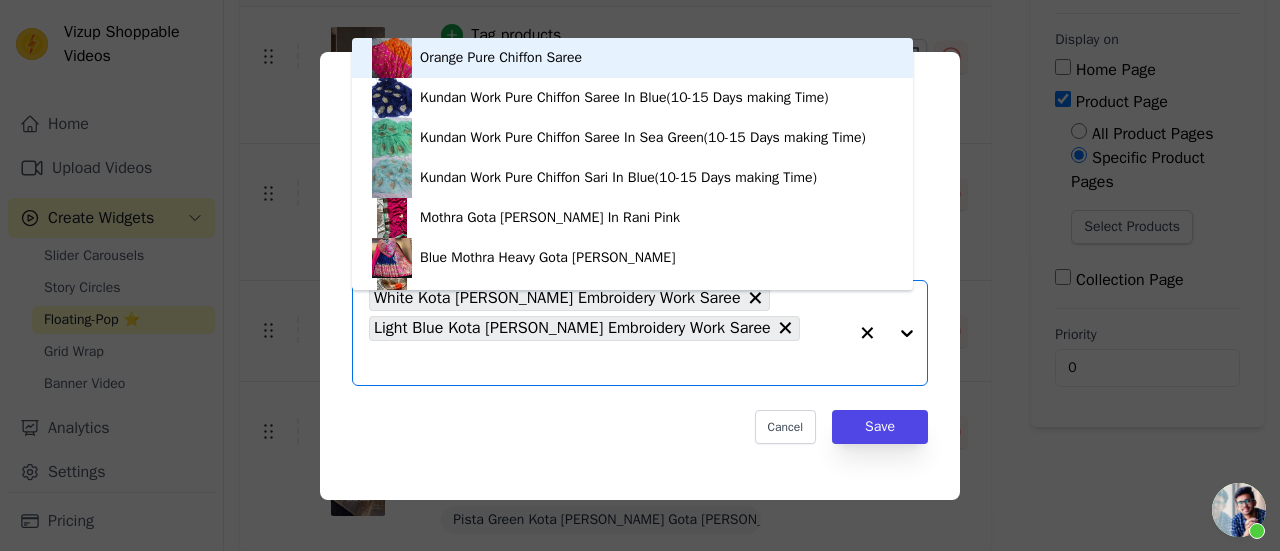click at bounding box center [887, 333] 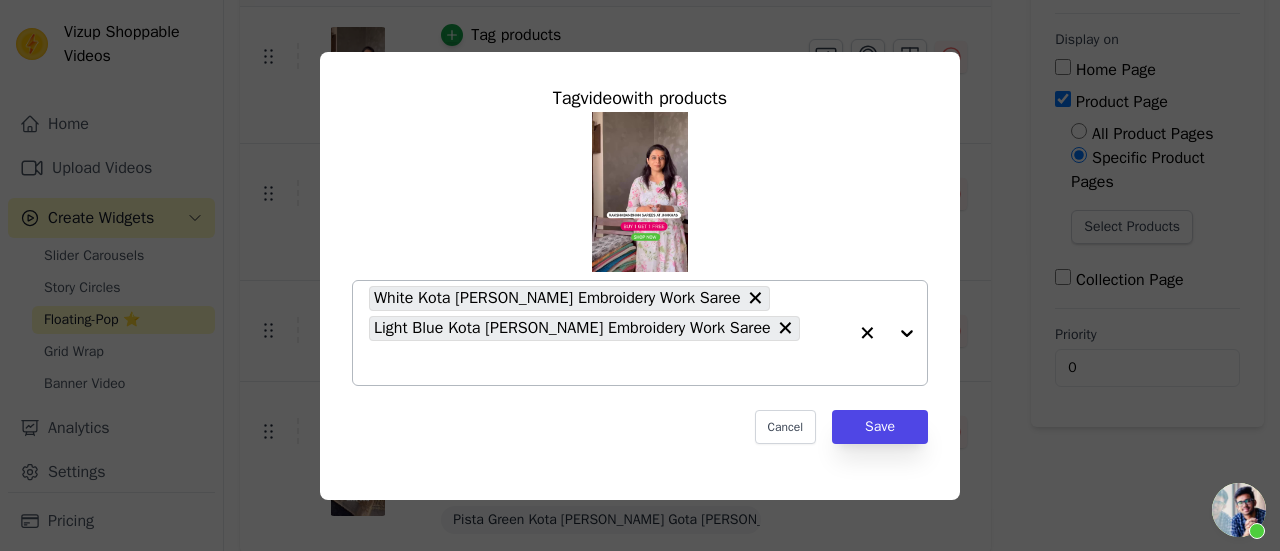 click at bounding box center (887, 333) 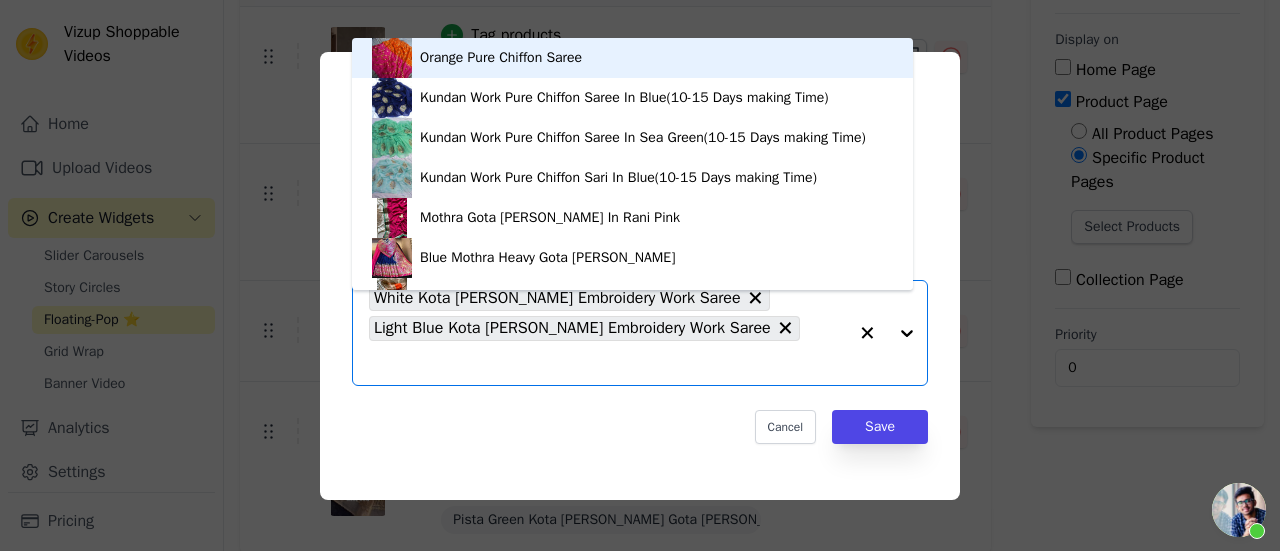 click at bounding box center [887, 333] 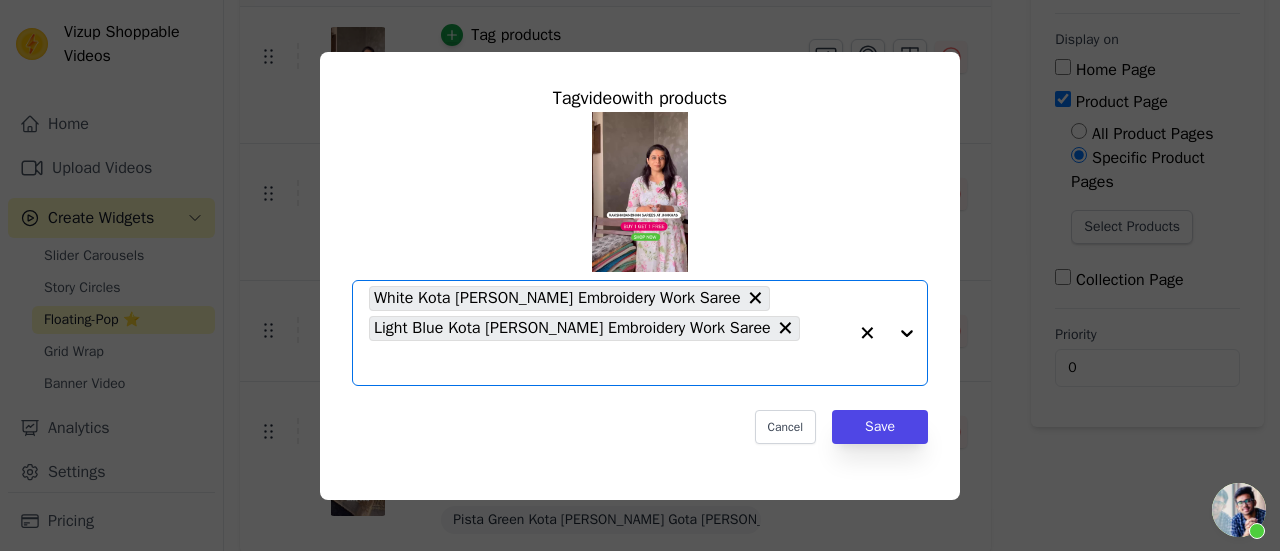 click 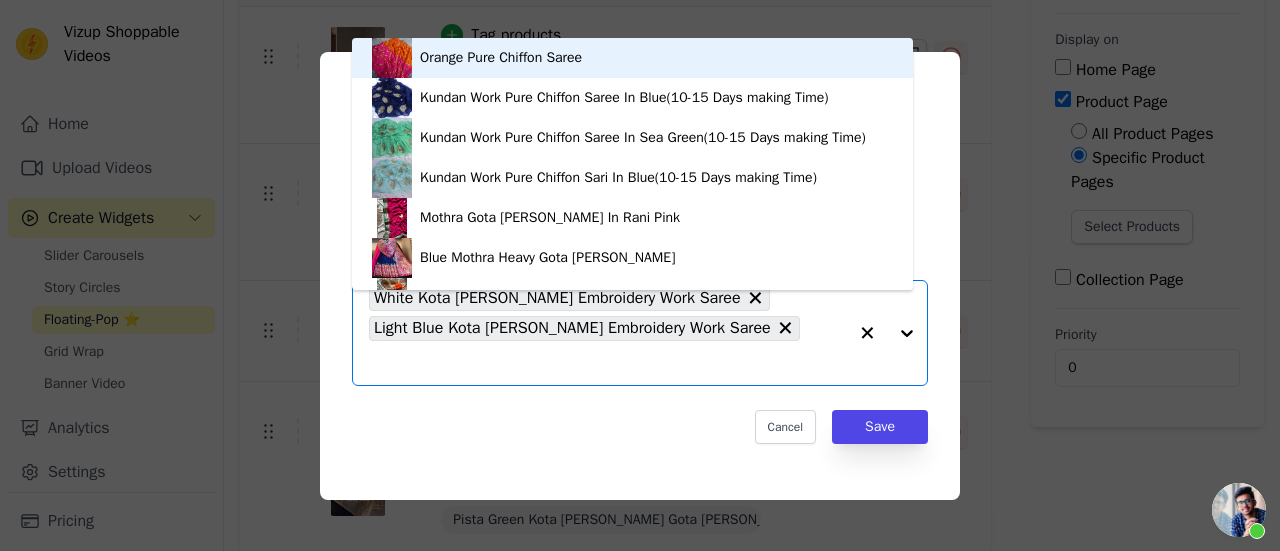 paste on "Yellow Kota [PERSON_NAME] Embroidery Work Saree" 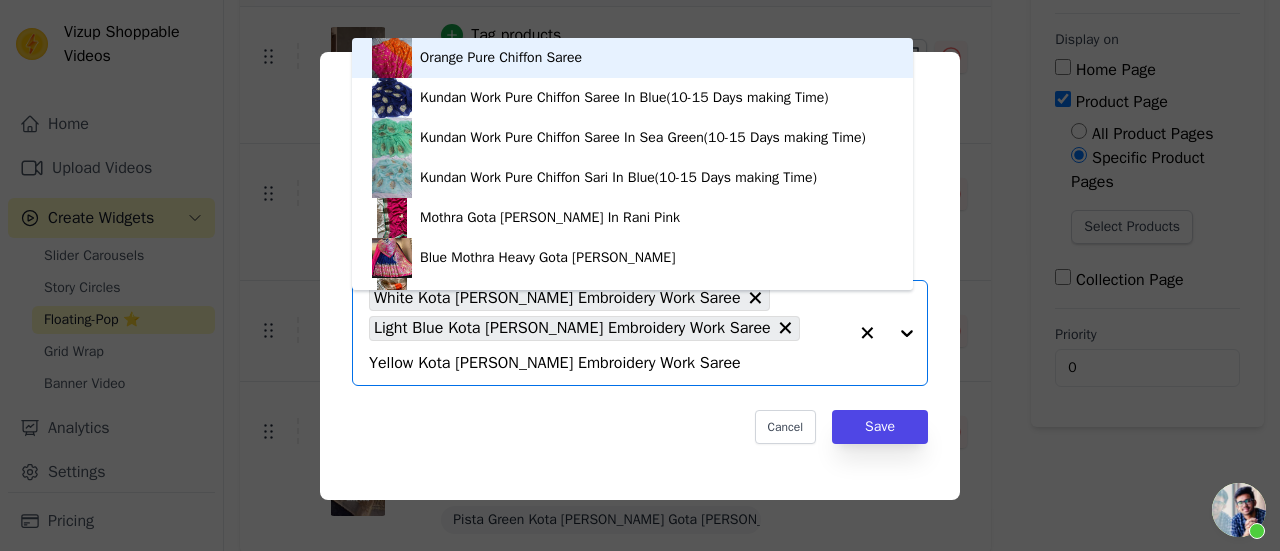 scroll, scrollTop: 0, scrollLeft: 178, axis: horizontal 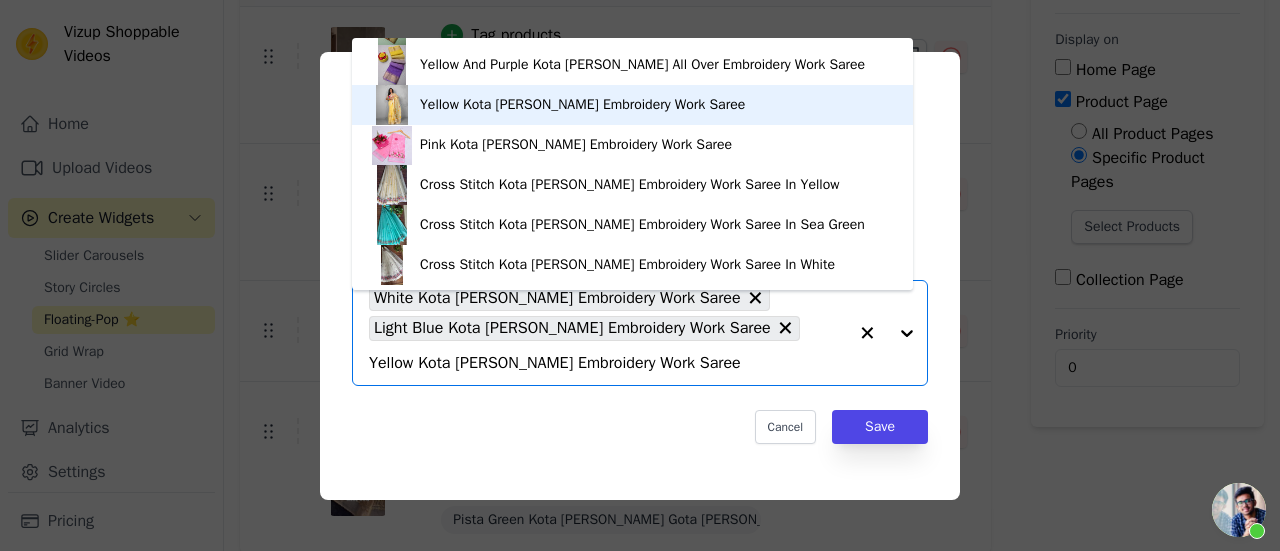 click on "Yellow Kota [PERSON_NAME] Embroidery Work Saree" at bounding box center [582, 105] 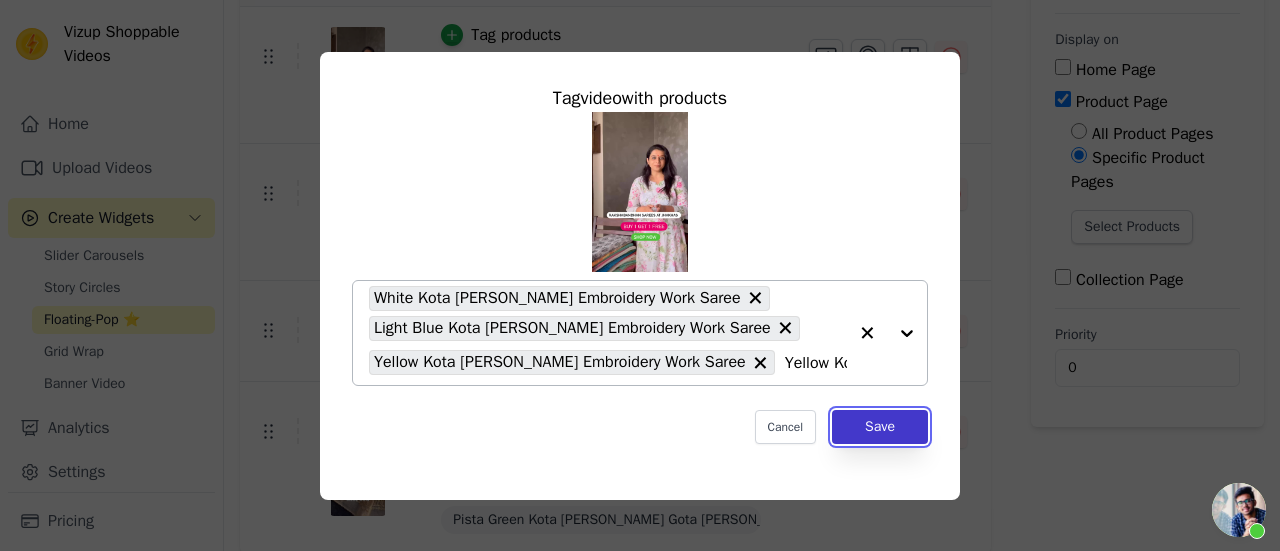 click on "Save" at bounding box center (880, 427) 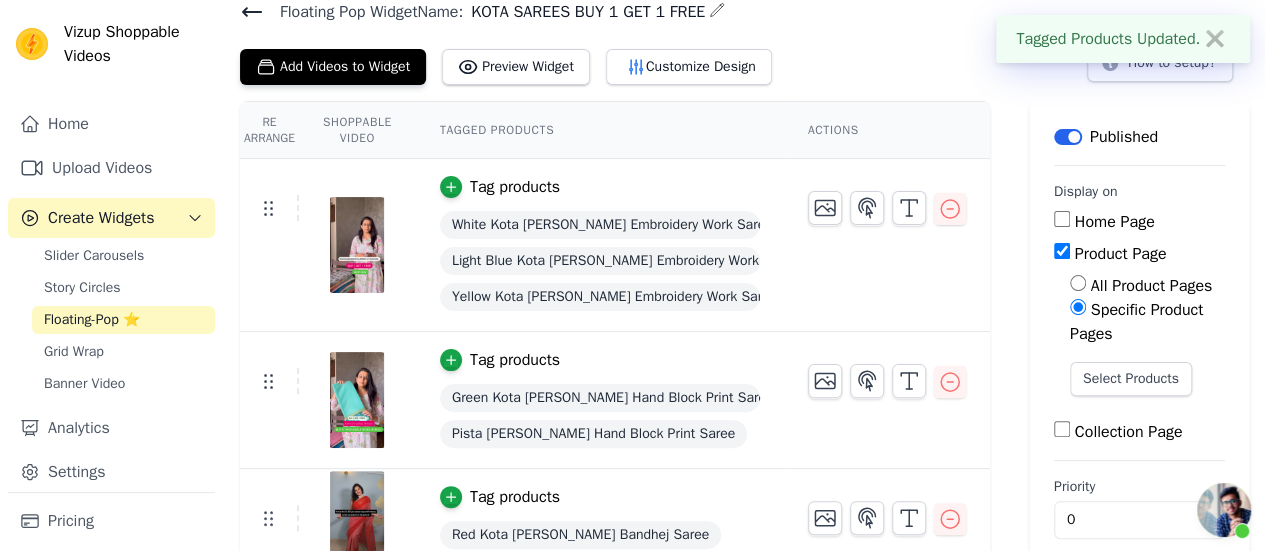 scroll, scrollTop: 234, scrollLeft: 0, axis: vertical 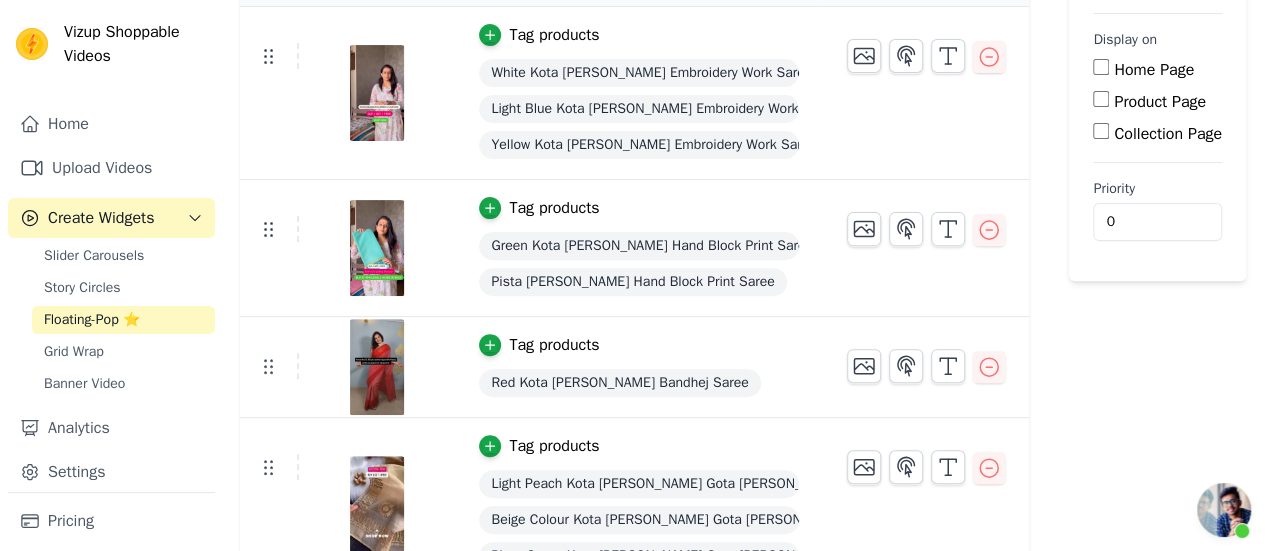 click at bounding box center [1224, 510] 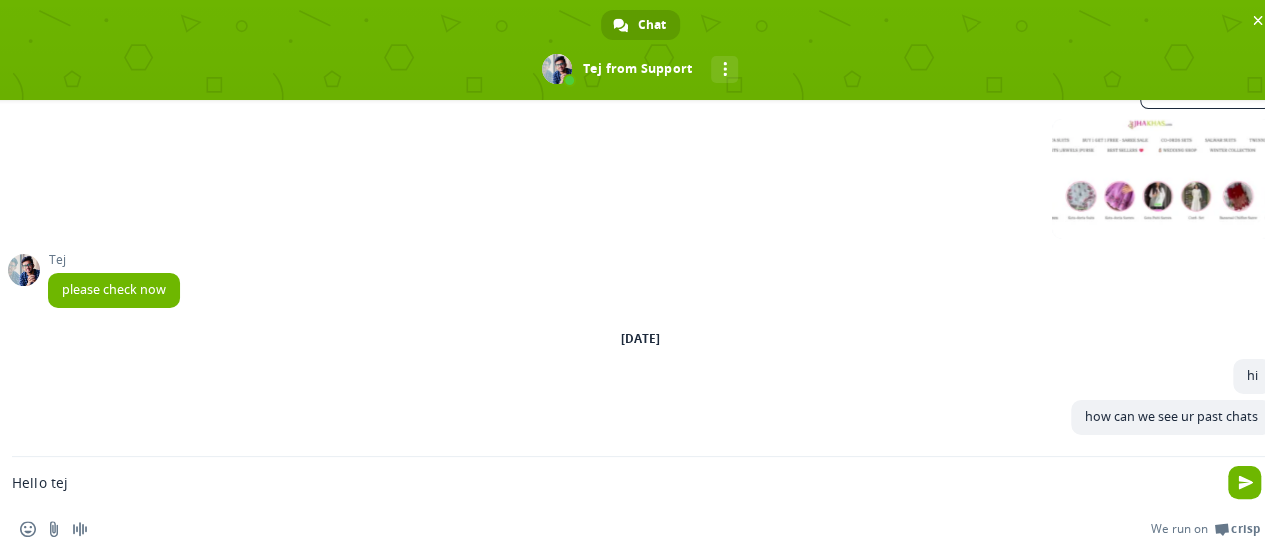 type on "Hello tej" 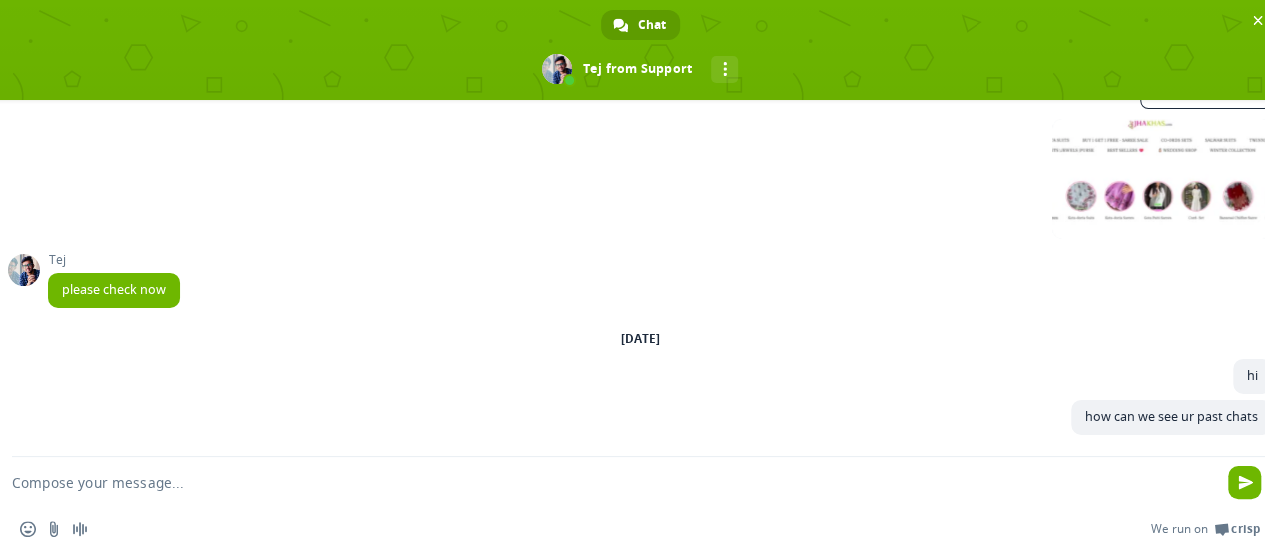 scroll, scrollTop: 7160, scrollLeft: 0, axis: vertical 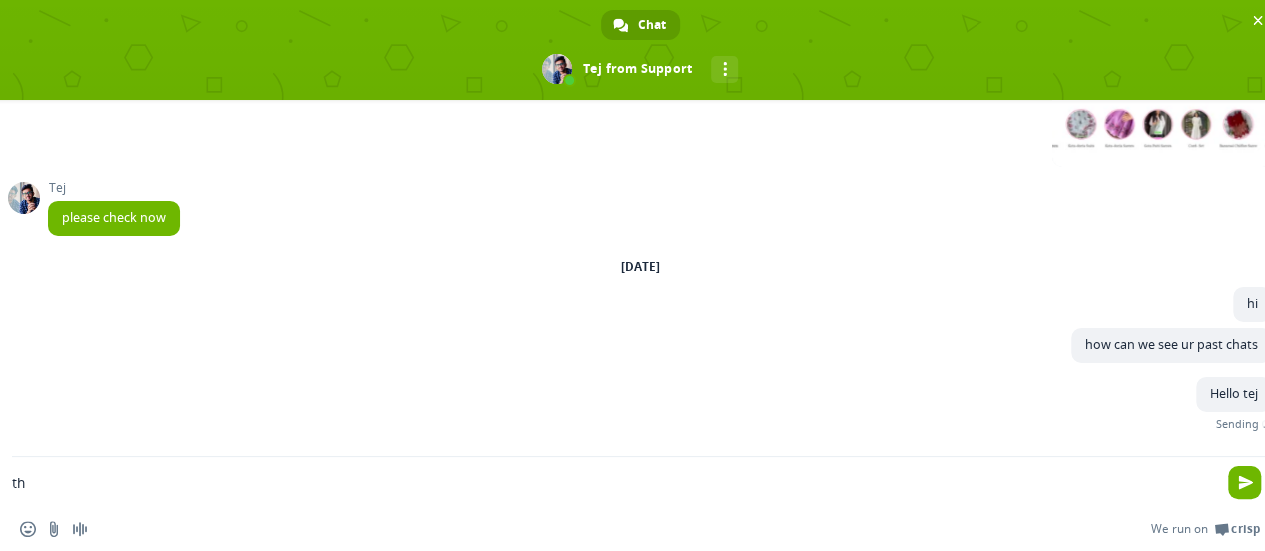 type on "t" 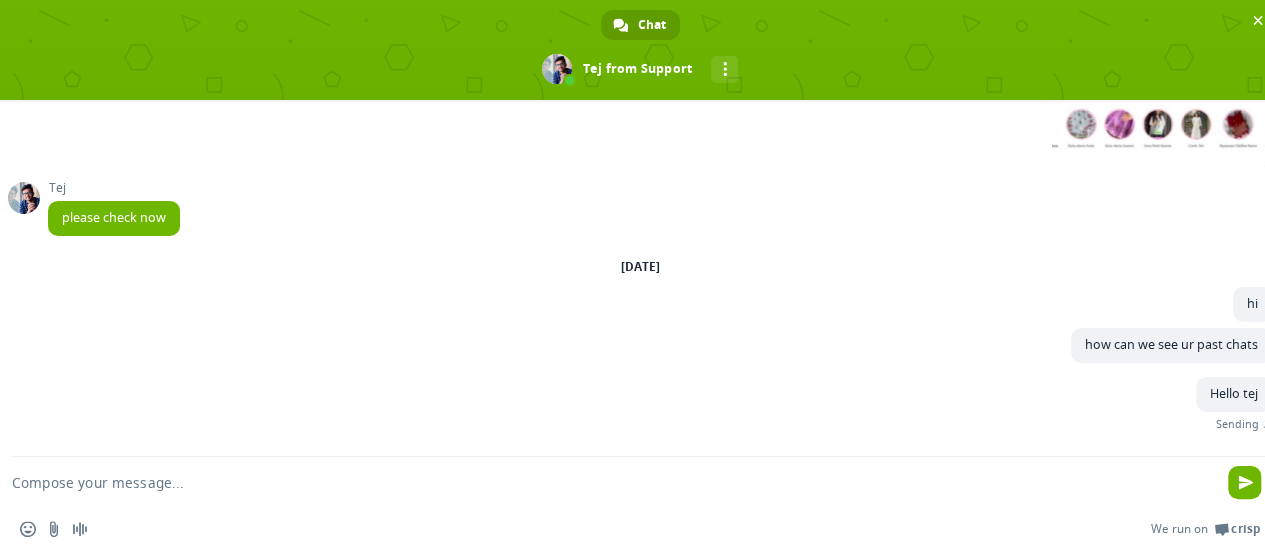 scroll, scrollTop: 7129, scrollLeft: 0, axis: vertical 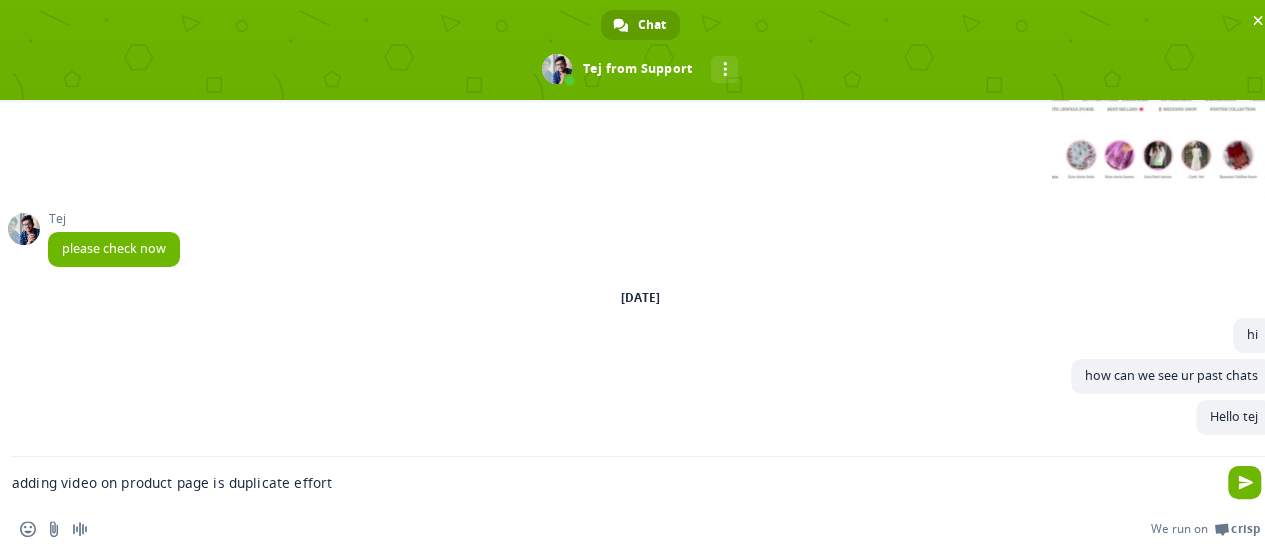 type on "adding video on product page is duplicate efforts" 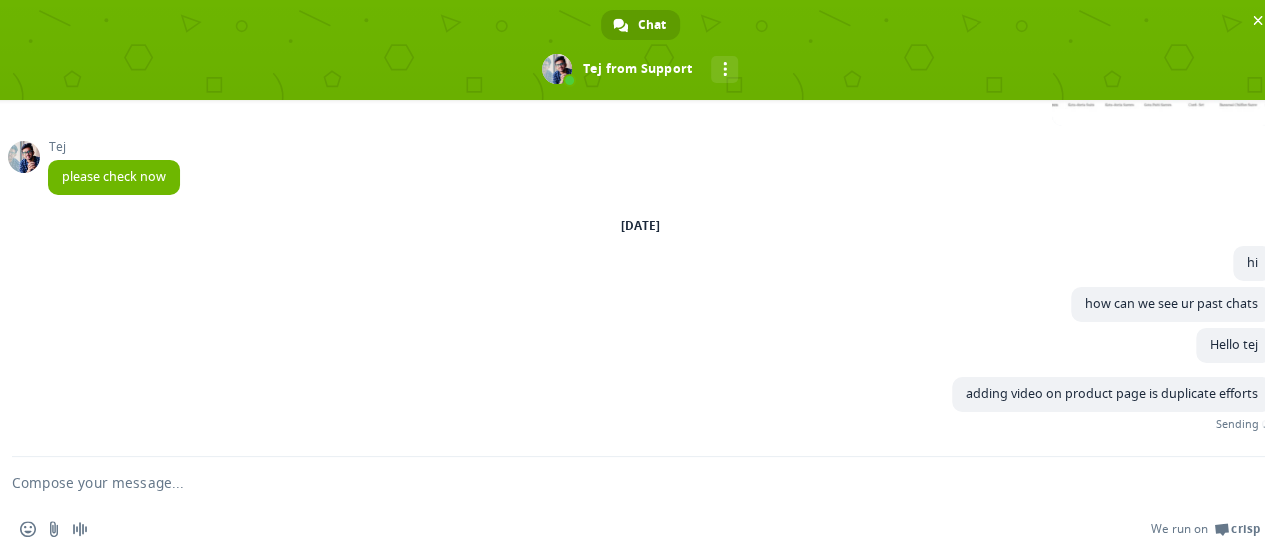 scroll, scrollTop: 7170, scrollLeft: 0, axis: vertical 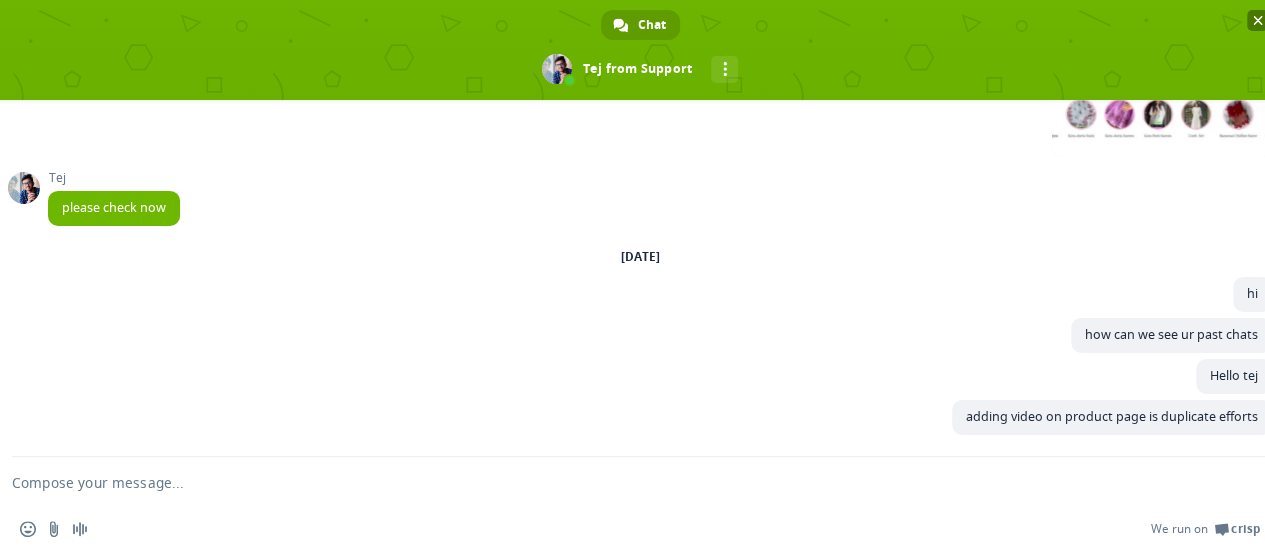 click at bounding box center (1257, 20) 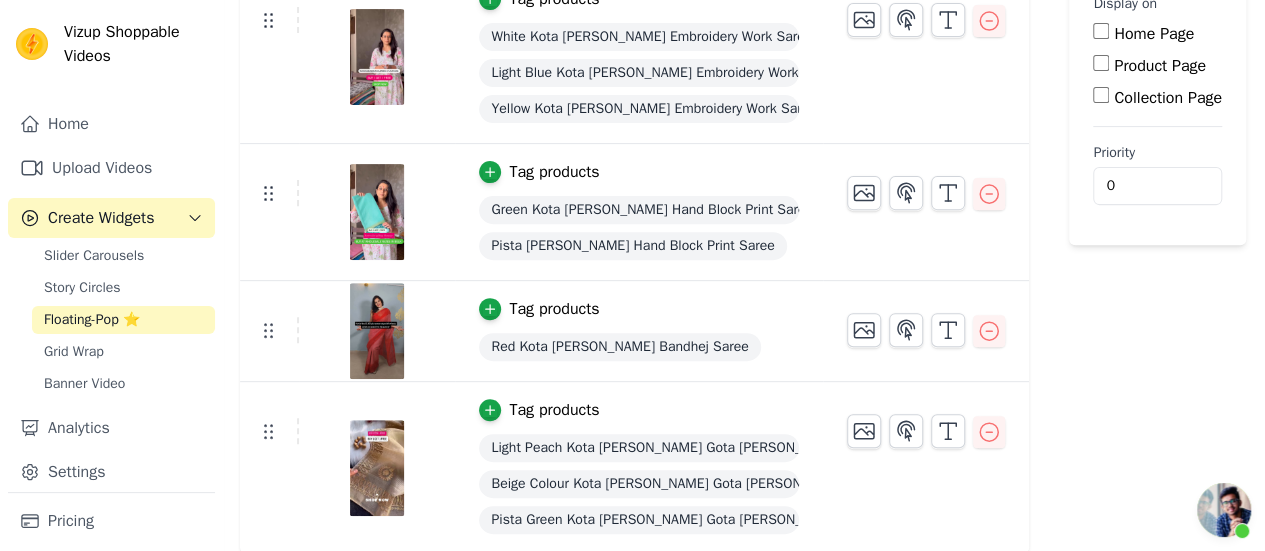scroll, scrollTop: 77, scrollLeft: 0, axis: vertical 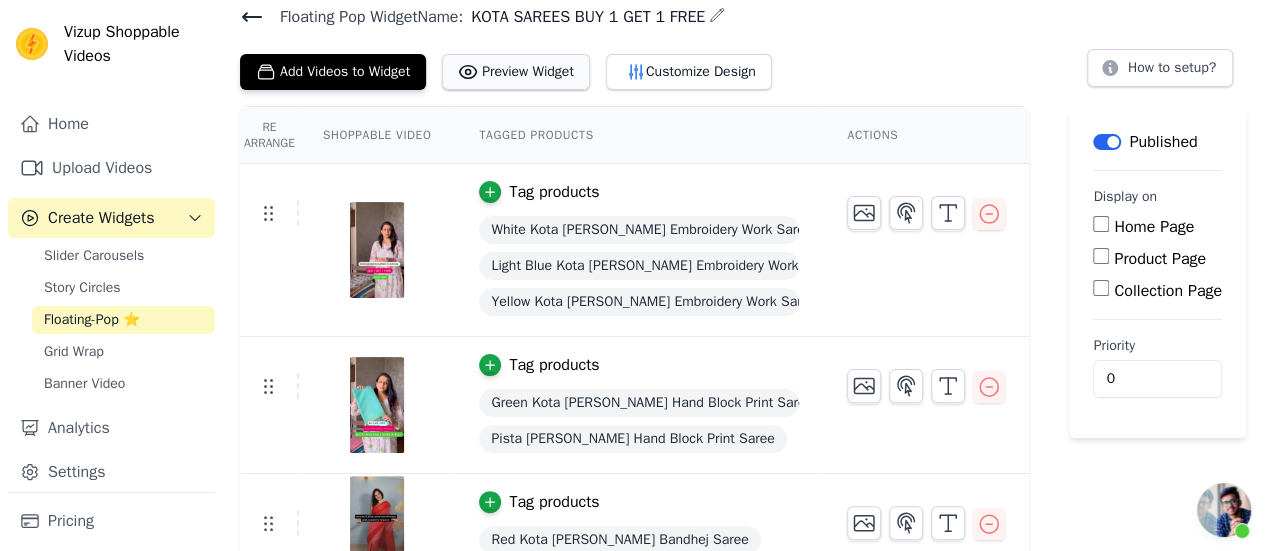 click on "Preview Widget" at bounding box center [516, 72] 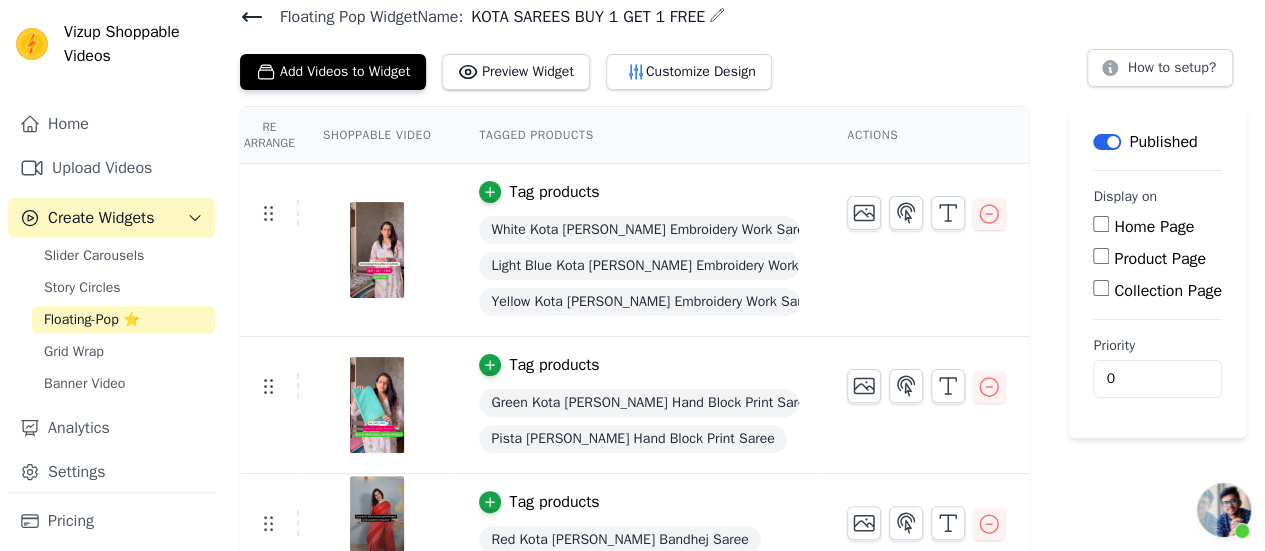 click at bounding box center (1224, 510) 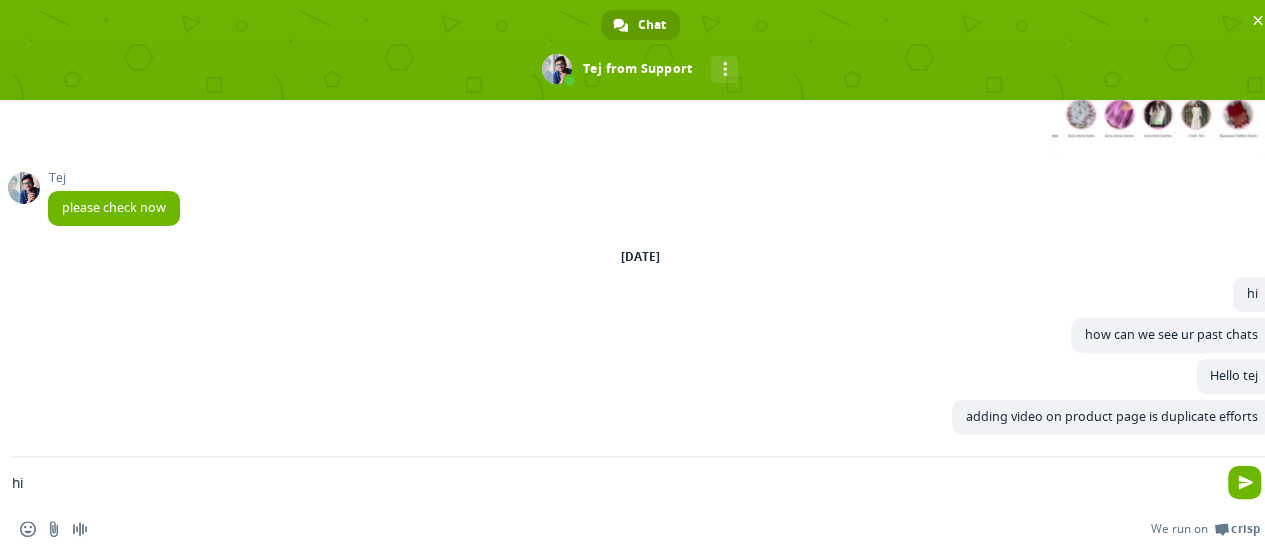 type on "hi" 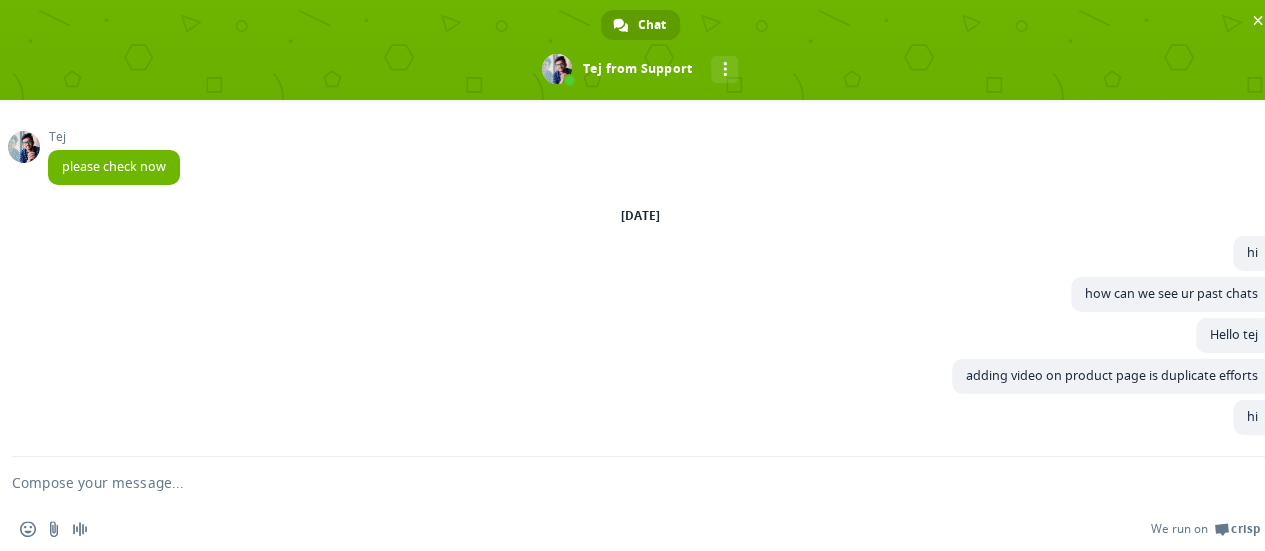 scroll, scrollTop: 7212, scrollLeft: 0, axis: vertical 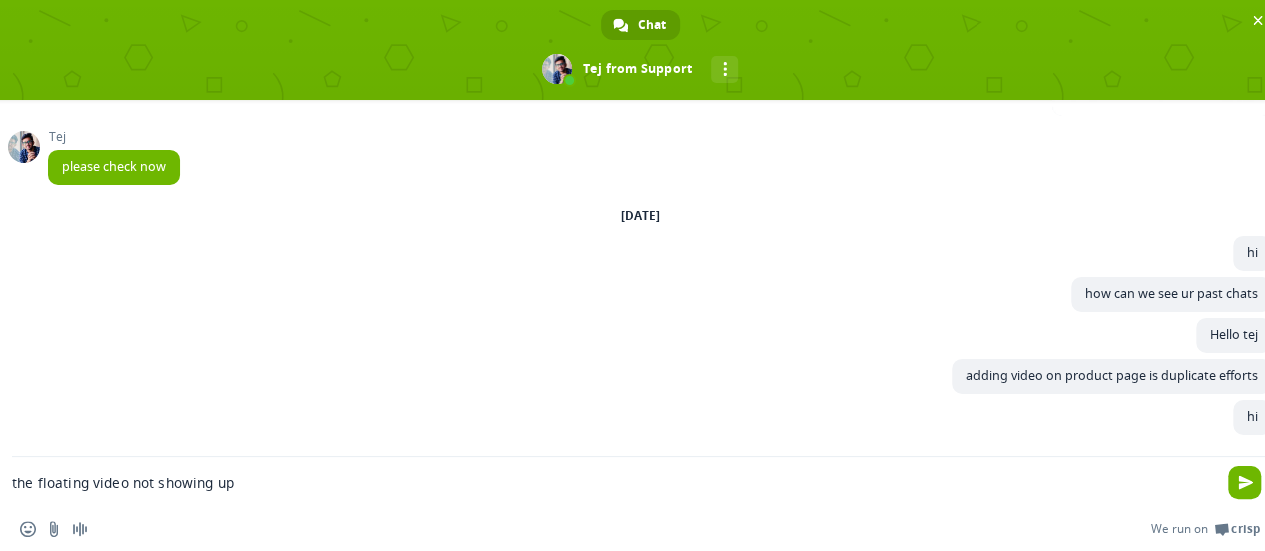 type on "the floating video not showing up" 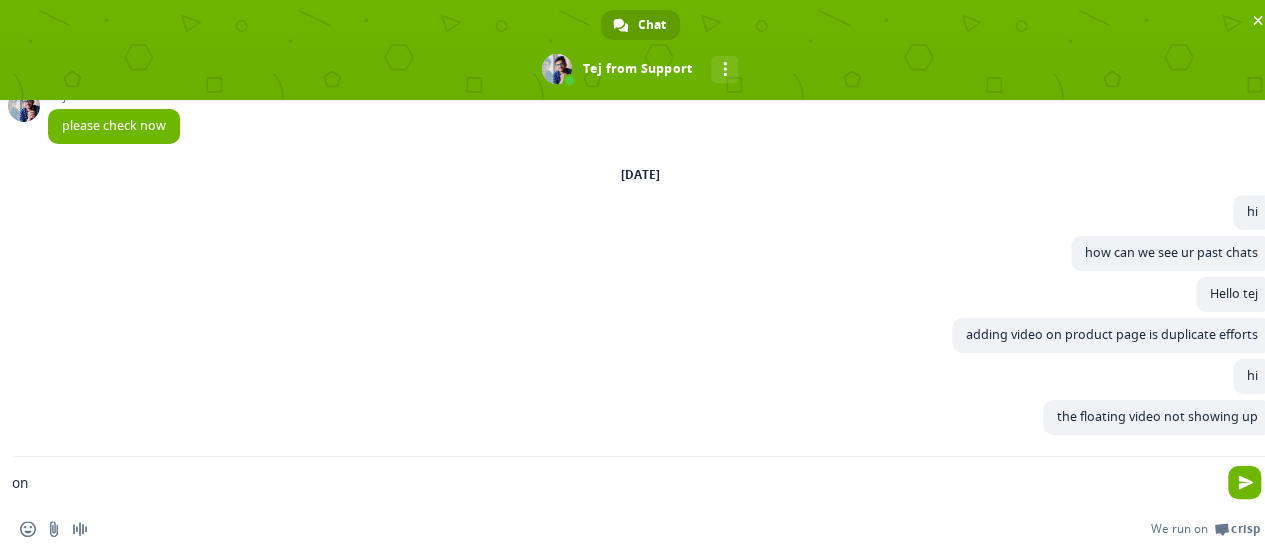 type on "on" 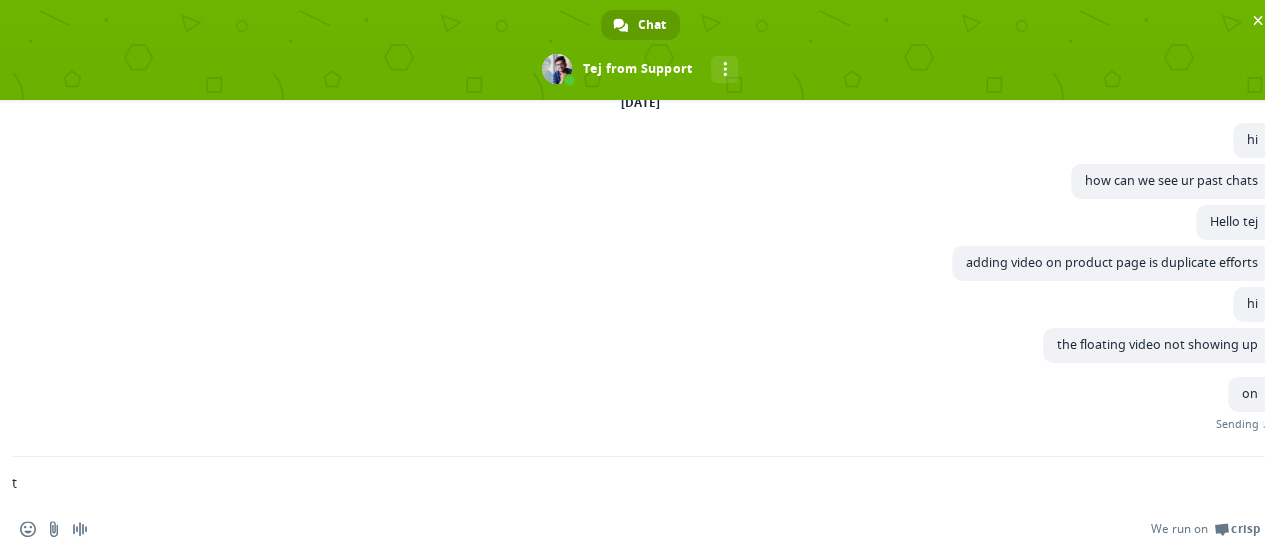 scroll, scrollTop: 7296, scrollLeft: 0, axis: vertical 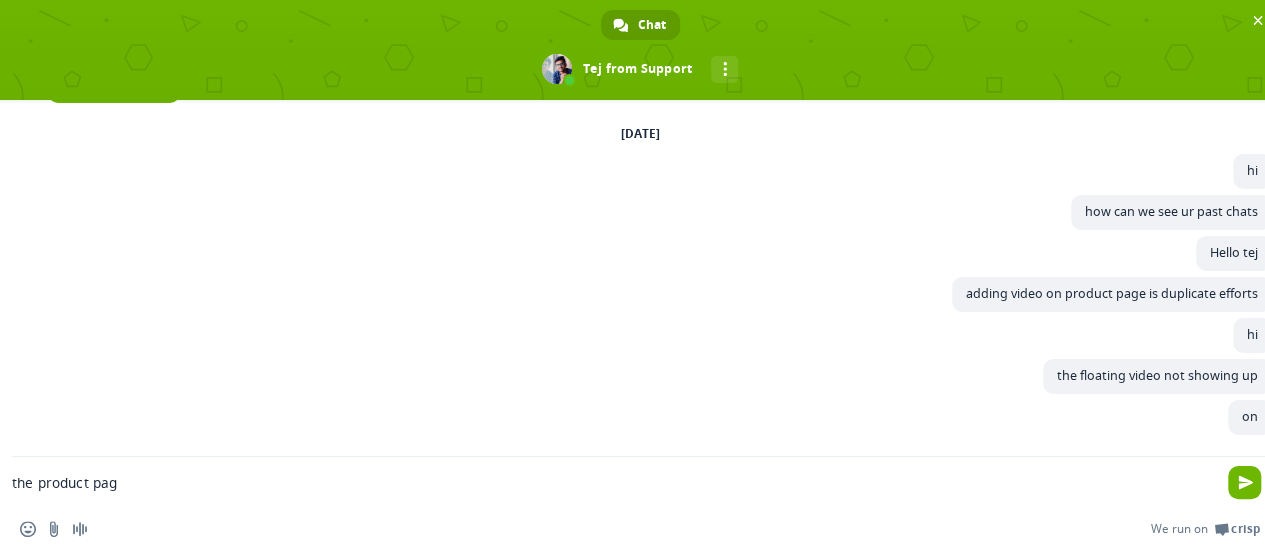 type on "the product page" 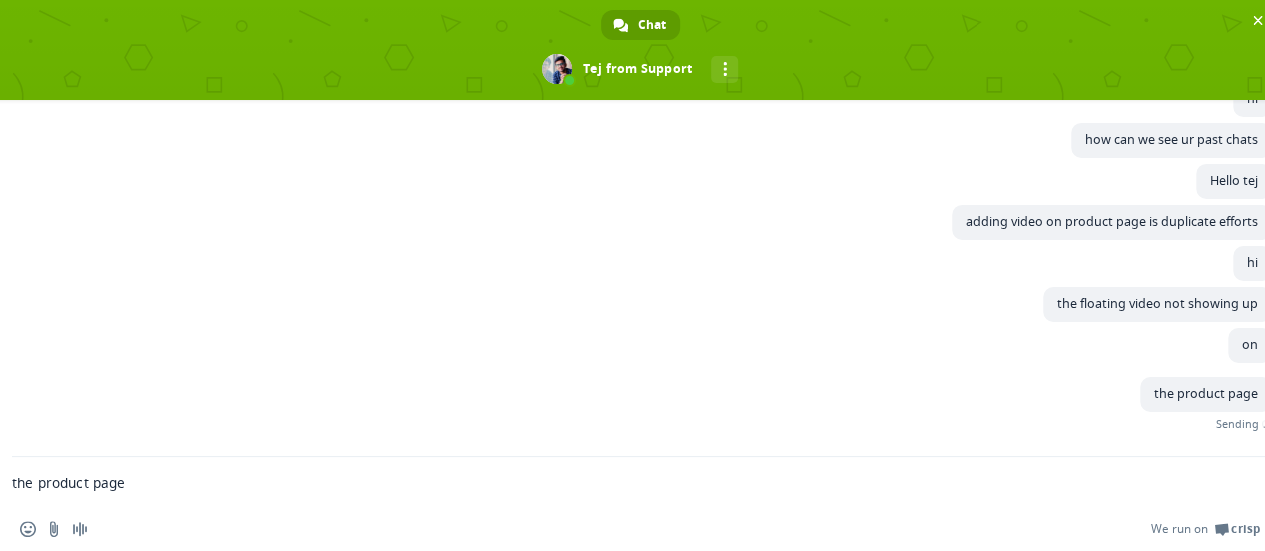 type 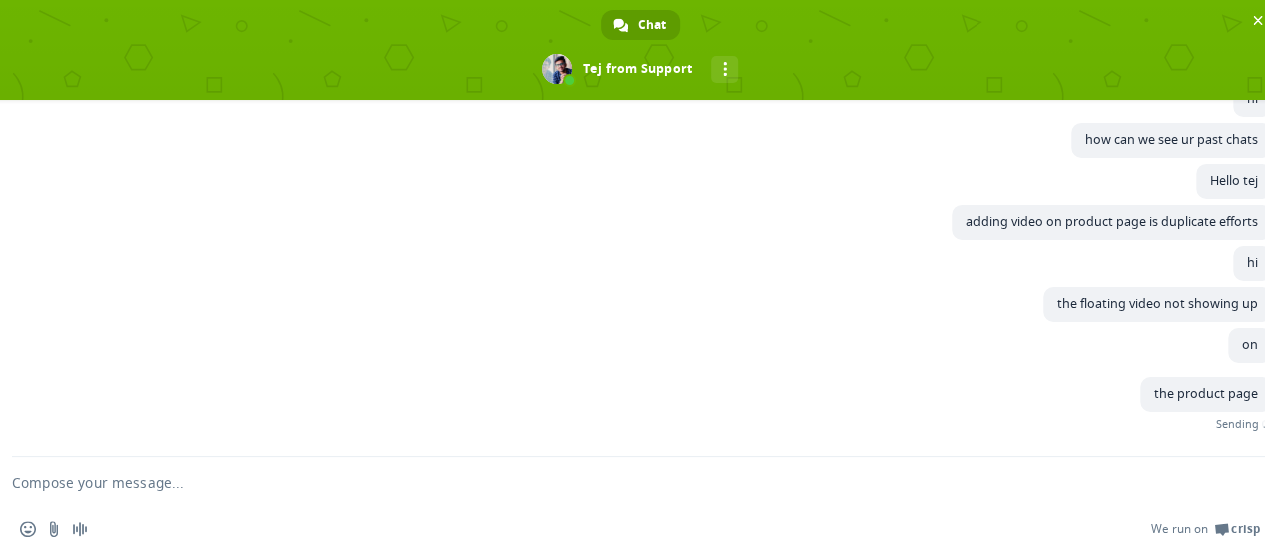 scroll, scrollTop: 7337, scrollLeft: 0, axis: vertical 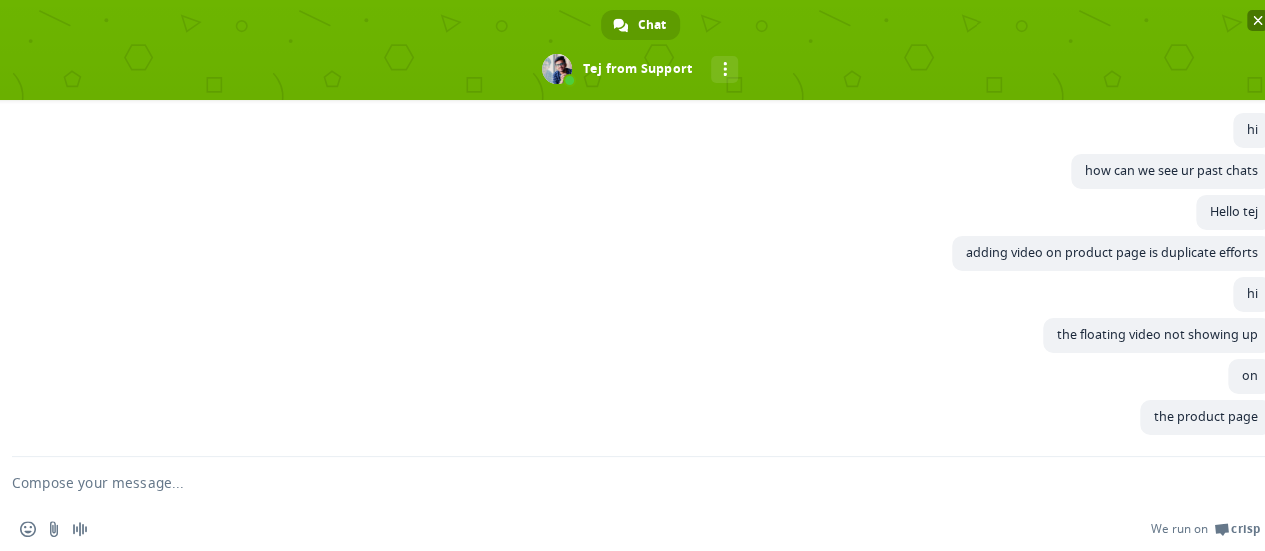 click at bounding box center [1258, 20] 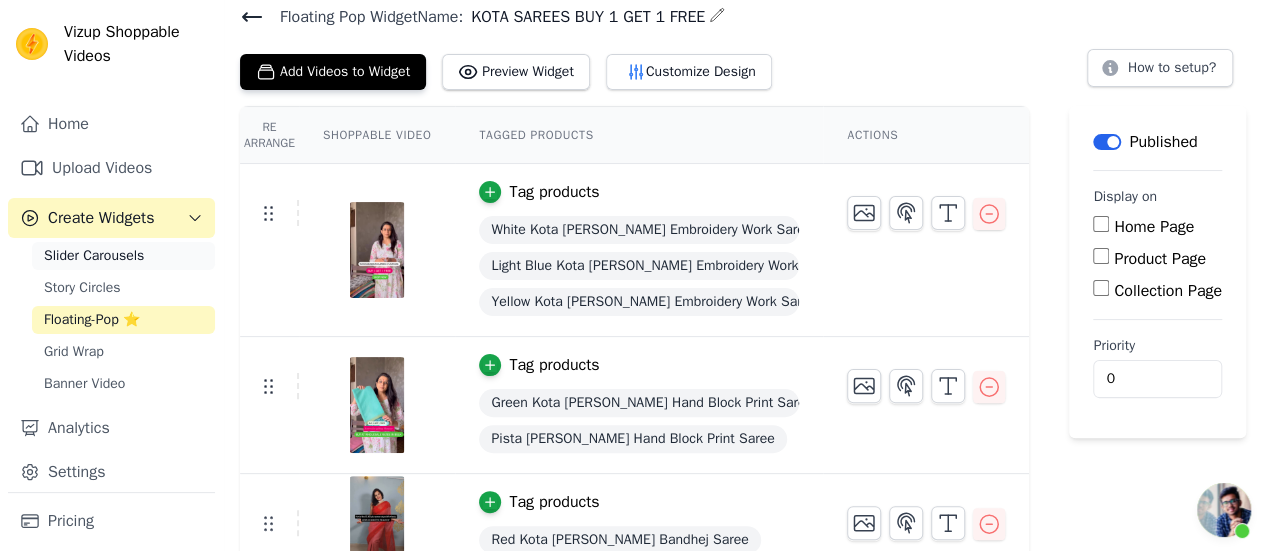 click on "Slider Carousels" at bounding box center [123, 256] 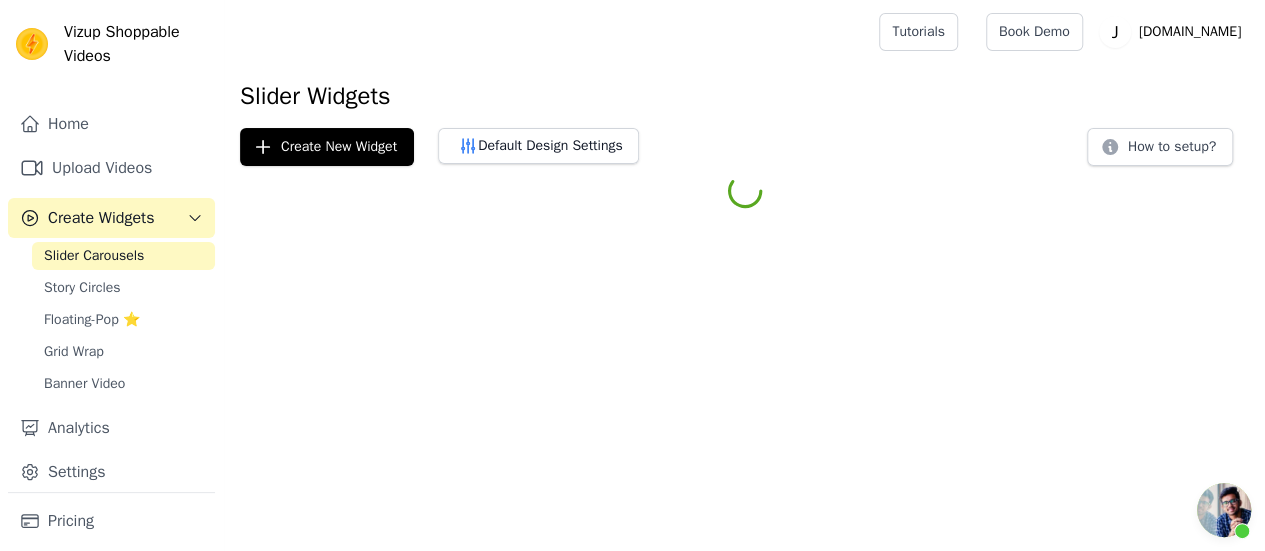 scroll, scrollTop: 0, scrollLeft: 0, axis: both 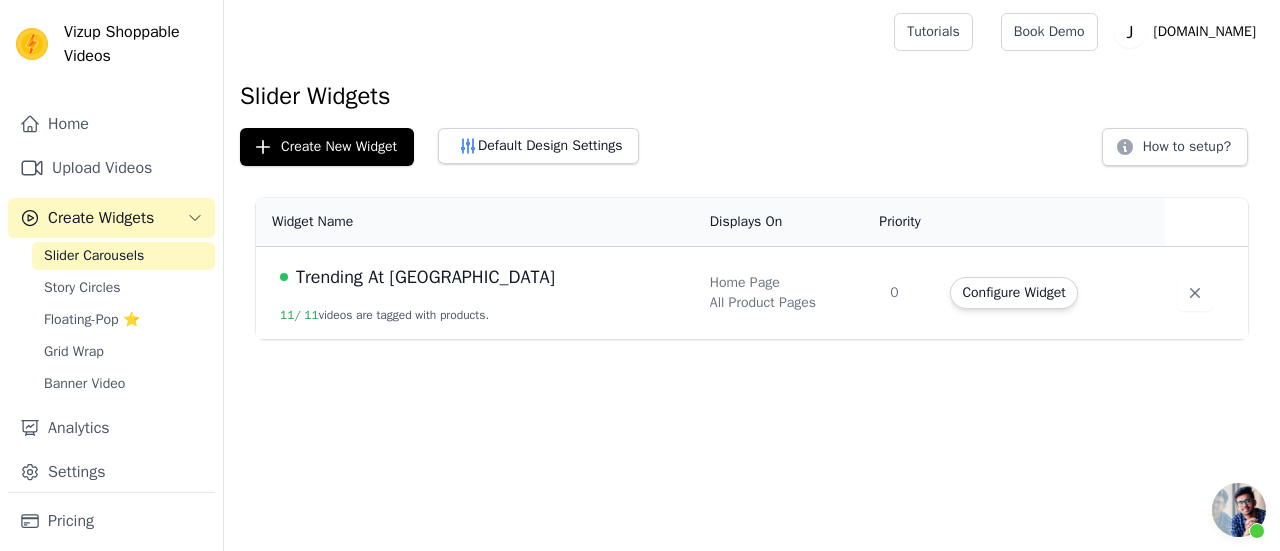 click on "11  /   11  videos are tagged with products." at bounding box center [384, 315] 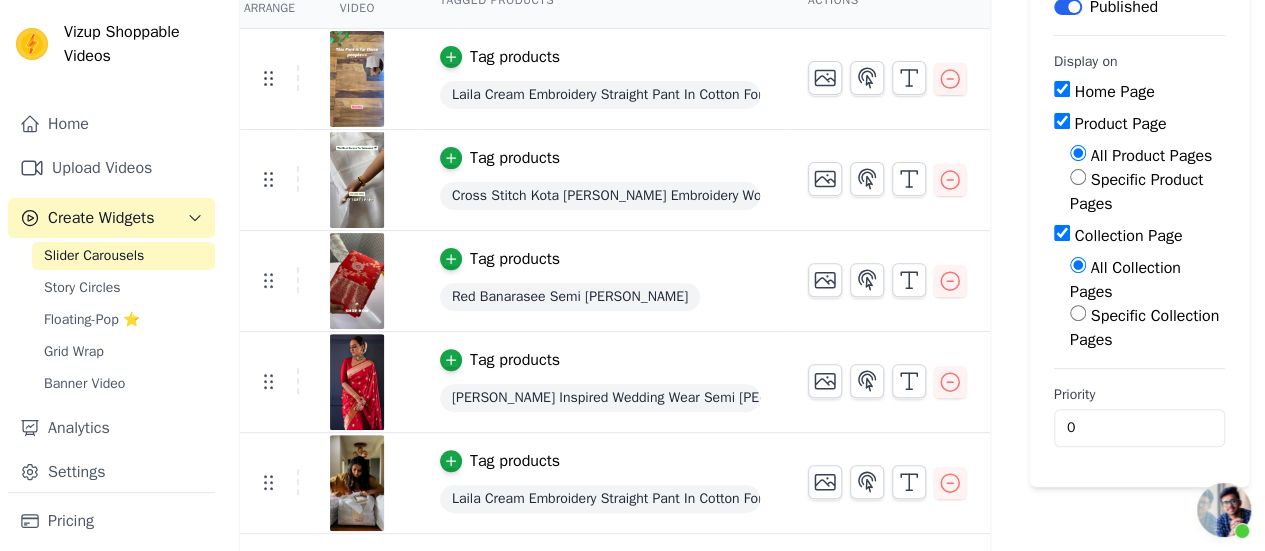 scroll, scrollTop: 104, scrollLeft: 0, axis: vertical 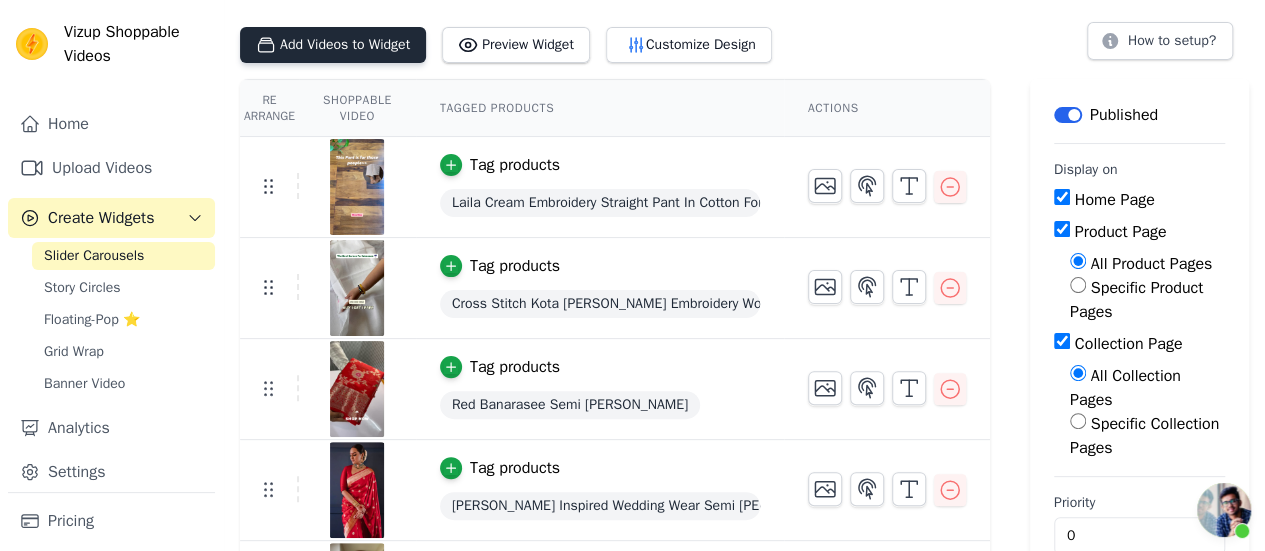click on "Add Videos to Widget" at bounding box center (333, 45) 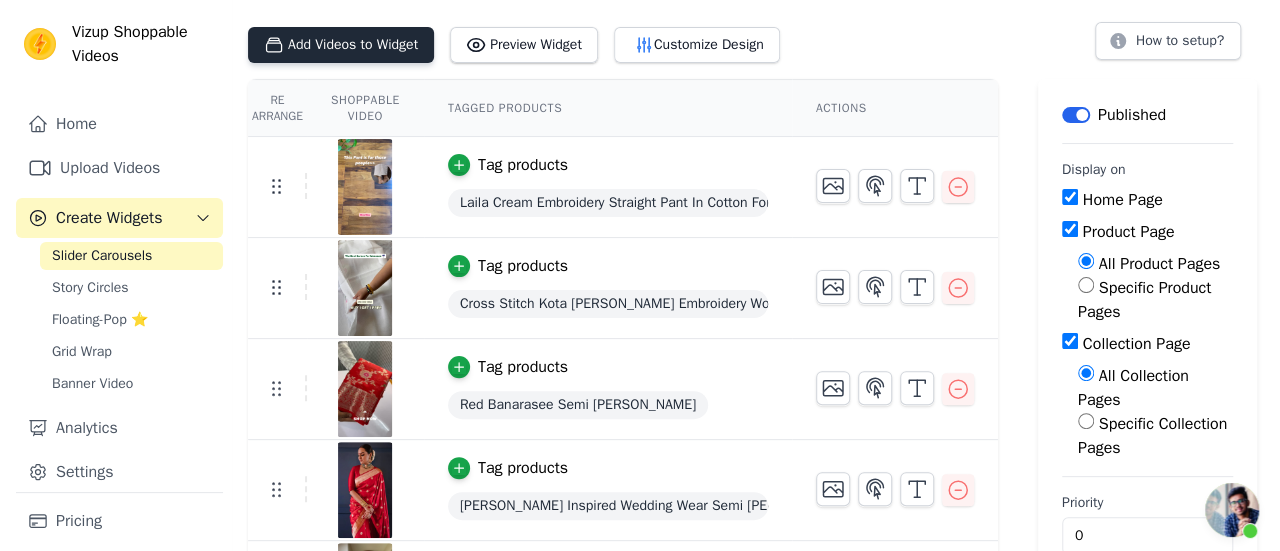 scroll, scrollTop: 0, scrollLeft: 0, axis: both 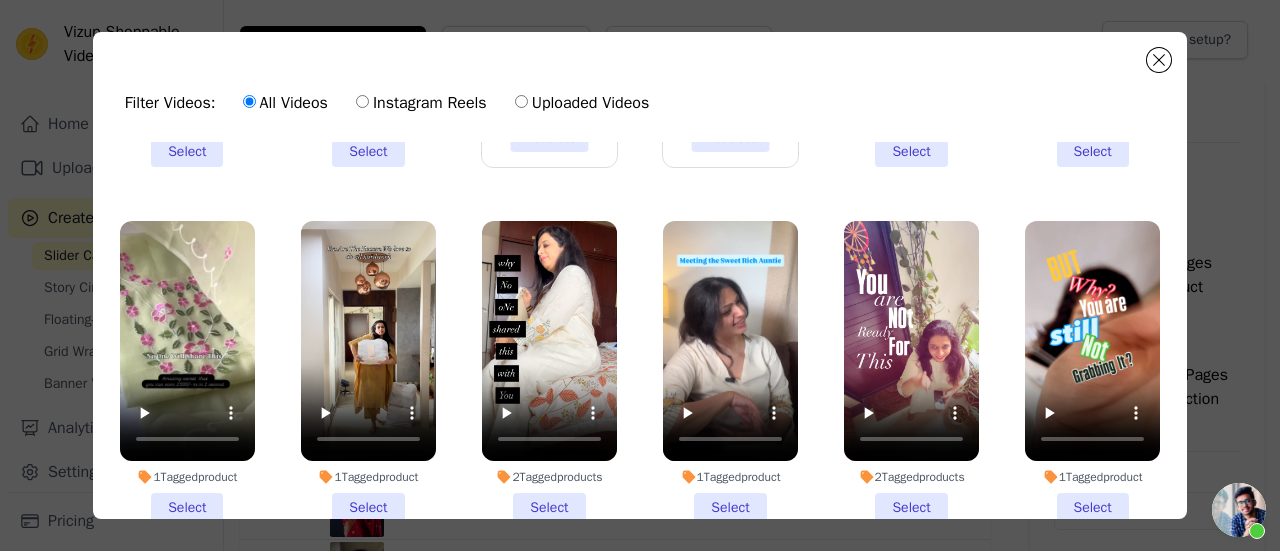 click on "1  Tagged  product     Select" at bounding box center [730, 372] 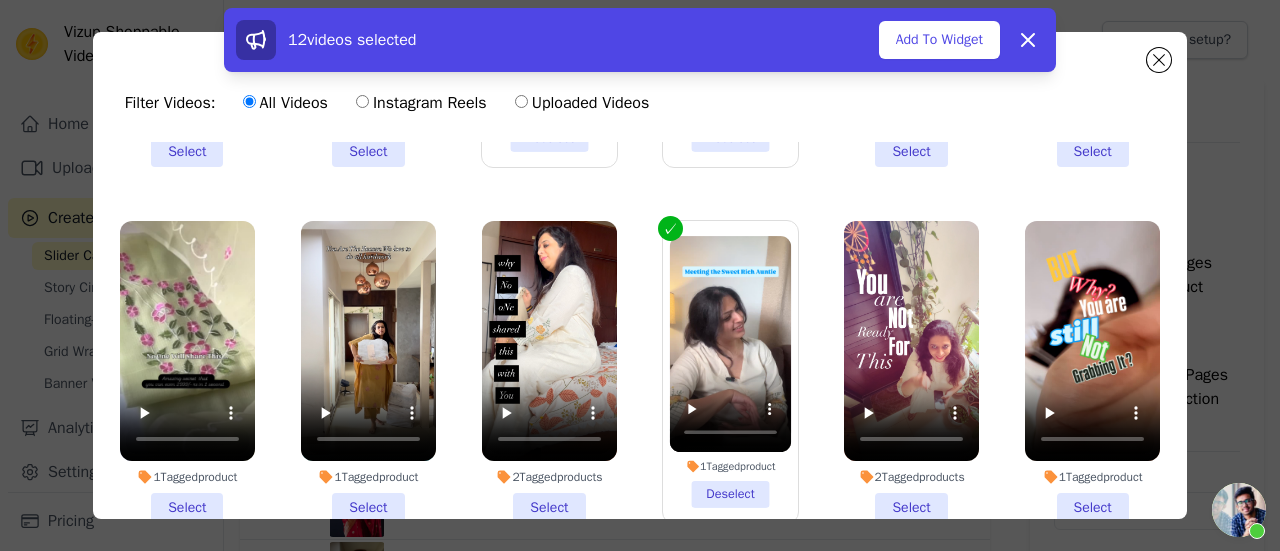 click on "1  Tagged  product     Select" at bounding box center [187, 372] 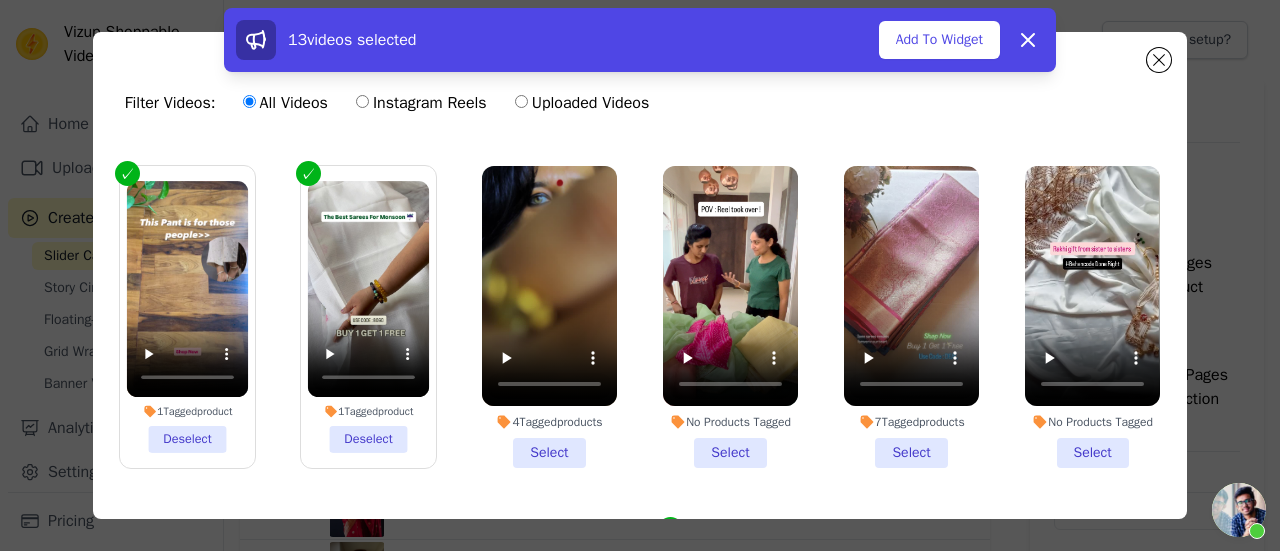 scroll, scrollTop: 1425, scrollLeft: 0, axis: vertical 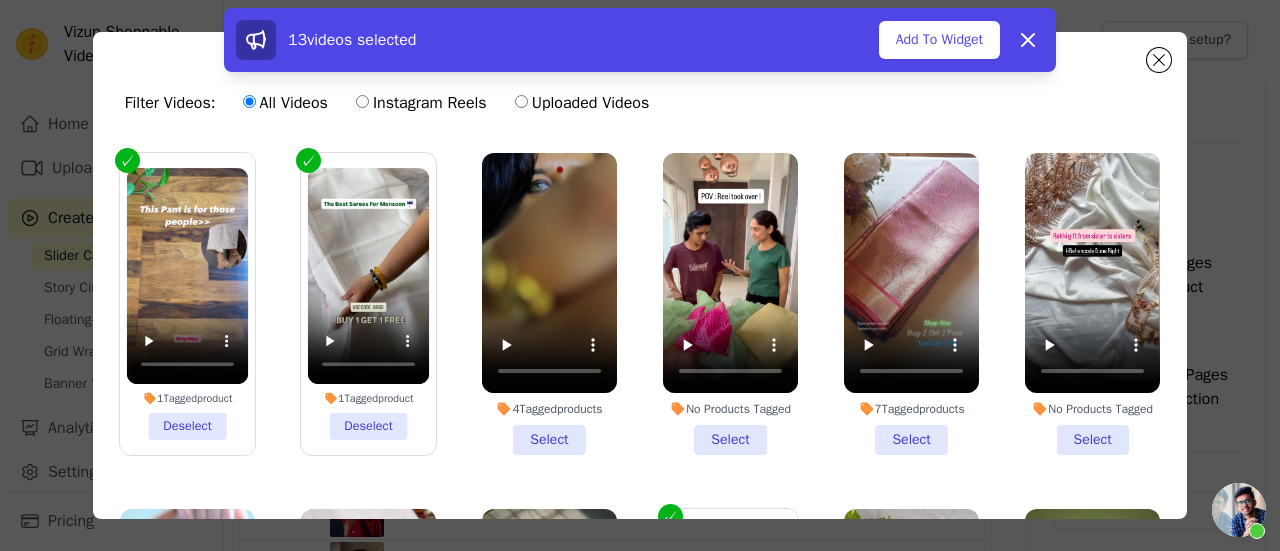 click on "7  Tagged  products     Select" at bounding box center (911, 304) 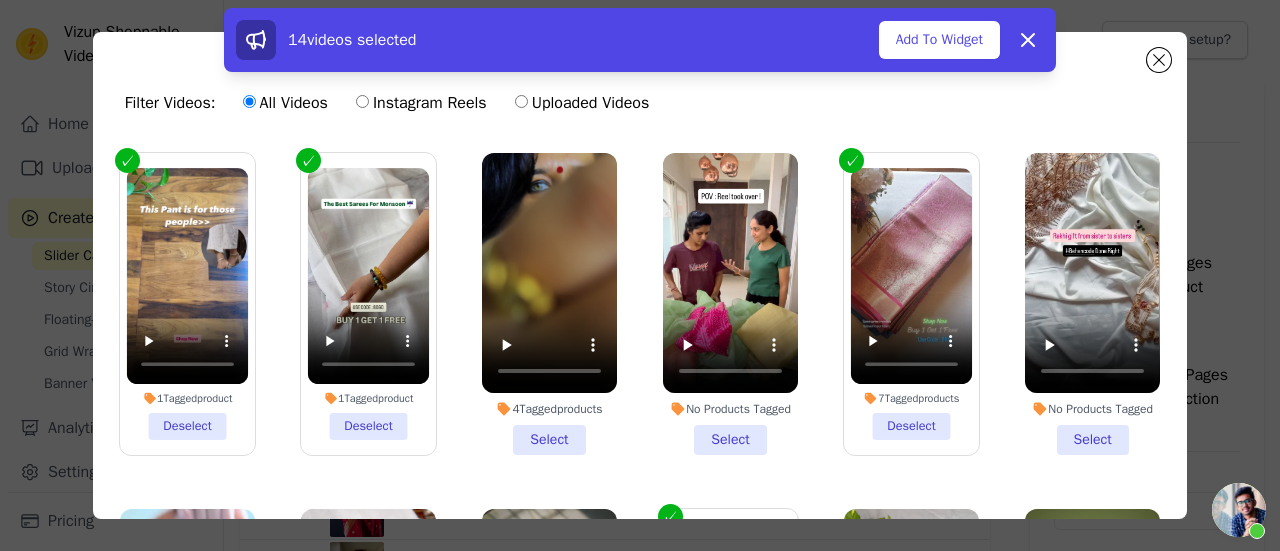 click on "No Products Tagged     Select" at bounding box center [1092, 304] 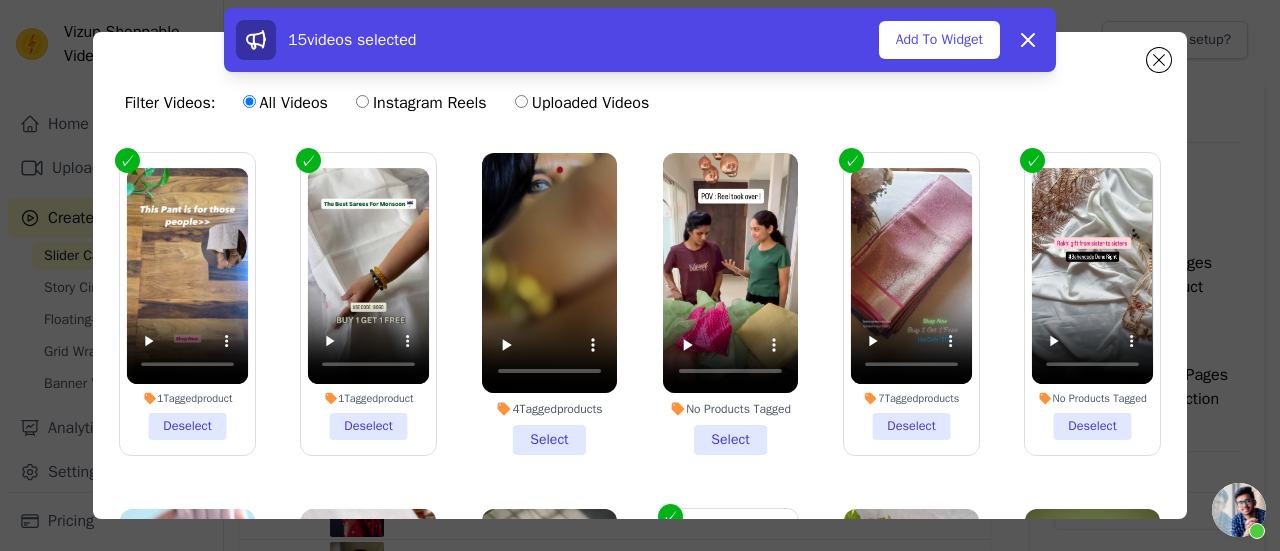 click on "No Products Tagged     Deselect" at bounding box center [1093, 304] 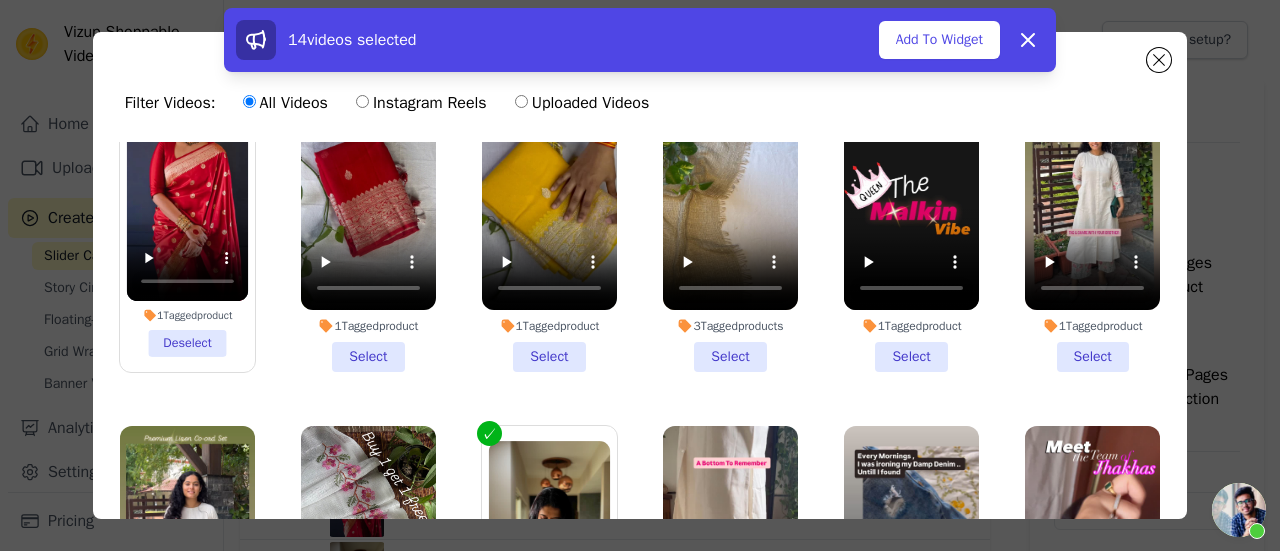 scroll, scrollTop: 2213, scrollLeft: 0, axis: vertical 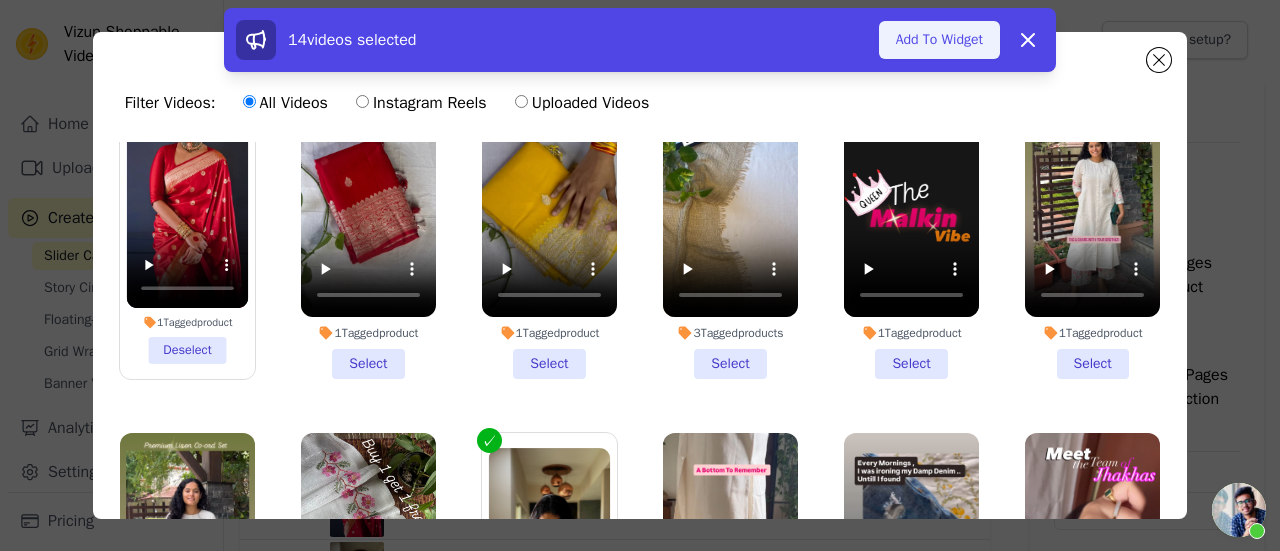 click on "Add To Widget" at bounding box center [939, 40] 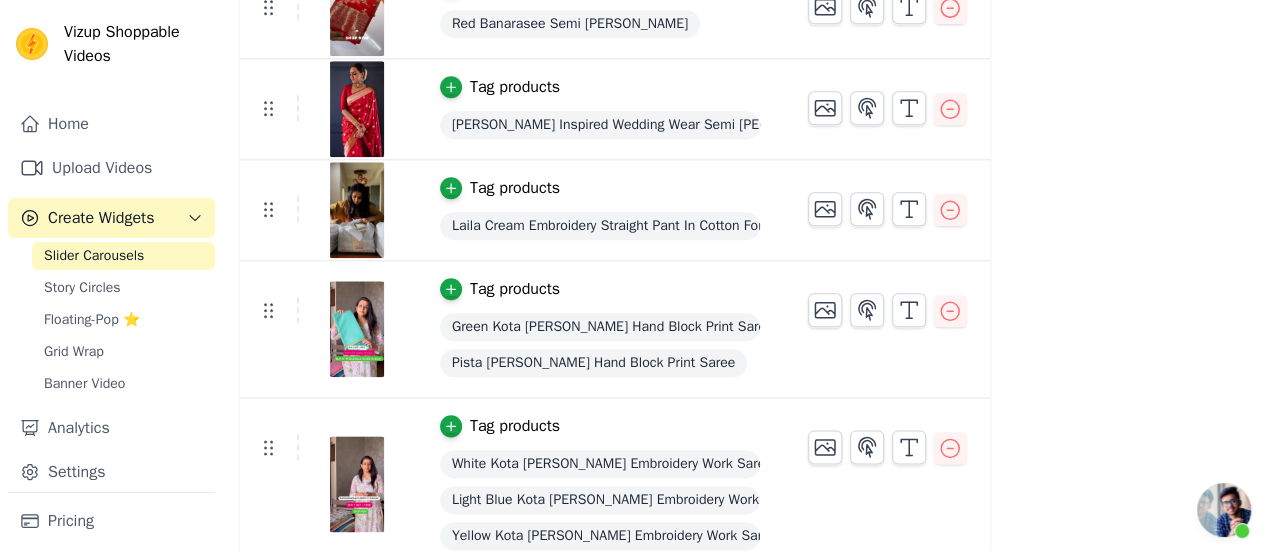 scroll, scrollTop: 1001, scrollLeft: 0, axis: vertical 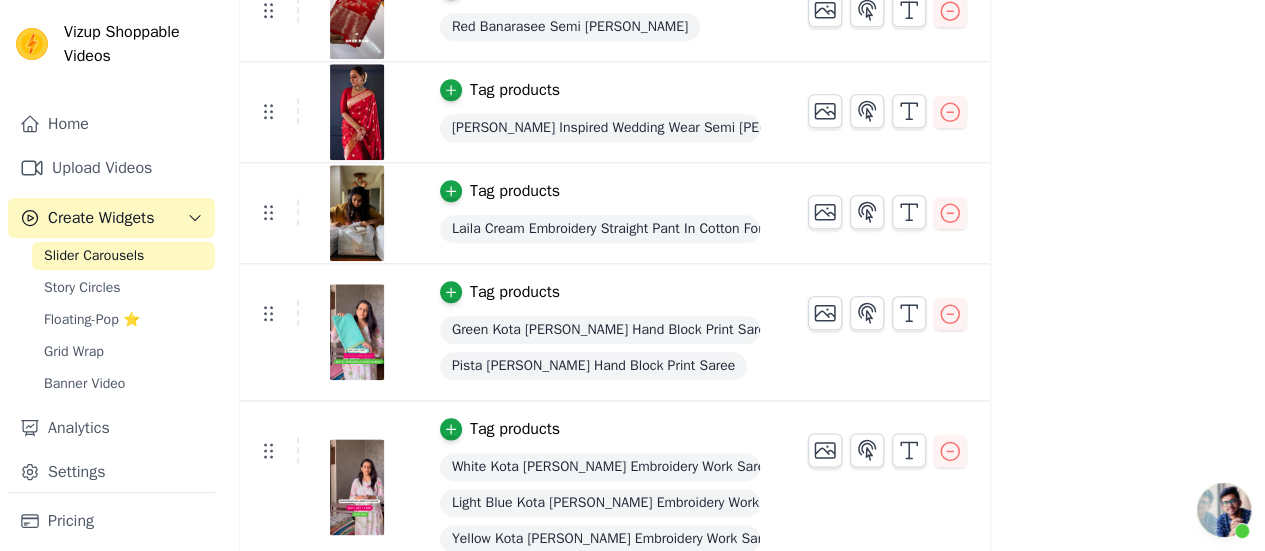 click on "Tag products" at bounding box center (515, 191) 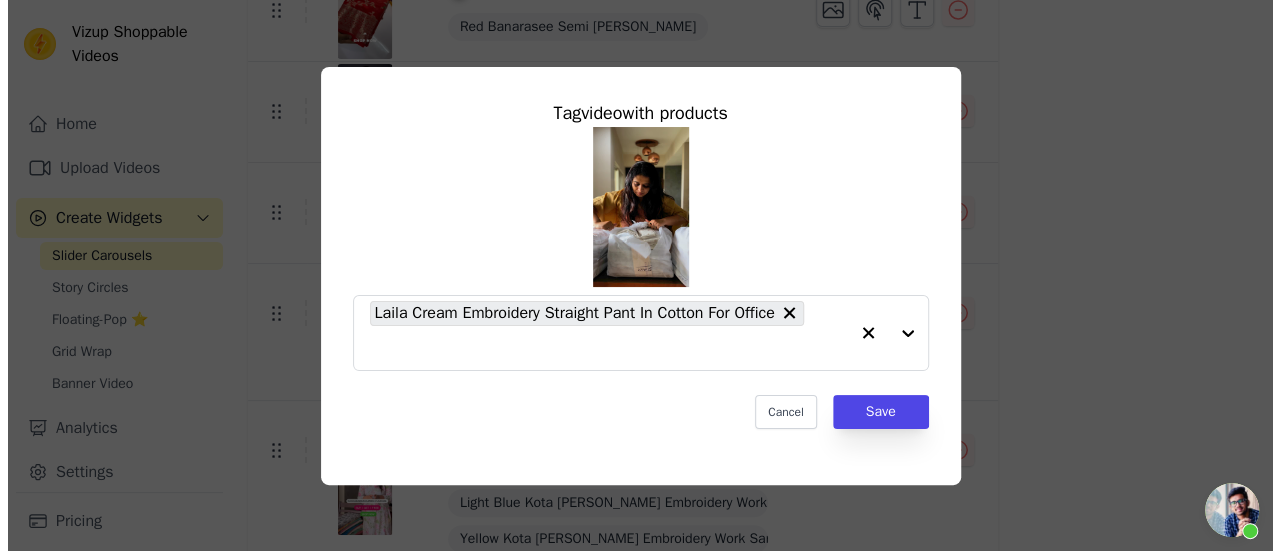 scroll, scrollTop: 0, scrollLeft: 0, axis: both 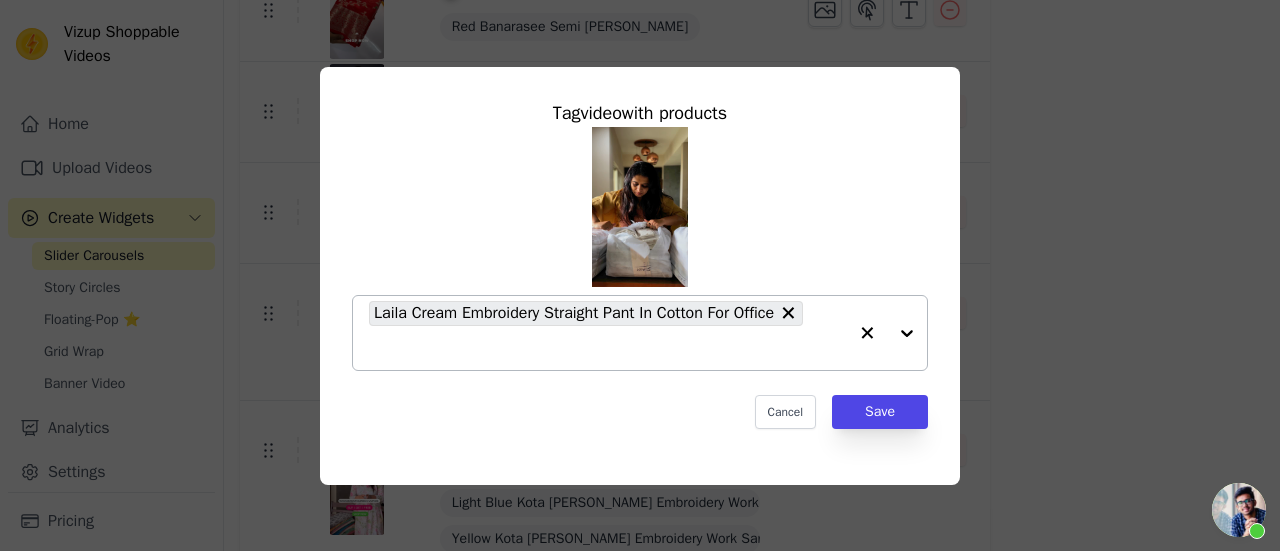 click 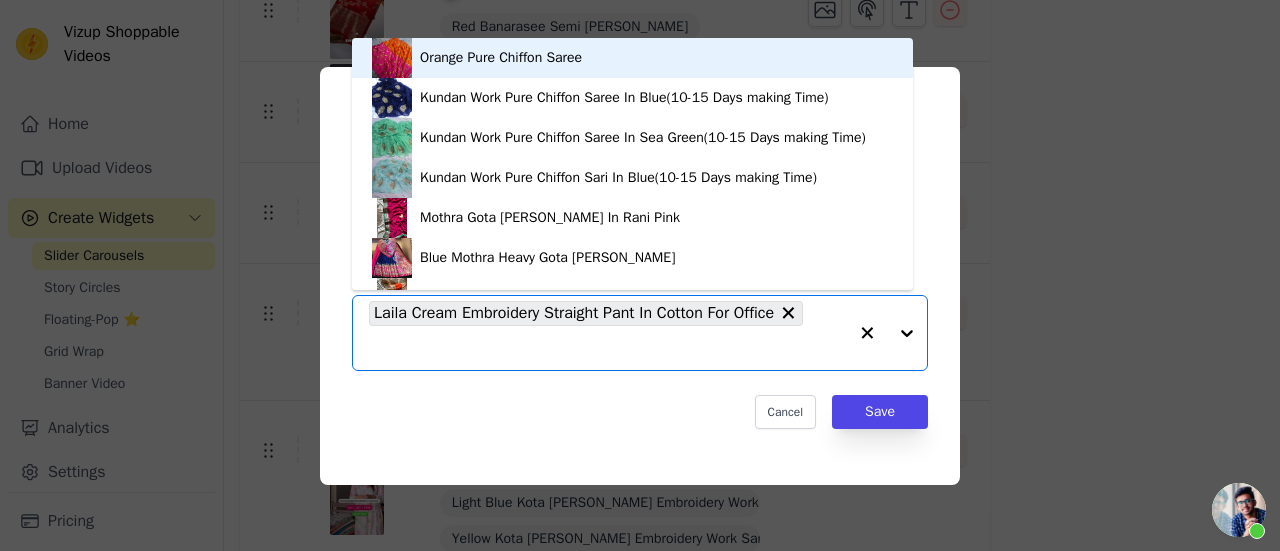 paste on "Haseena Pakistani Cut Work Cream Straight Pant In Cotton For Wom" 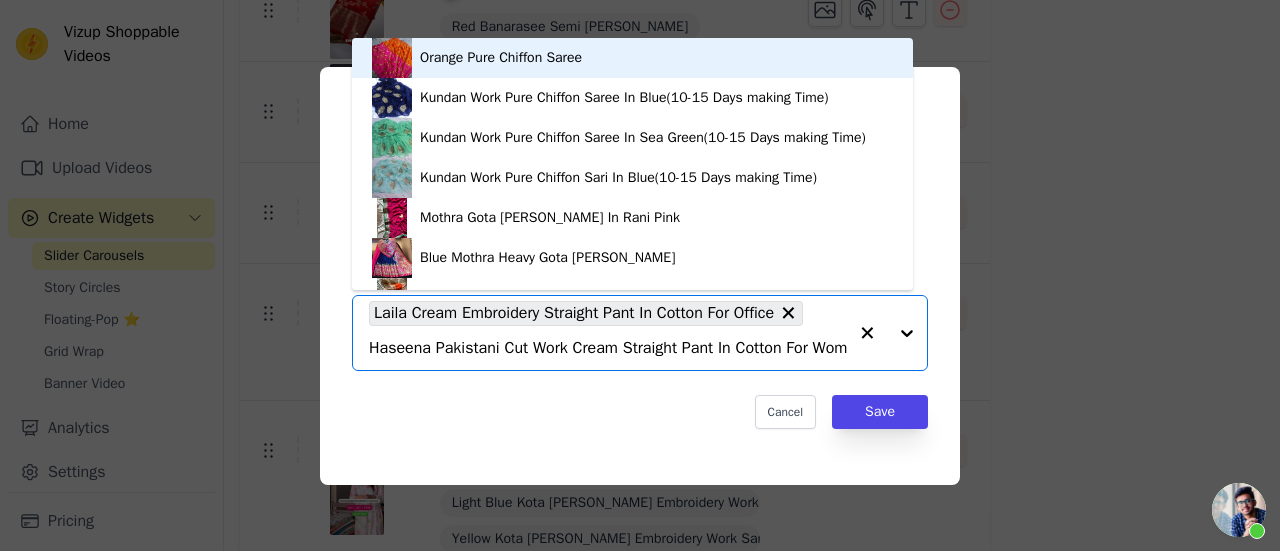 scroll, scrollTop: 0, scrollLeft: 2, axis: horizontal 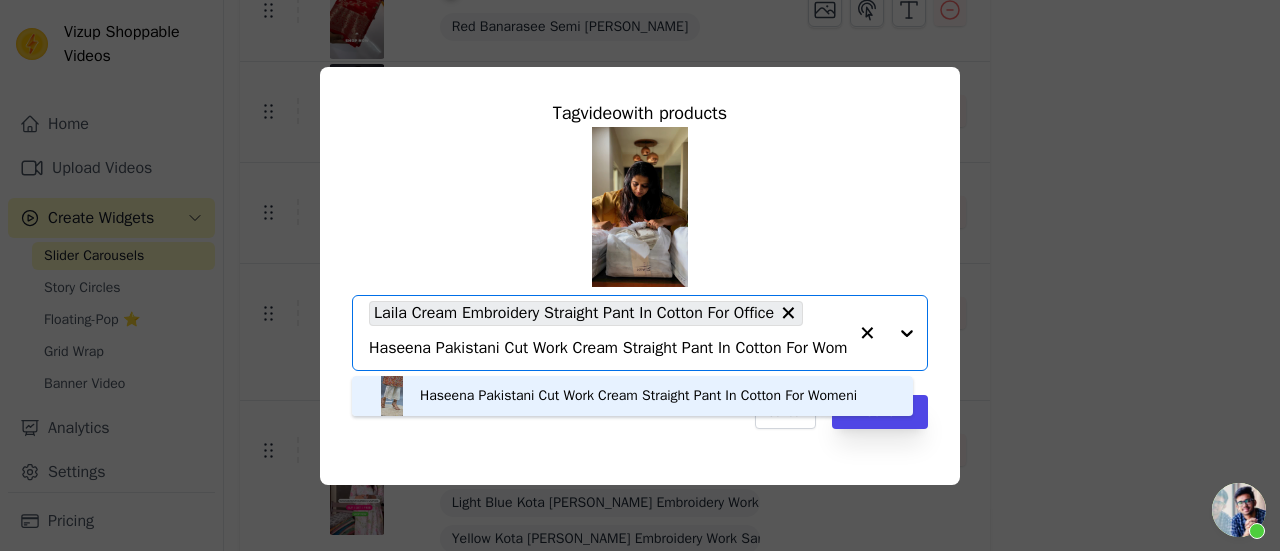 click on "Haseena Pakistani Cut Work Cream Straight Pant In Cotton For Womeni" at bounding box center (632, 396) 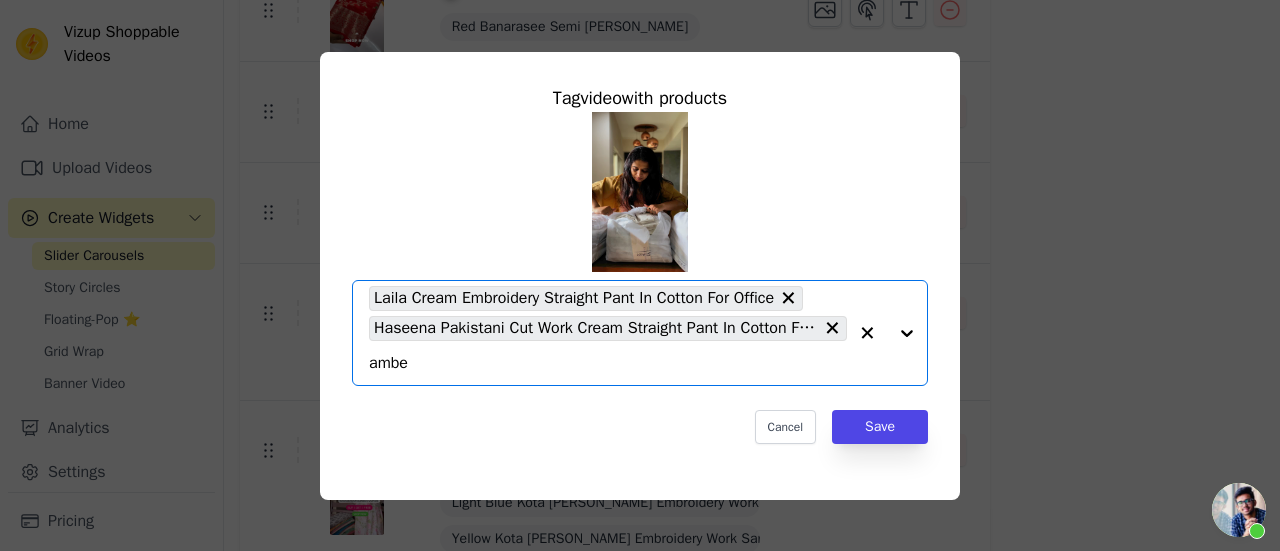 type on "amber" 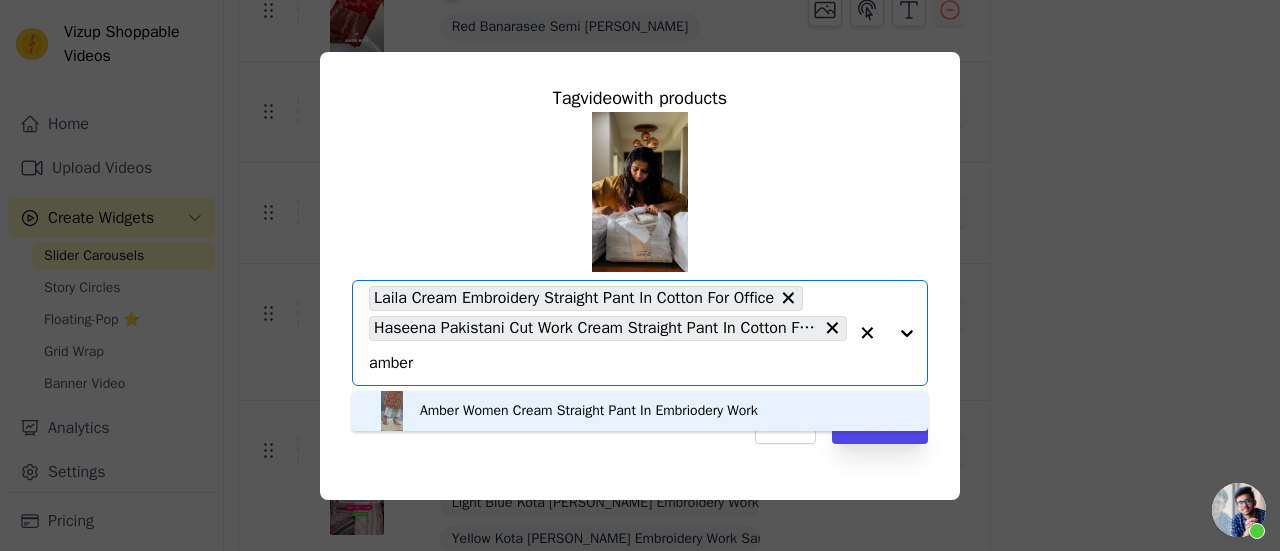 click on "Amber Women Cream Straight Pant In Embriodery Work" at bounding box center (589, 411) 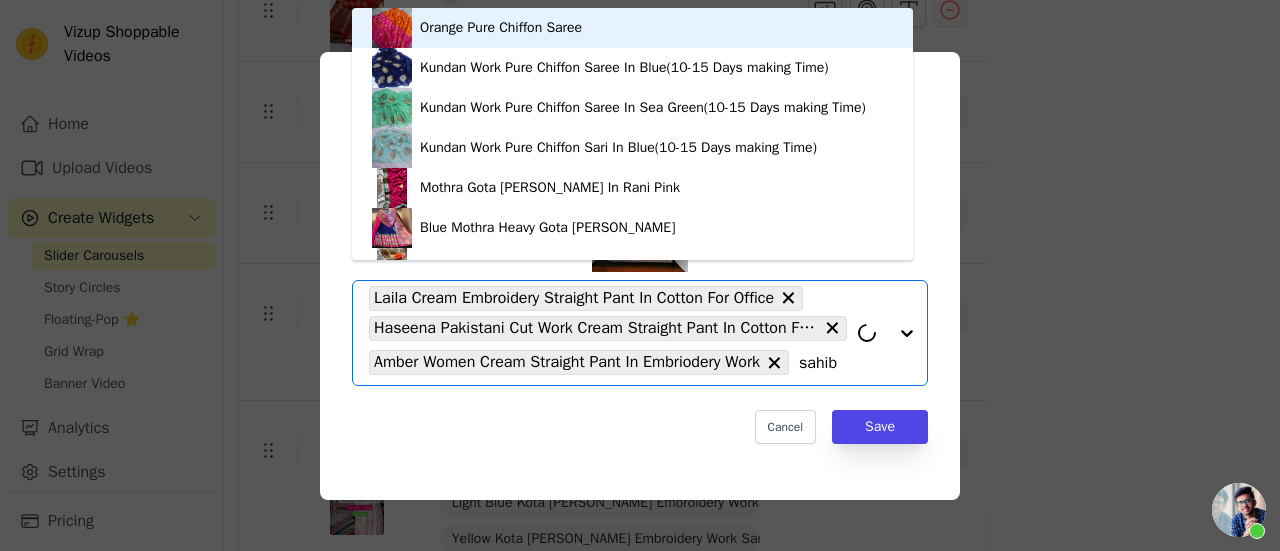 type on "sahiba" 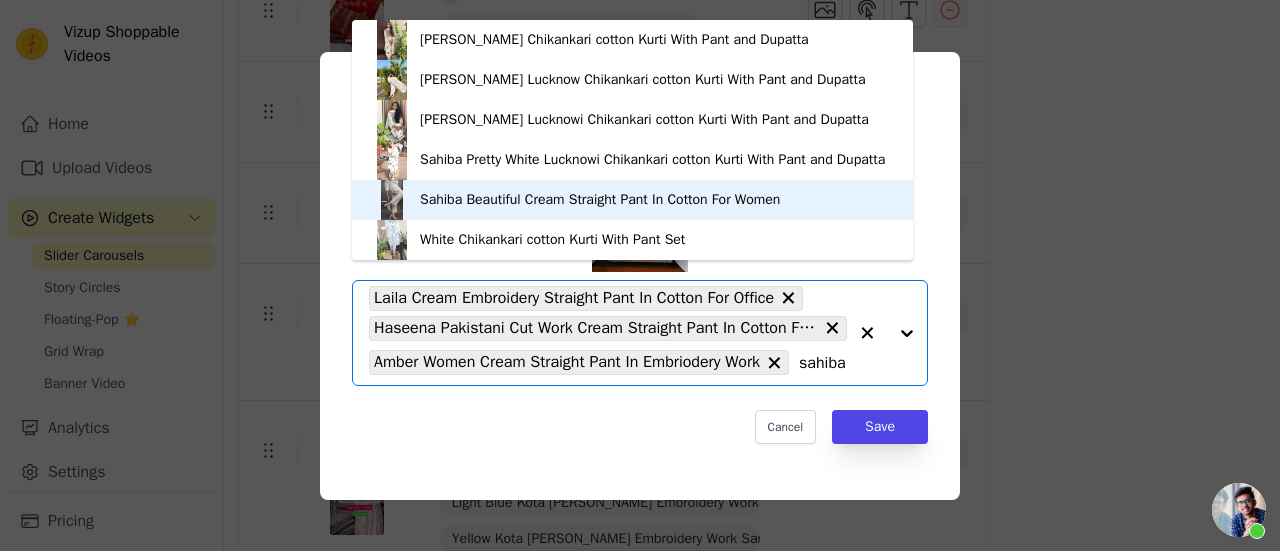 click on "Sahiba Beautiful Cream Straight Pant In Cotton For Women" at bounding box center (600, 200) 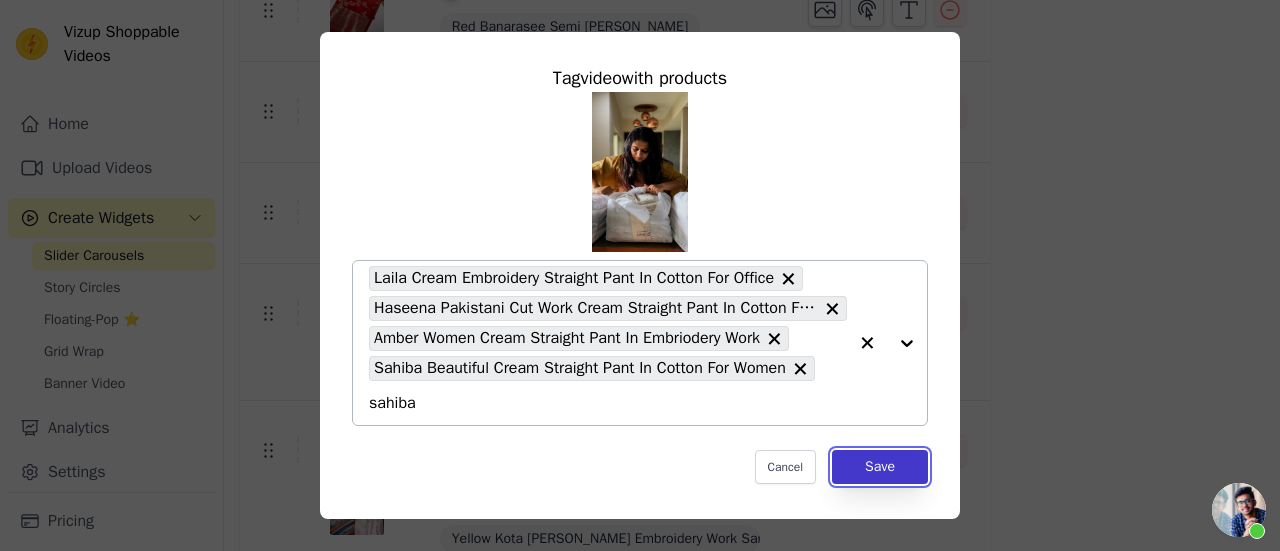 click on "Save" at bounding box center [880, 467] 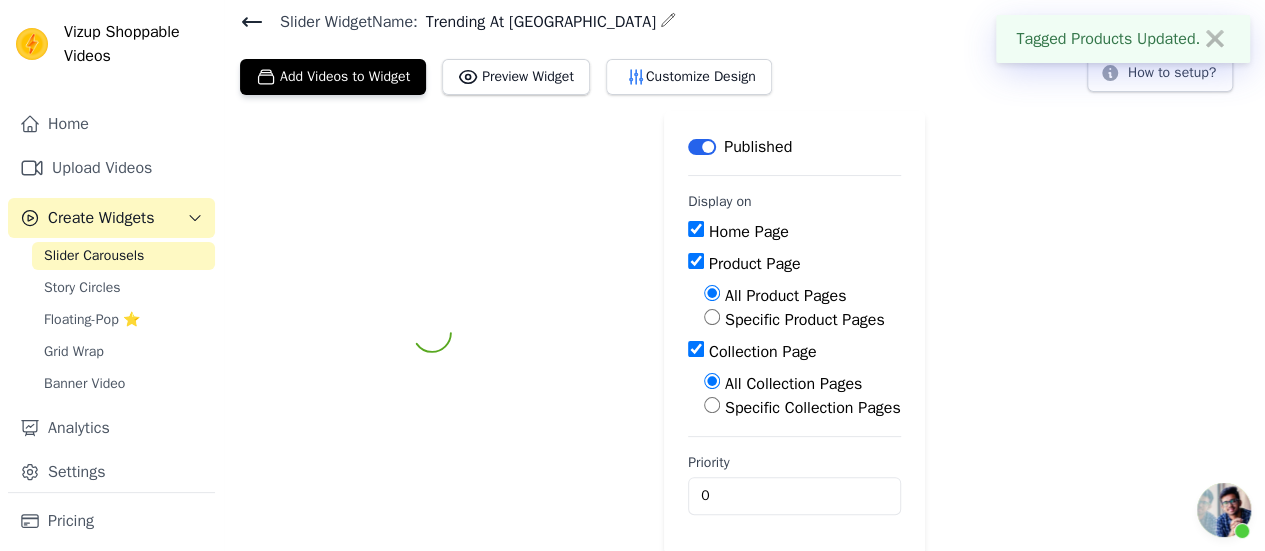 scroll, scrollTop: 1001, scrollLeft: 0, axis: vertical 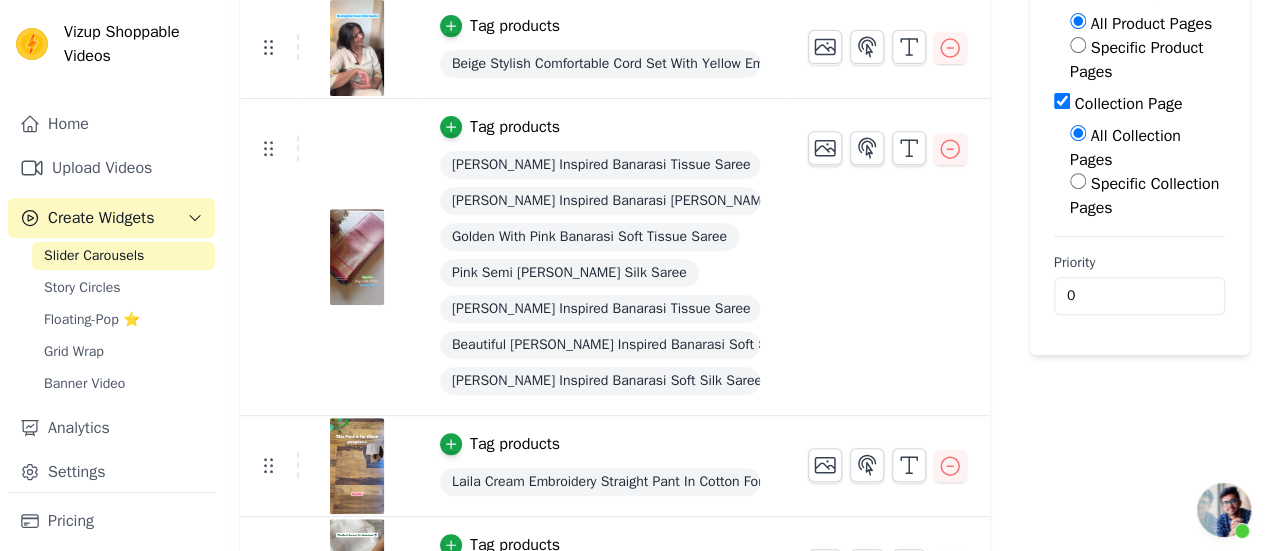 click at bounding box center (1224, 510) 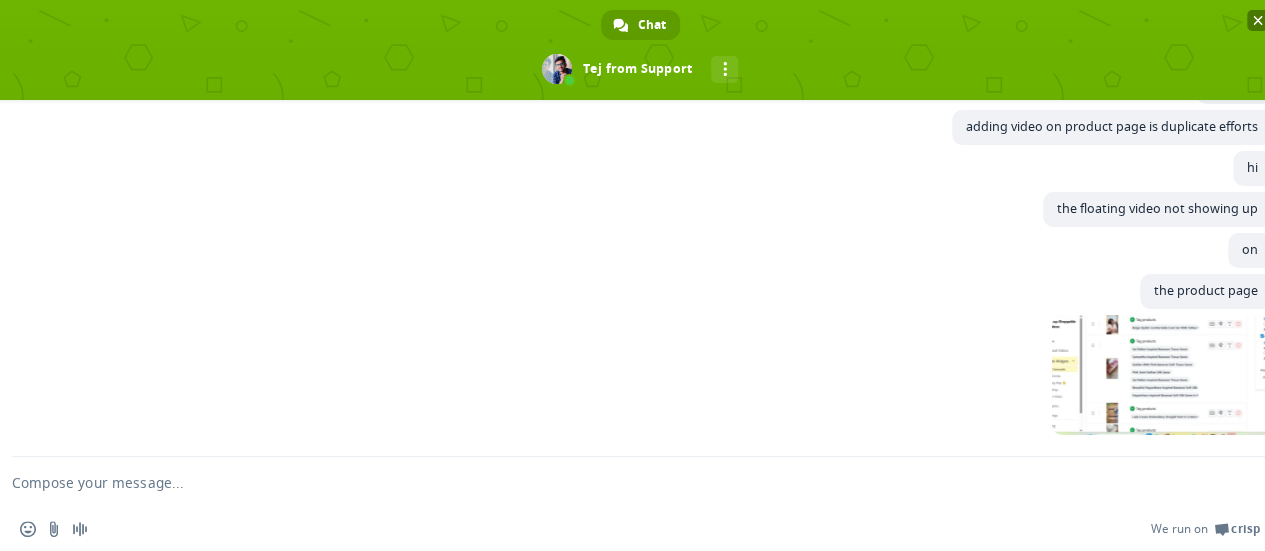 scroll, scrollTop: 7463, scrollLeft: 0, axis: vertical 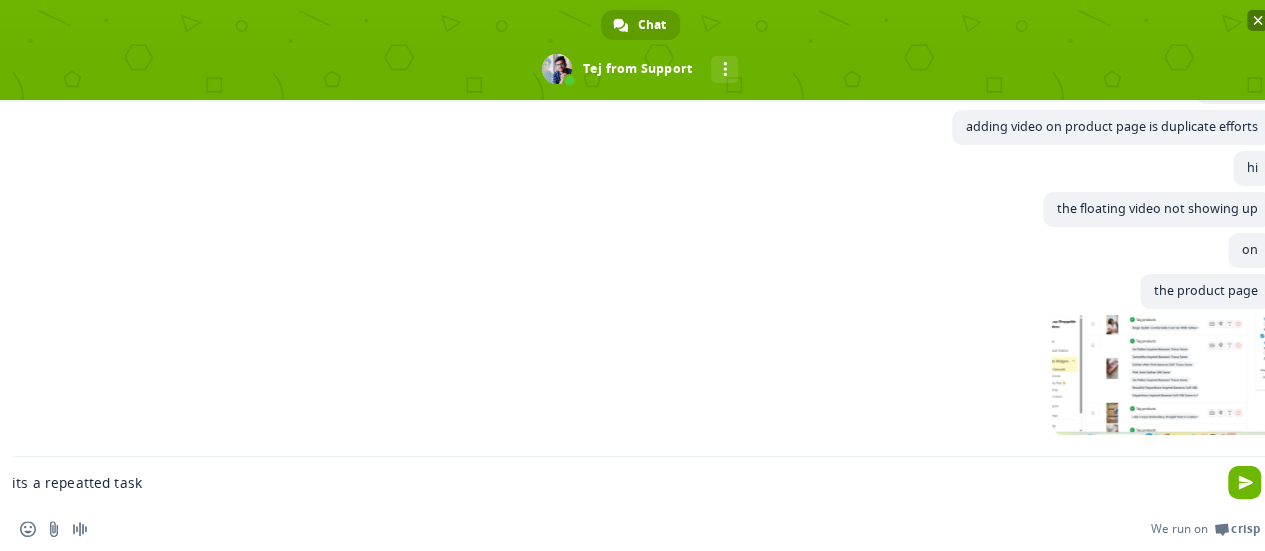 type on "its a repeatted task" 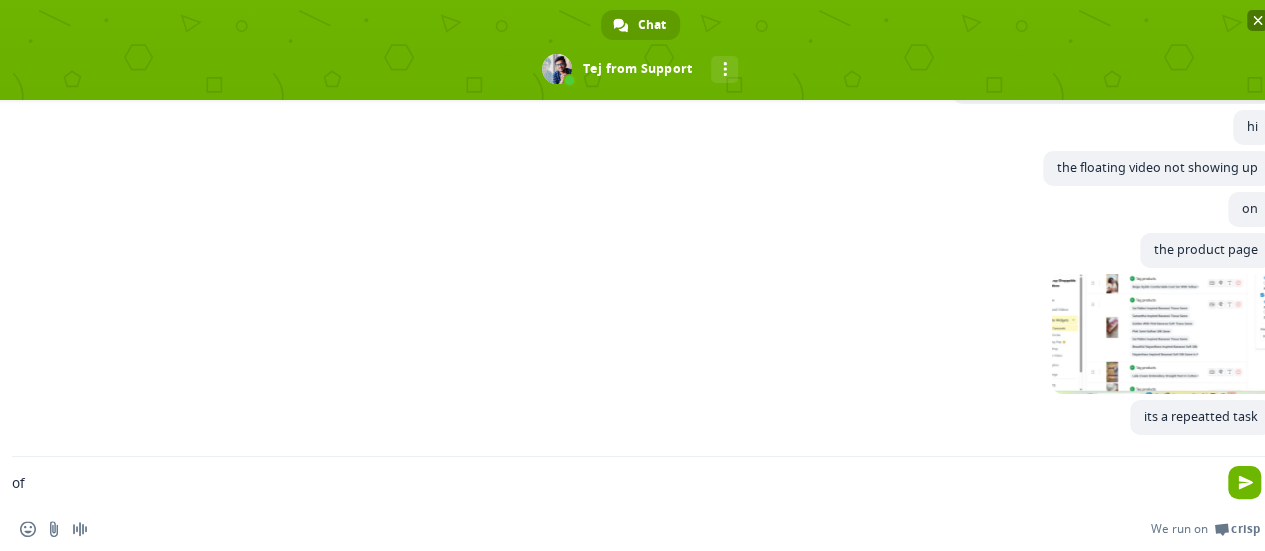 scroll, scrollTop: 7505, scrollLeft: 0, axis: vertical 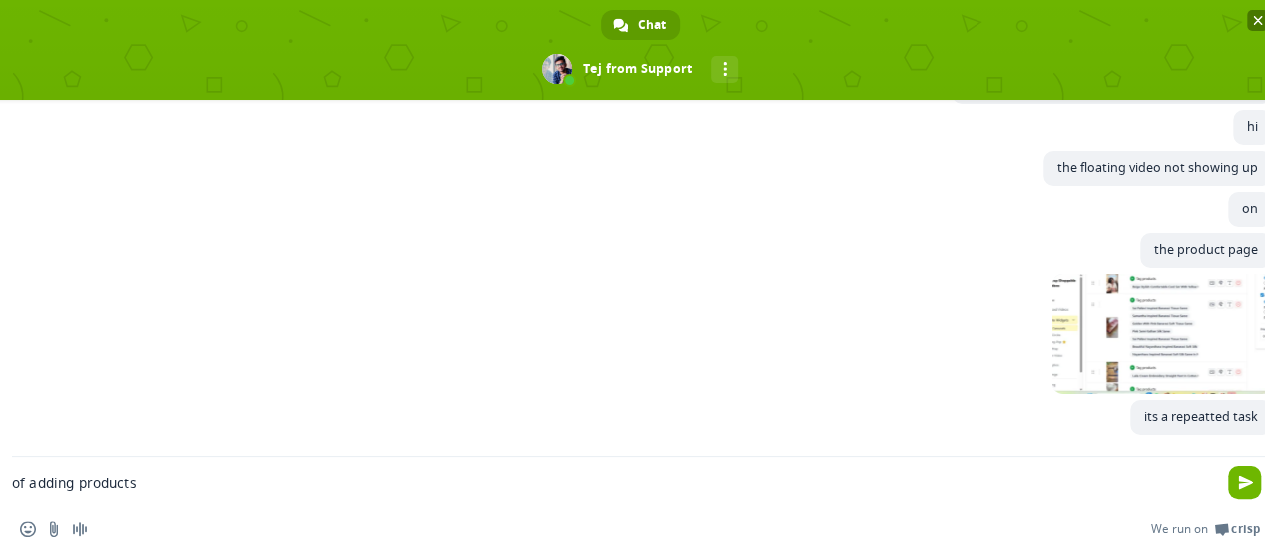 type on "of adding products" 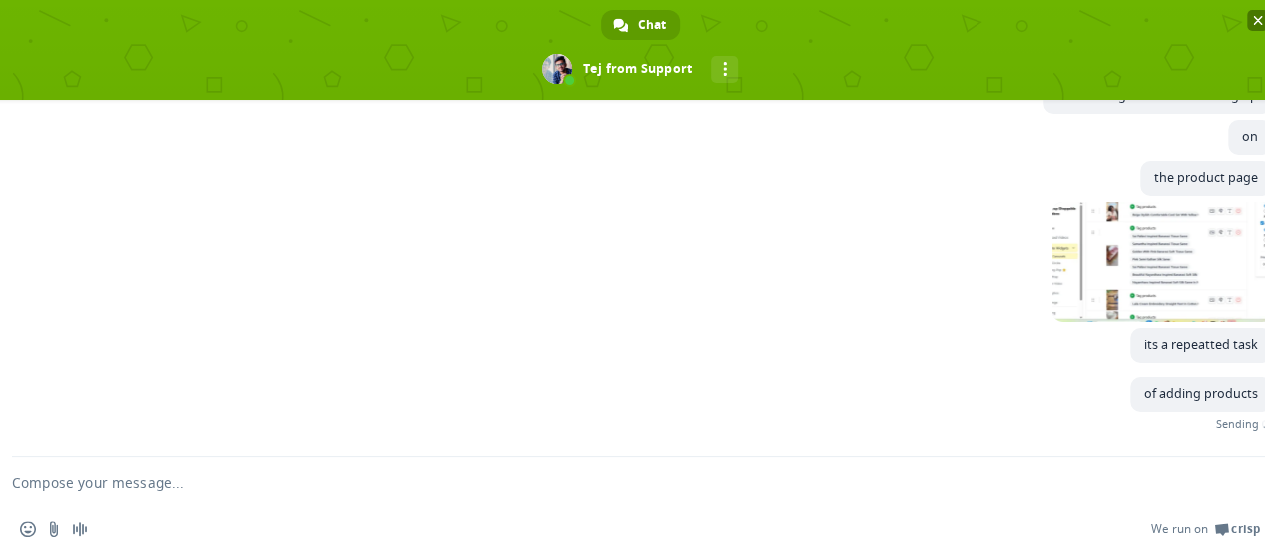 scroll, scrollTop: 7546, scrollLeft: 0, axis: vertical 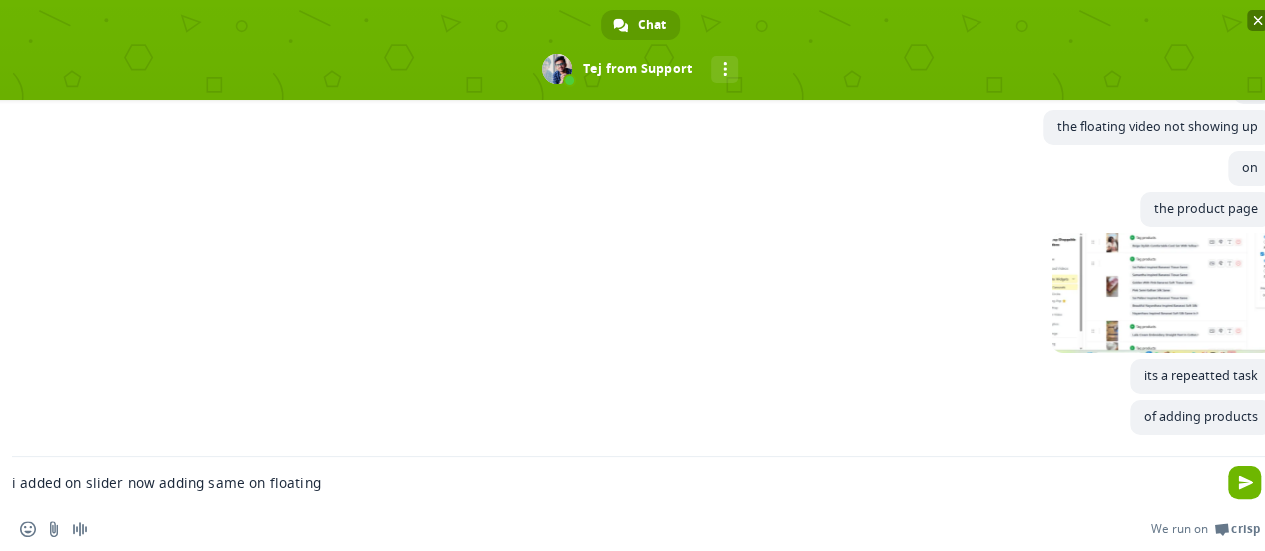 type on "i added on slider now adding same on floating" 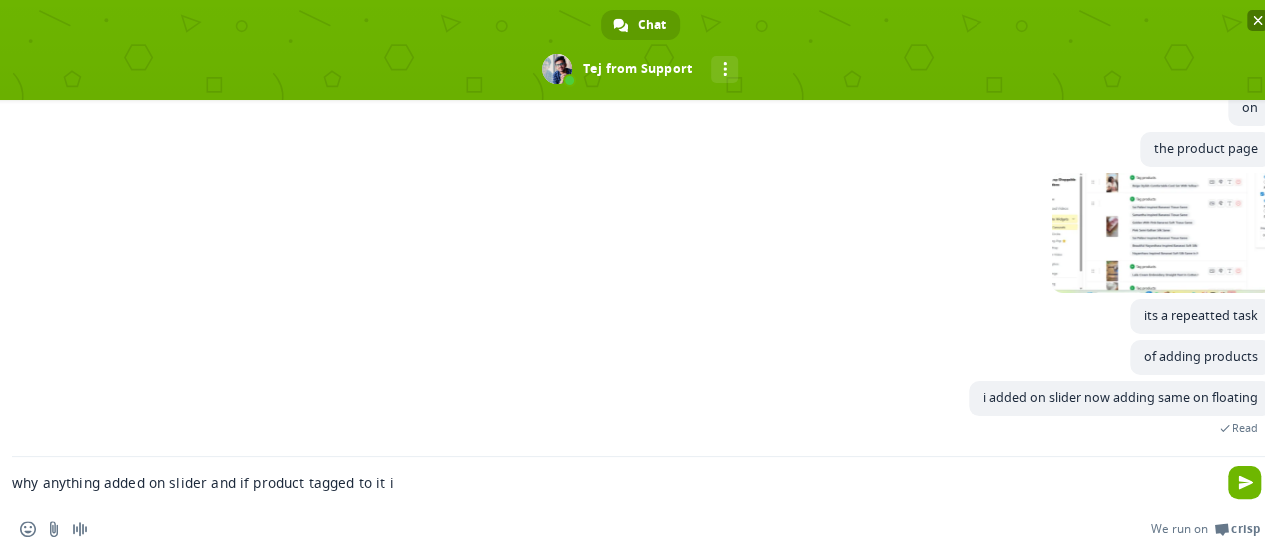 scroll, scrollTop: 7628, scrollLeft: 0, axis: vertical 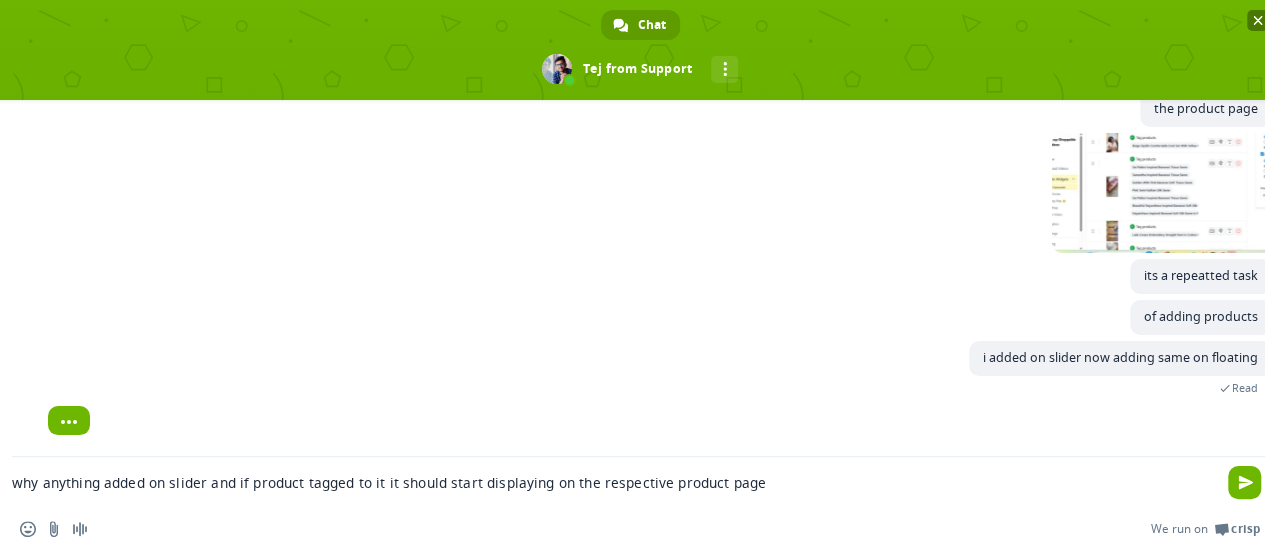 type on "why anything added on slider and if product tagged to it it should start displaying on the respective product page" 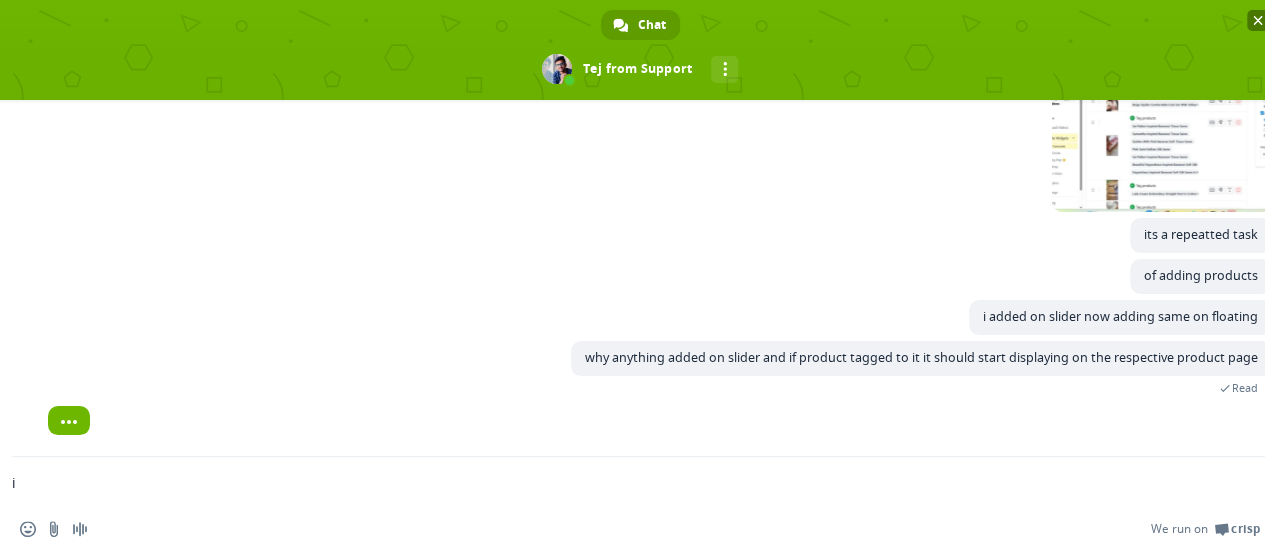 scroll, scrollTop: 7670, scrollLeft: 0, axis: vertical 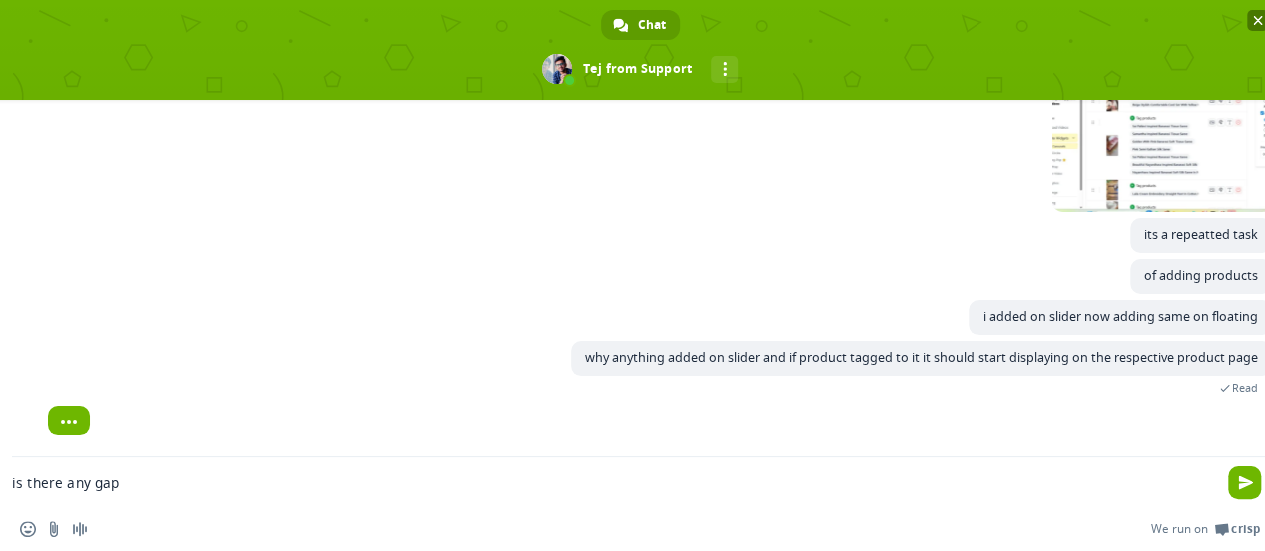 type on "is there any gap" 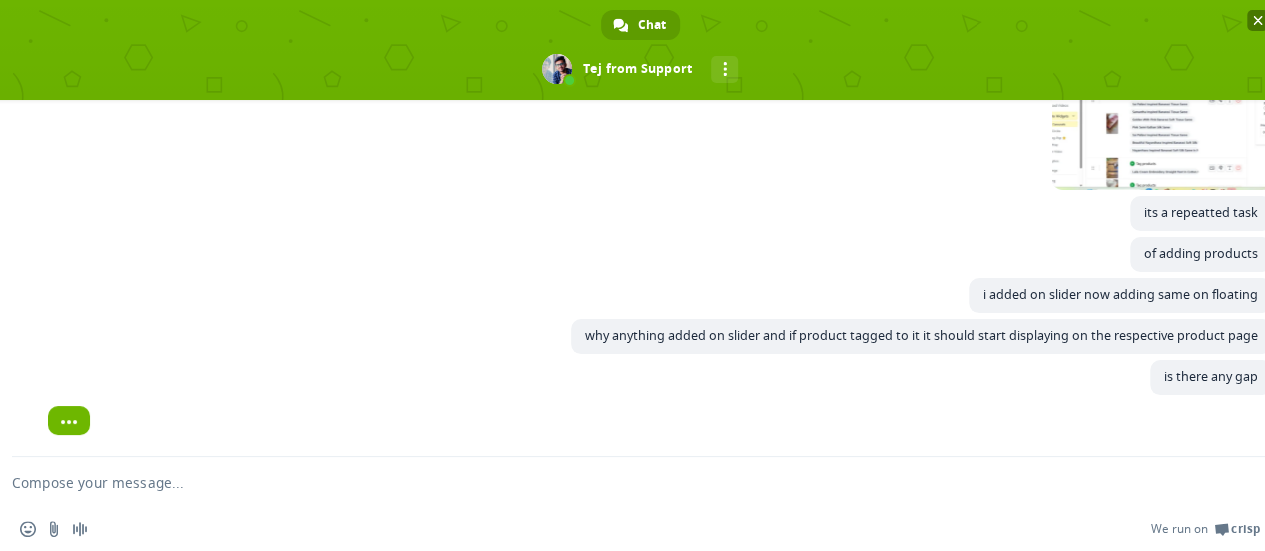 scroll, scrollTop: 7712, scrollLeft: 0, axis: vertical 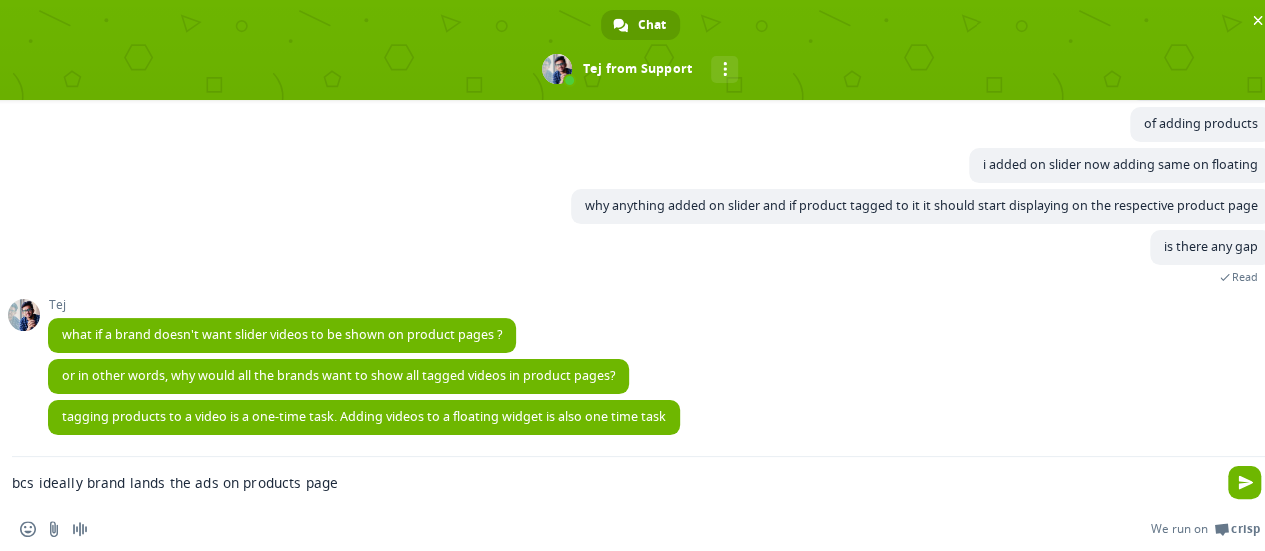type on "bcs ideally brand lands the ads on products page" 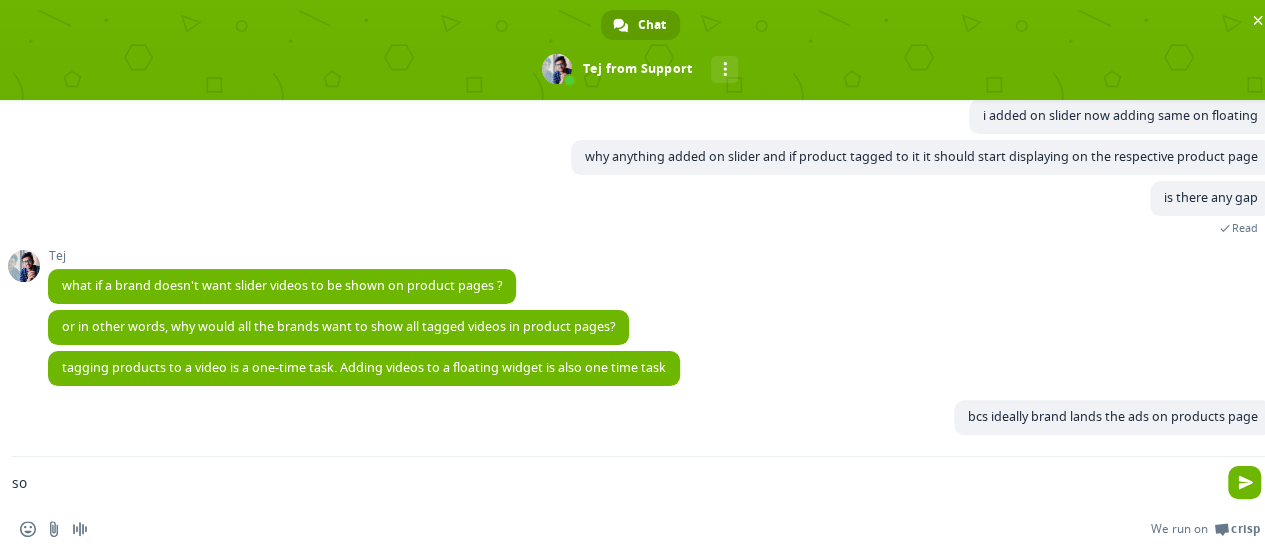 scroll, scrollTop: 7874, scrollLeft: 0, axis: vertical 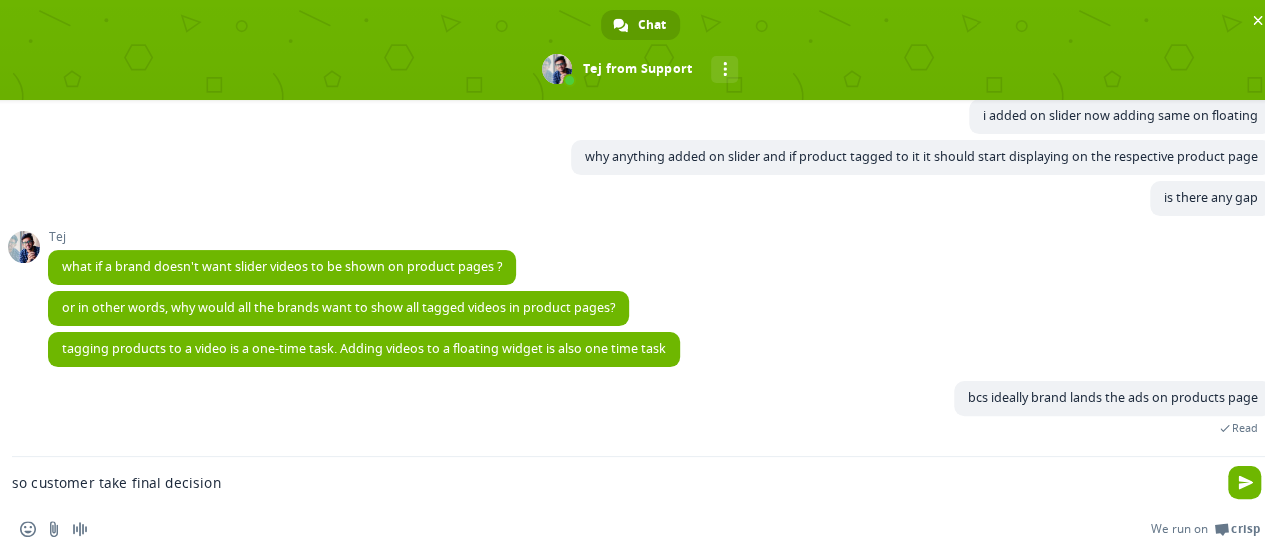type on "so customer take final decision" 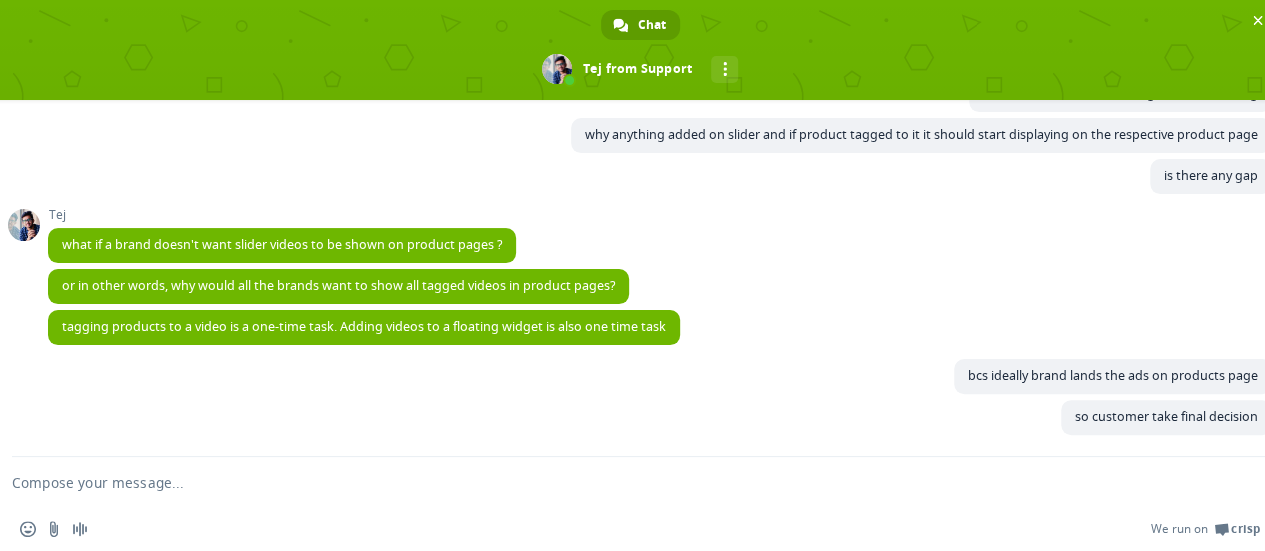 scroll, scrollTop: 7916, scrollLeft: 0, axis: vertical 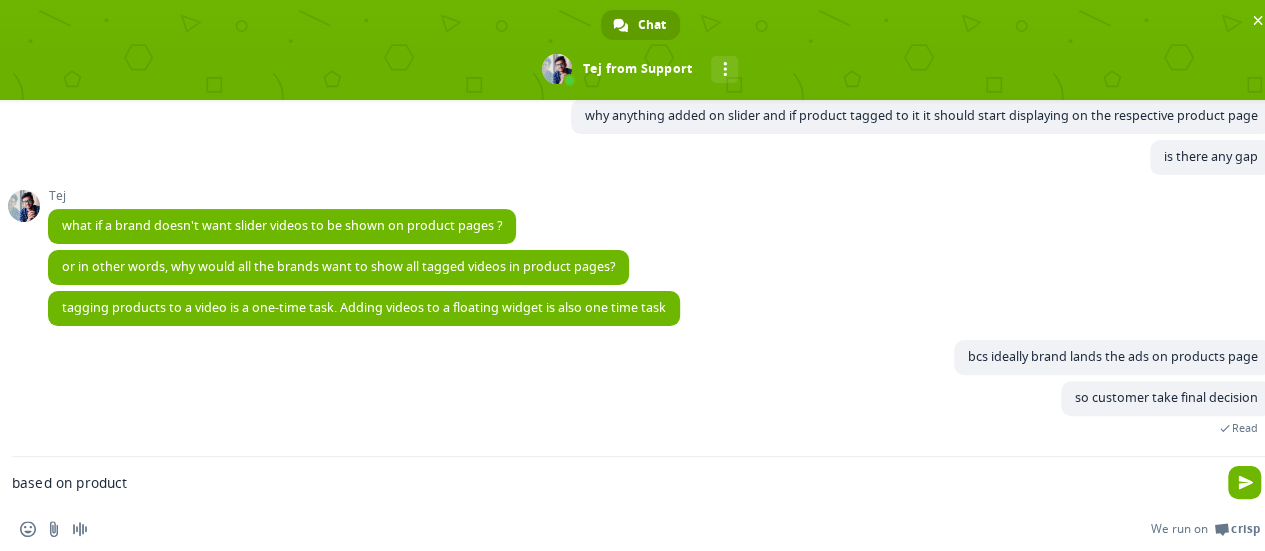 type on "based on product" 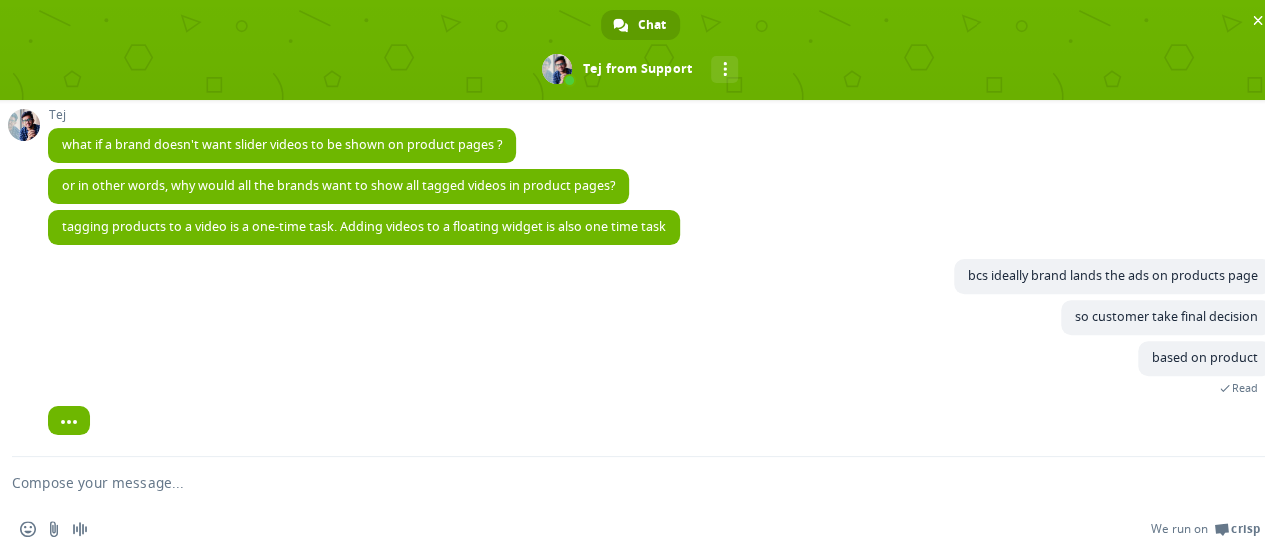 scroll, scrollTop: 7998, scrollLeft: 0, axis: vertical 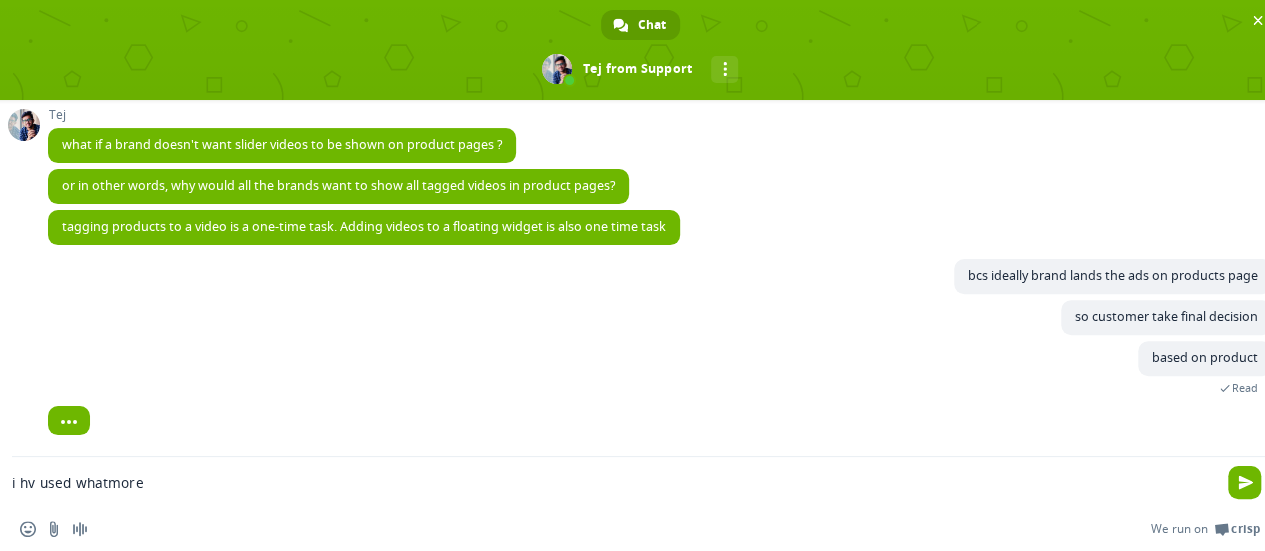 type on "i hv used whatmore" 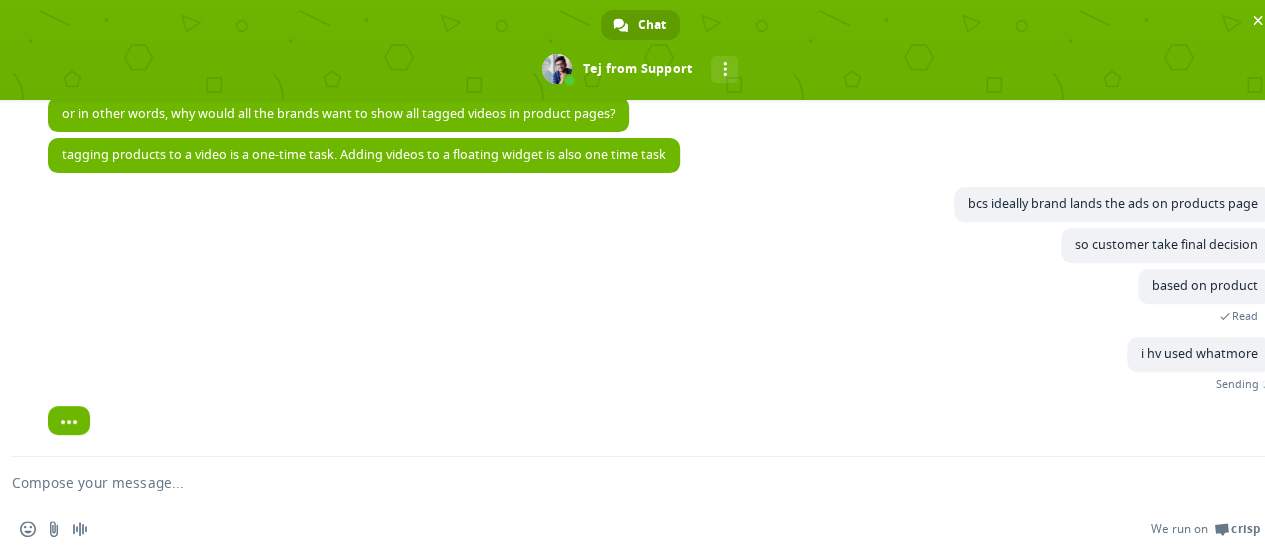 scroll, scrollTop: 8070, scrollLeft: 0, axis: vertical 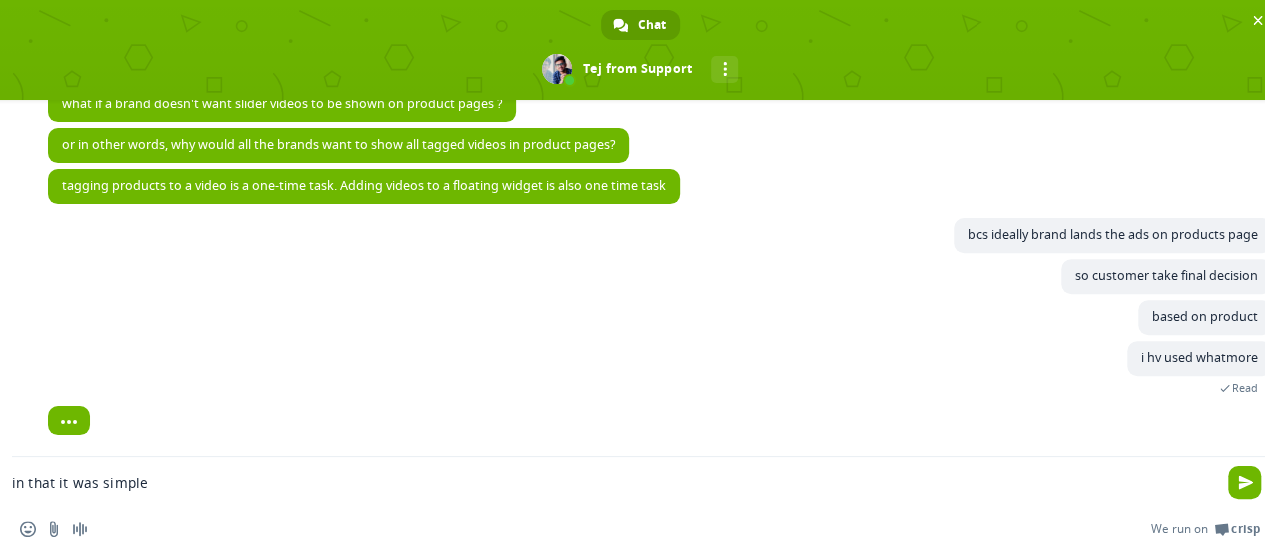 type on "in that it was simple" 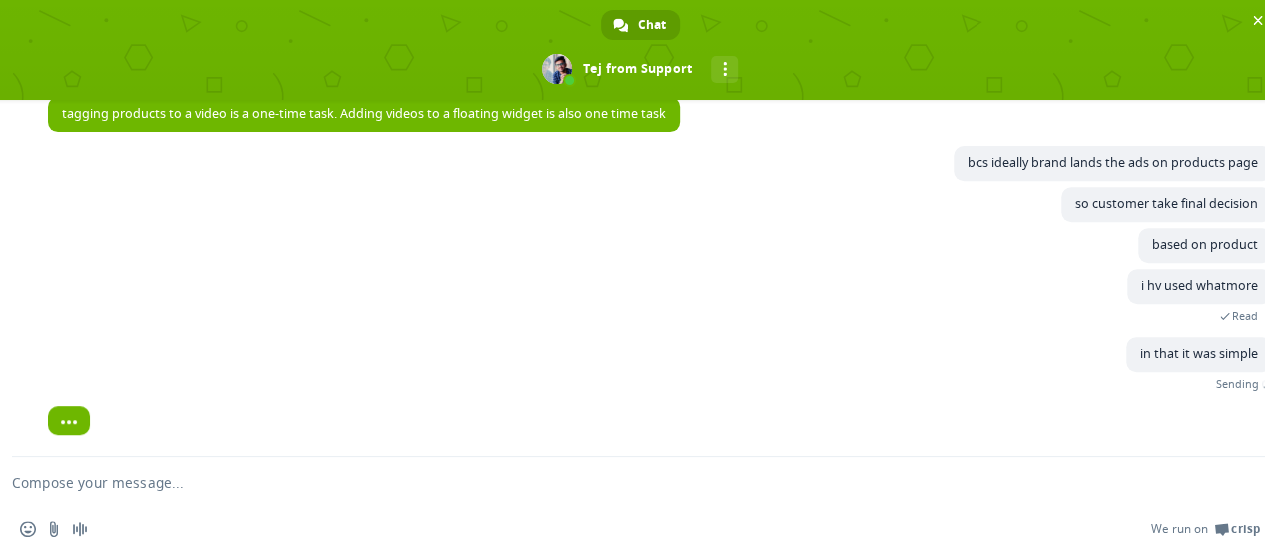 scroll, scrollTop: 8081, scrollLeft: 0, axis: vertical 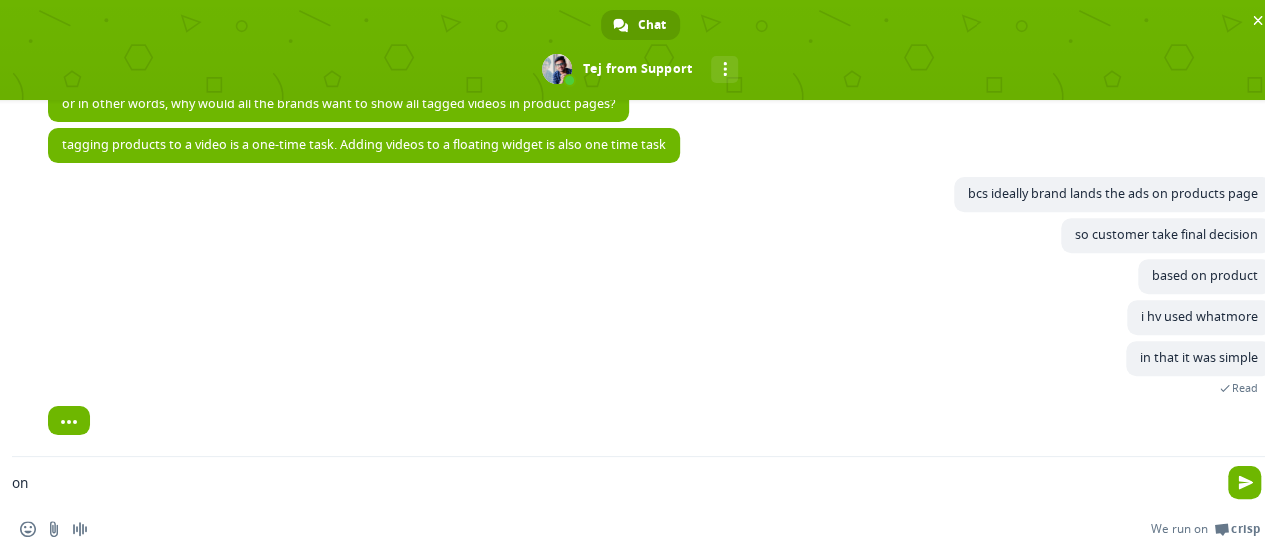 type on "o" 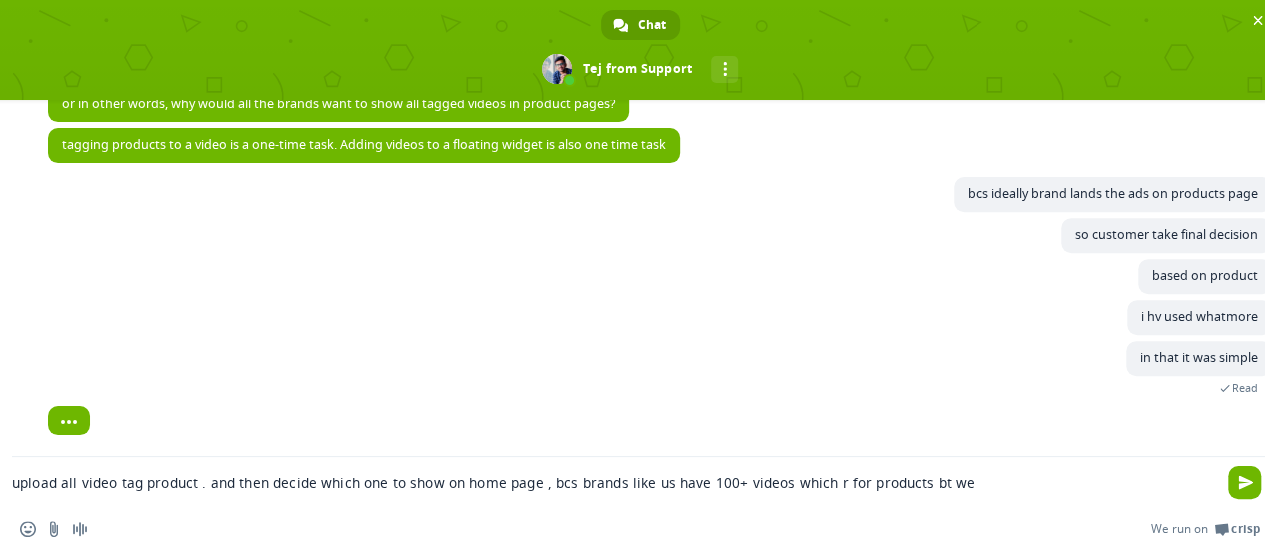 scroll, scrollTop: 8099, scrollLeft: 0, axis: vertical 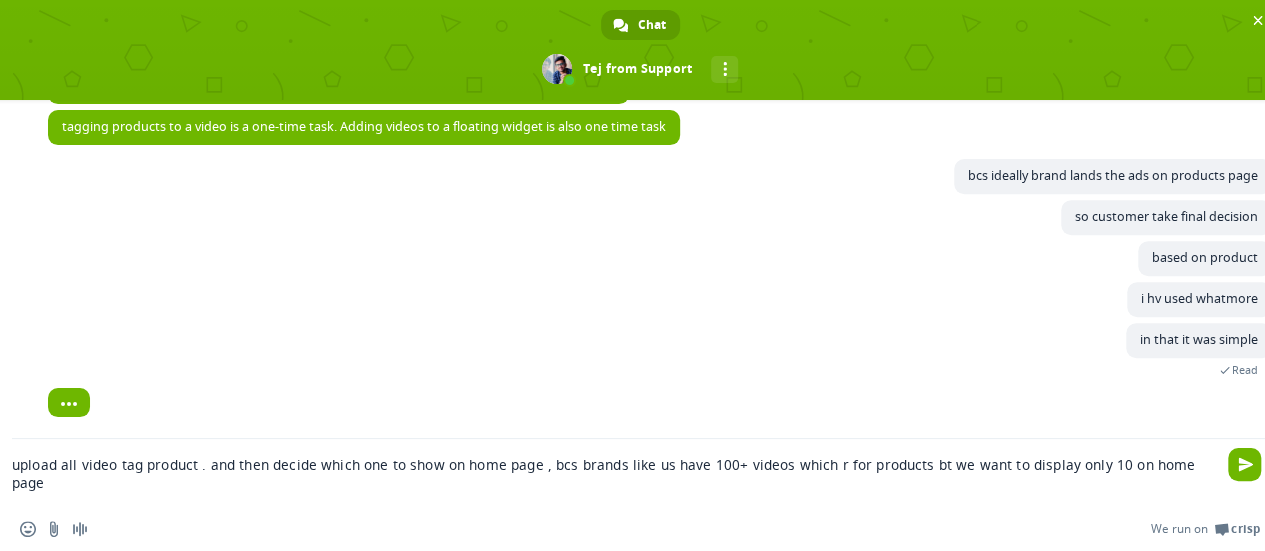 type on "upload all video tag product . and then decide which one to show on home page , bcs brands like us have 100+ videos which r for products bt we want to display only 10 on home page" 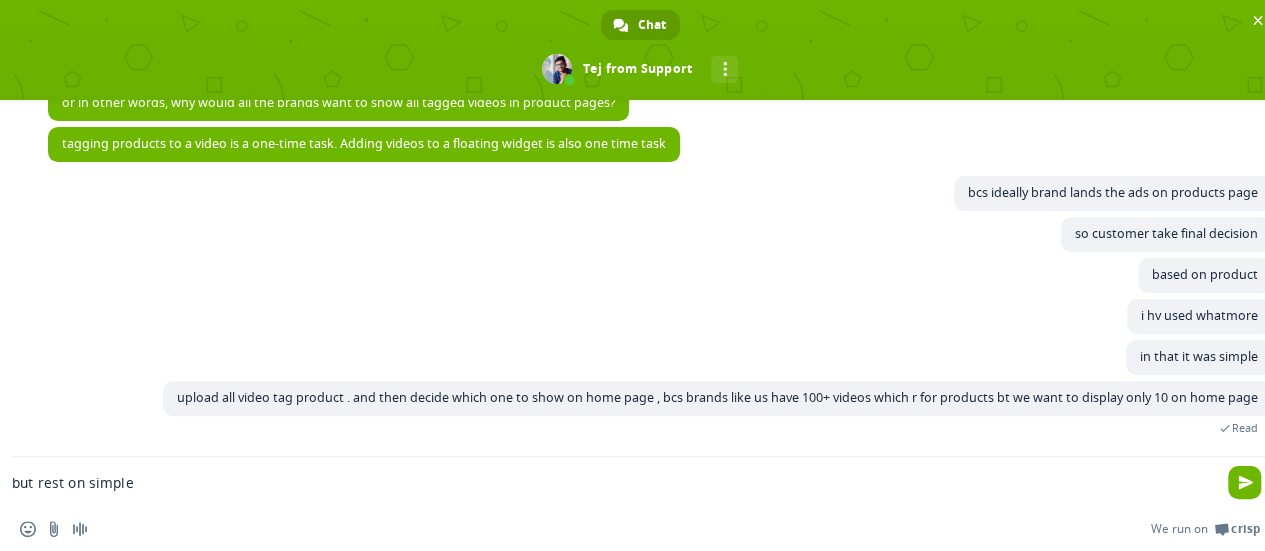 scroll, scrollTop: 8122, scrollLeft: 0, axis: vertical 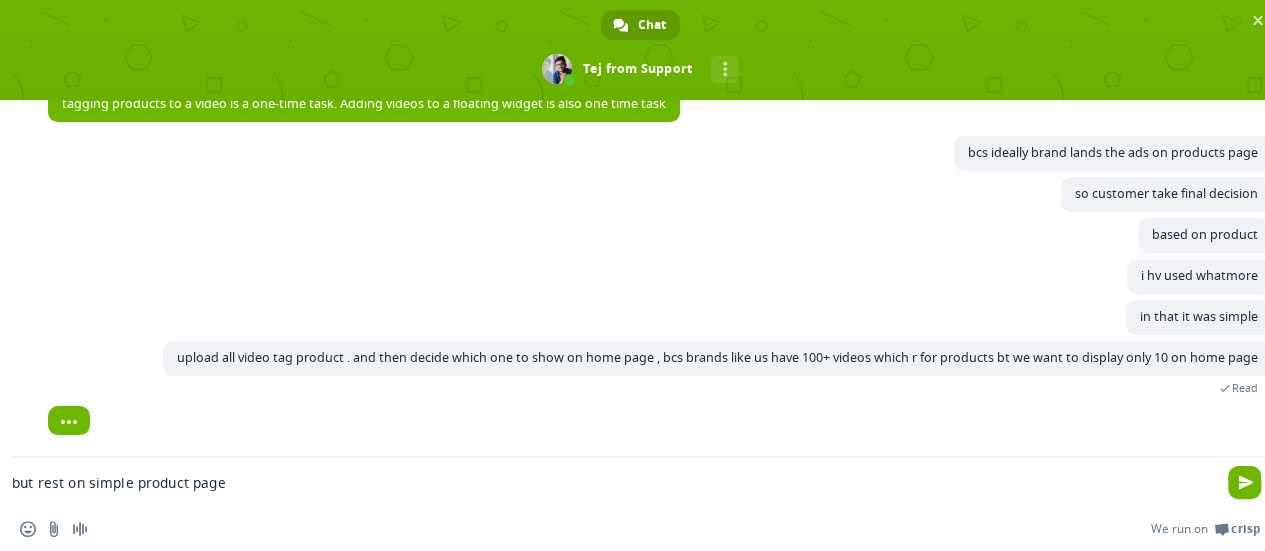 type on "but rest on simple product page" 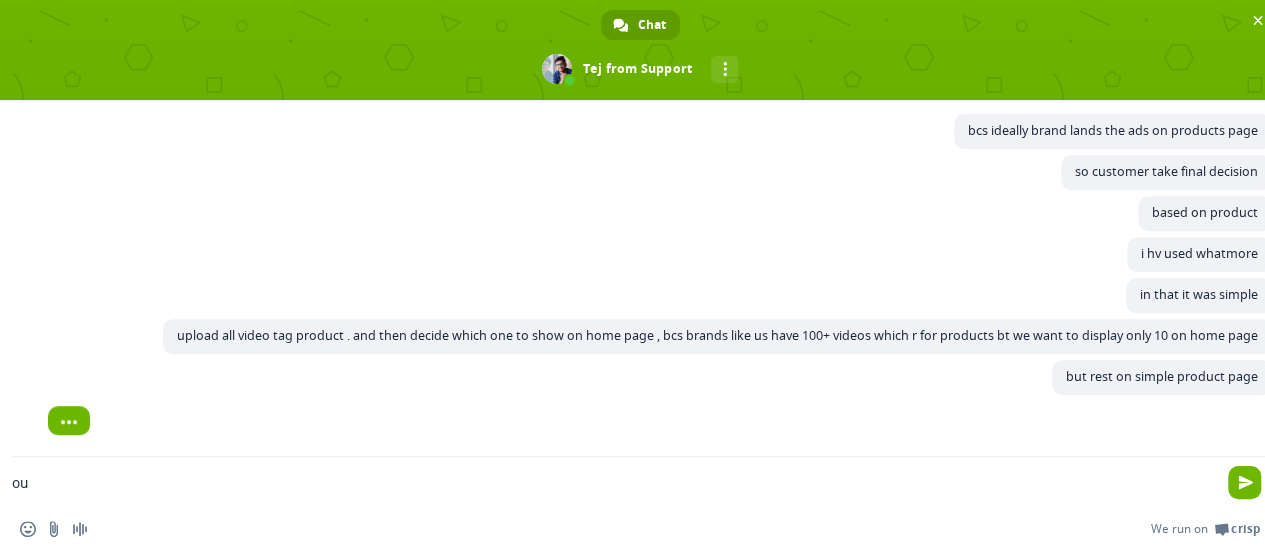 scroll, scrollTop: 8164, scrollLeft: 0, axis: vertical 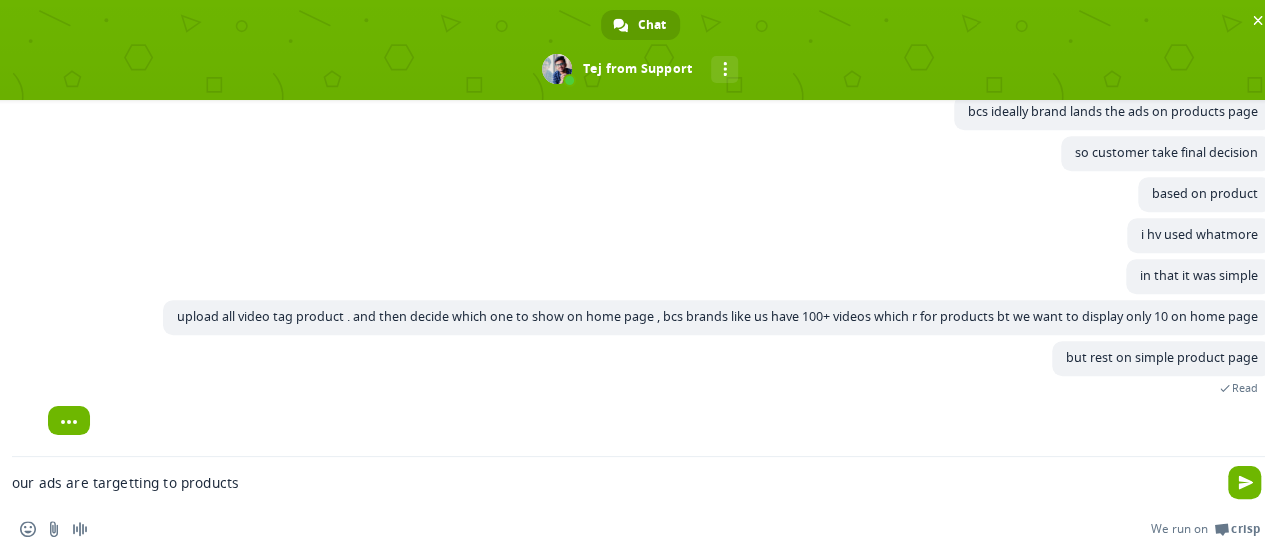 type on "our ads are targetting to products" 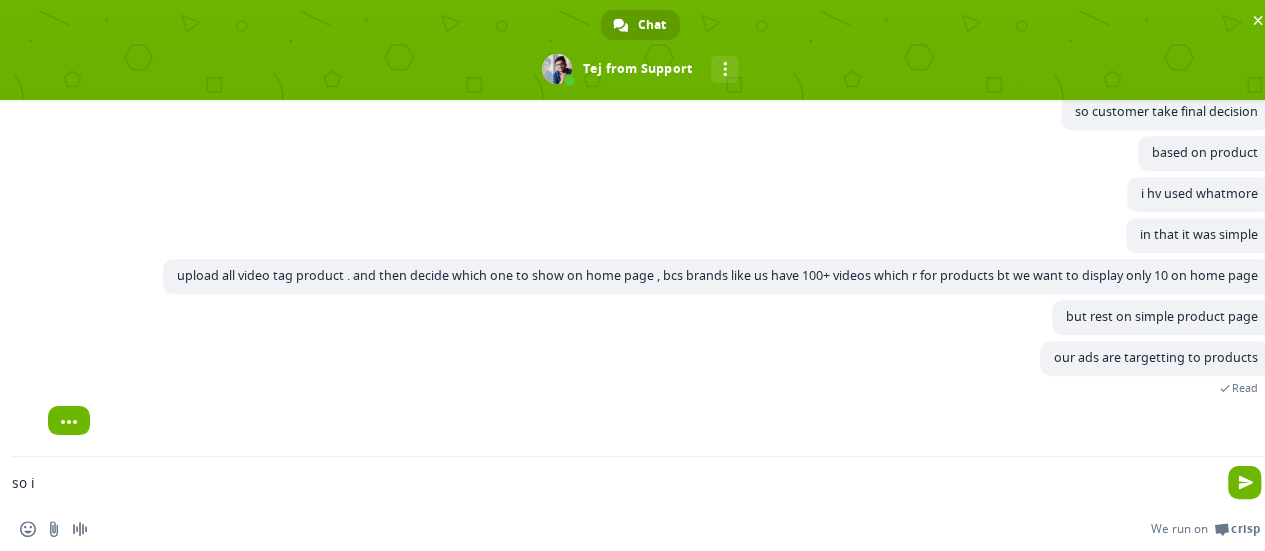 scroll, scrollTop: 8206, scrollLeft: 0, axis: vertical 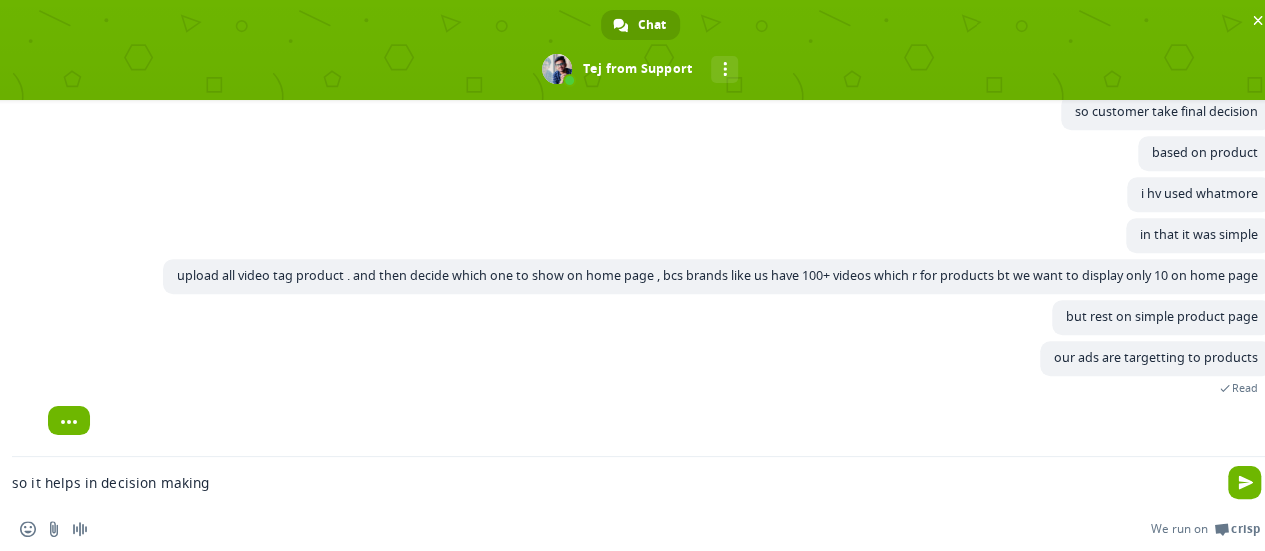 type on "so it helps in decision making" 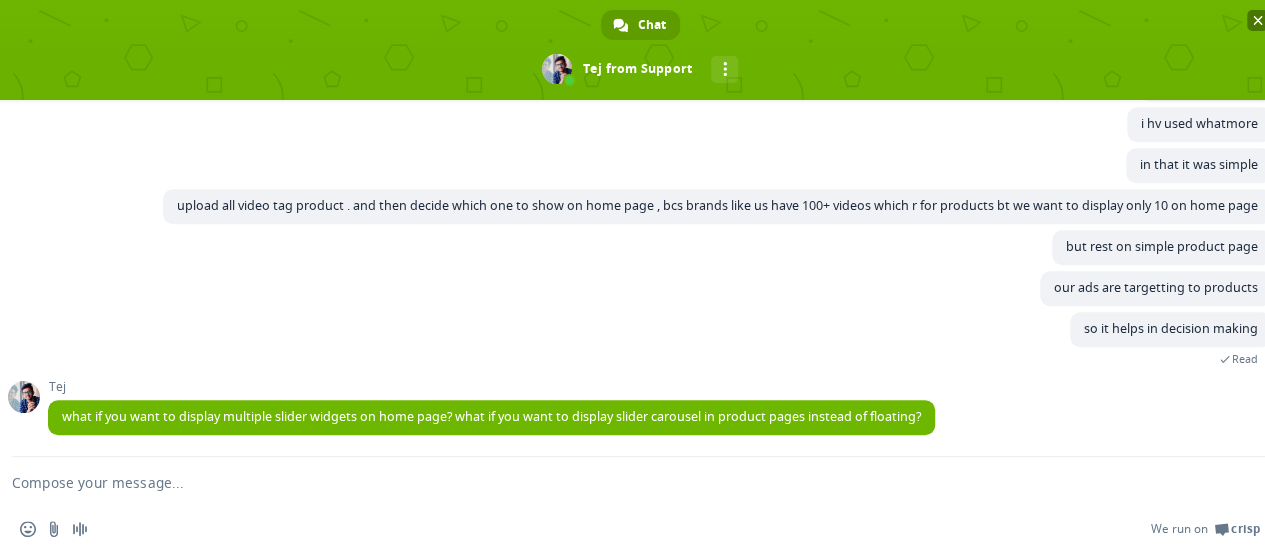 scroll, scrollTop: 8317, scrollLeft: 0, axis: vertical 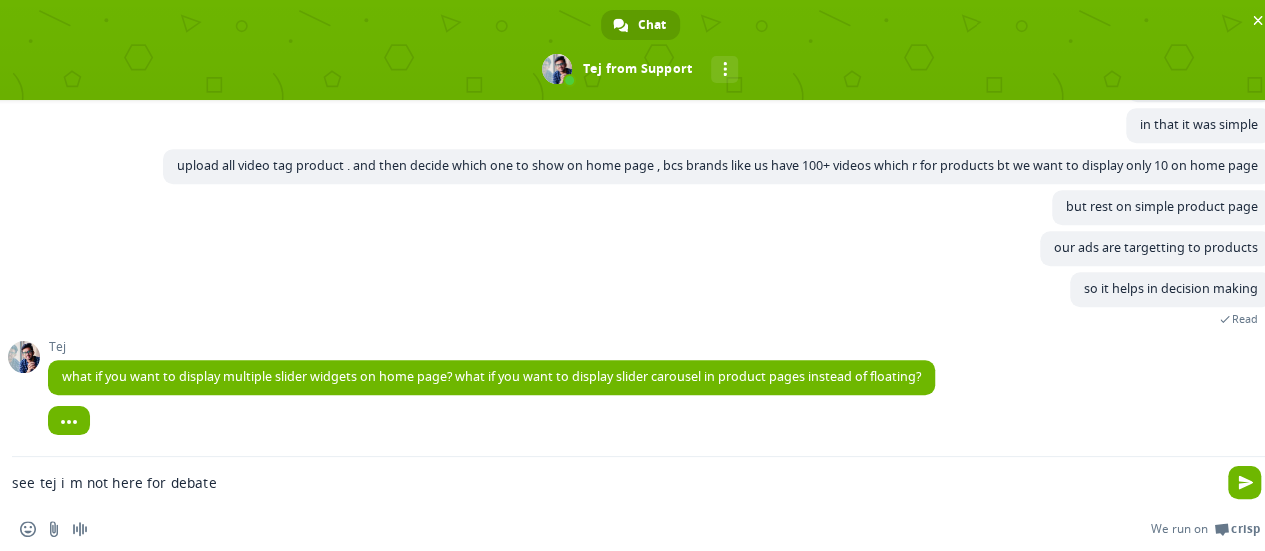 type on "see tej i m not here for debate" 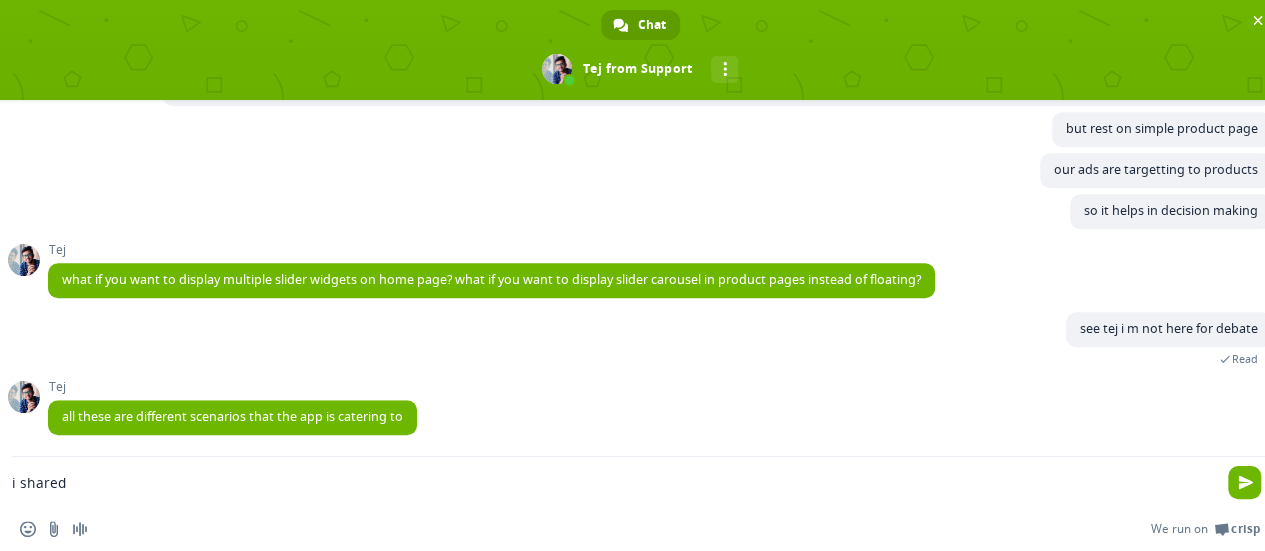 scroll, scrollTop: 8436, scrollLeft: 0, axis: vertical 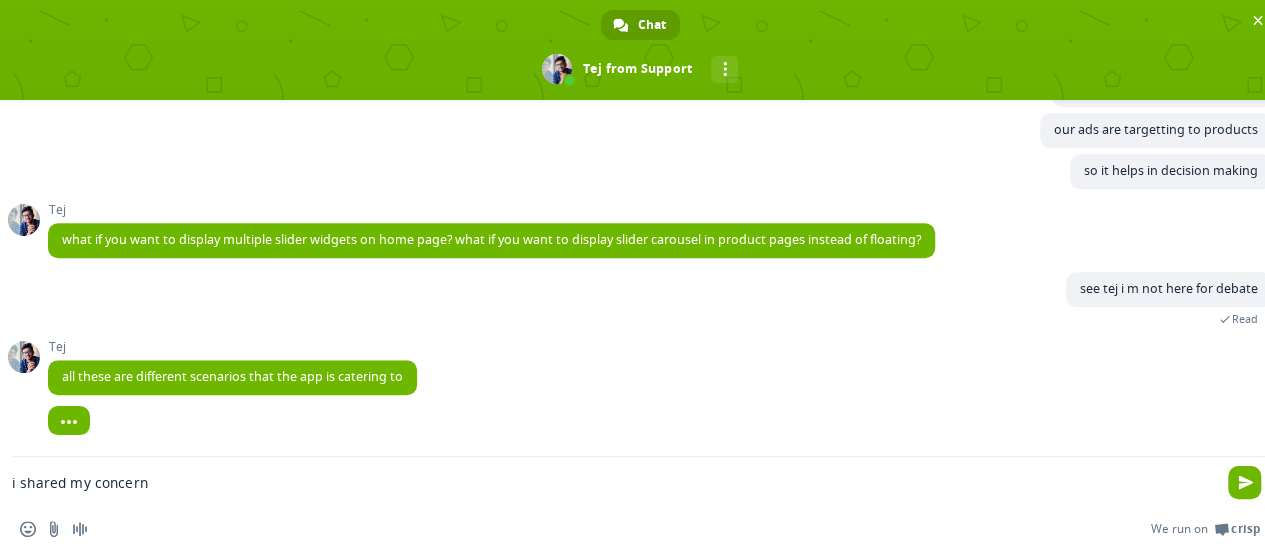 type on "i shared my concern" 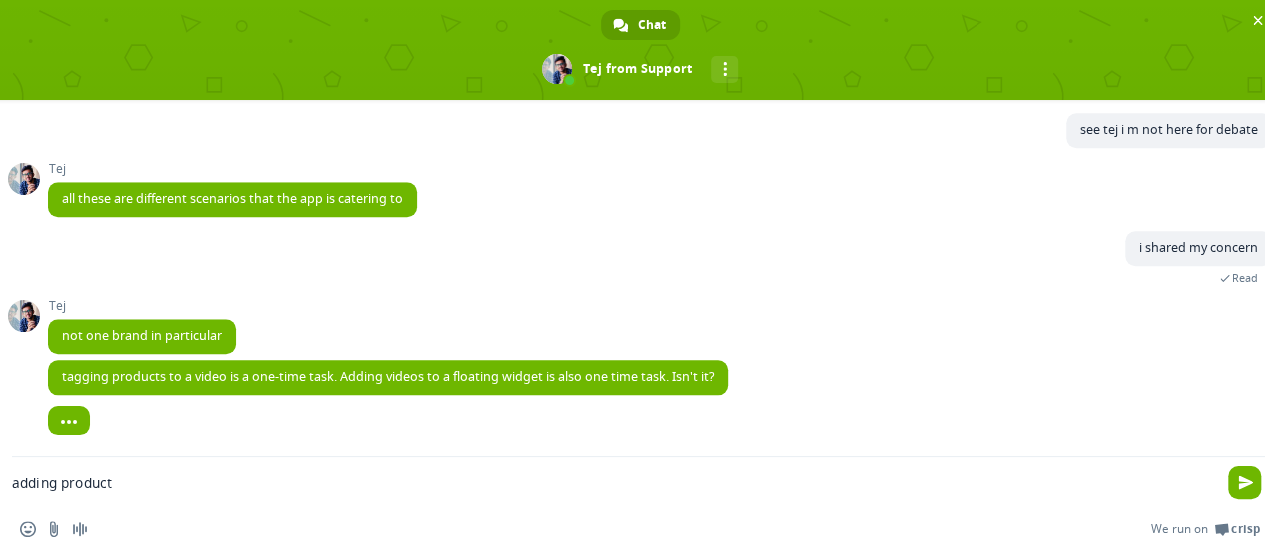 scroll, scrollTop: 8598, scrollLeft: 0, axis: vertical 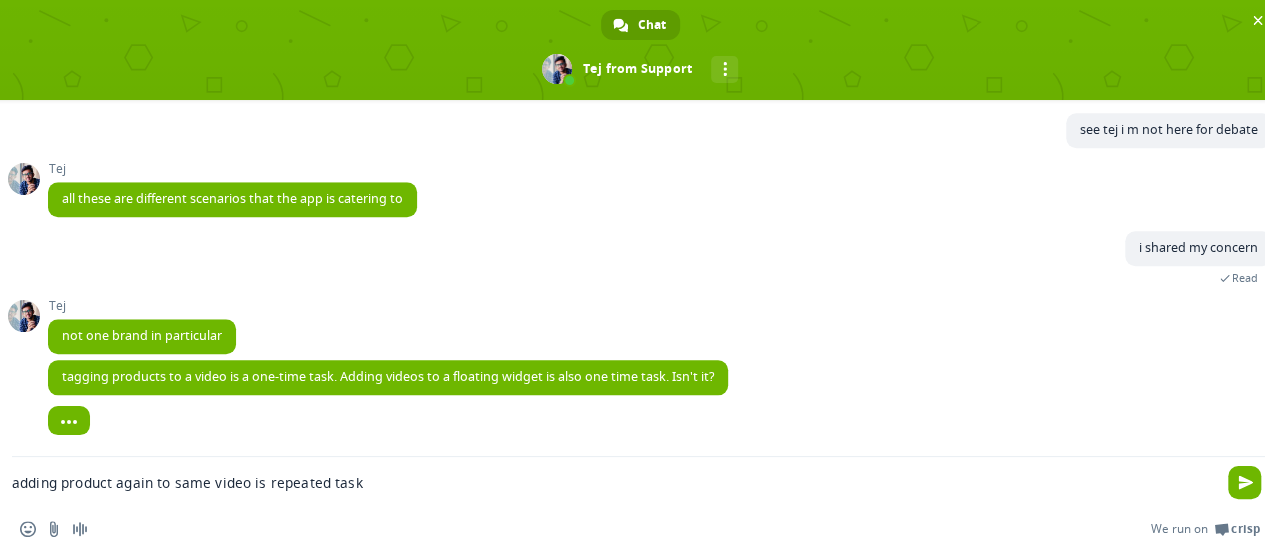 type on "adding product again to same video is repeated task" 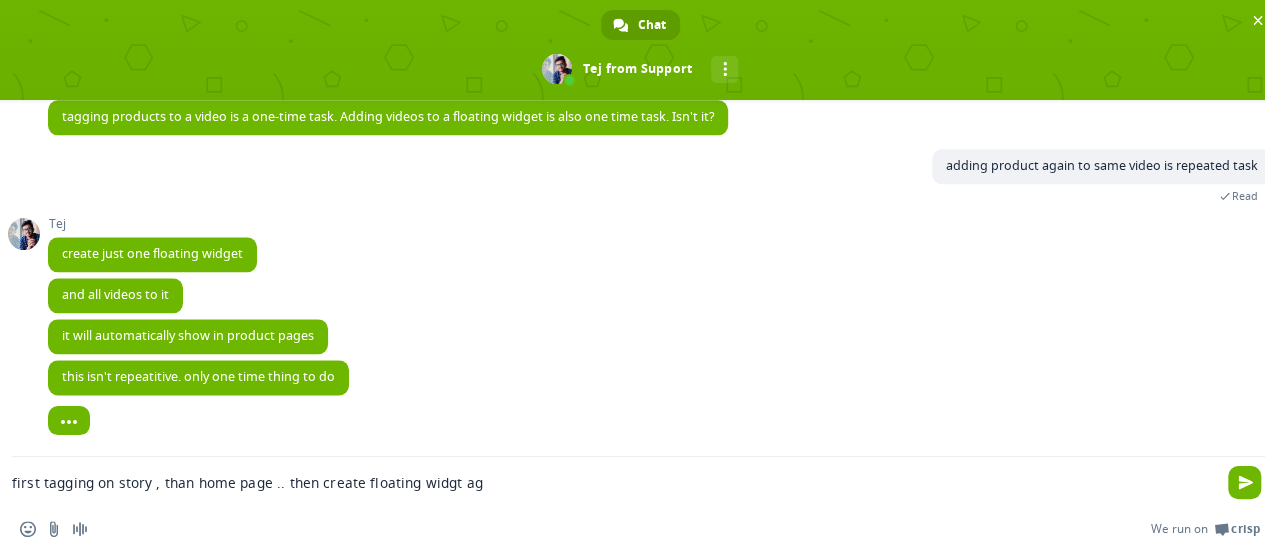scroll, scrollTop: 8842, scrollLeft: 0, axis: vertical 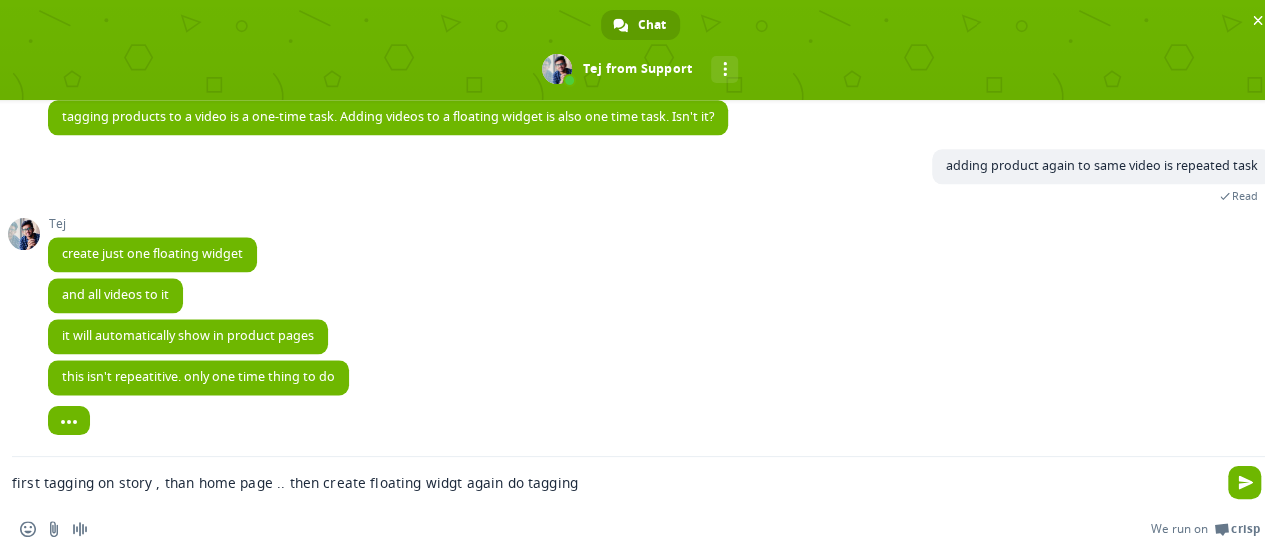 type on "first tagging on story , than home page .. then create floating widgt again do tagging" 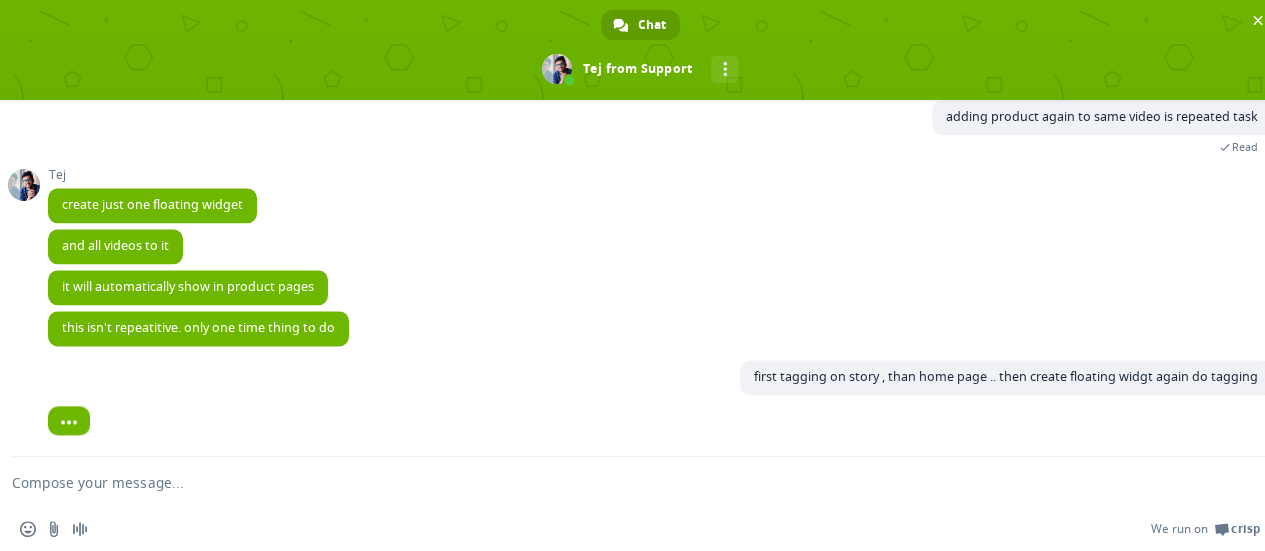 scroll, scrollTop: 8892, scrollLeft: 0, axis: vertical 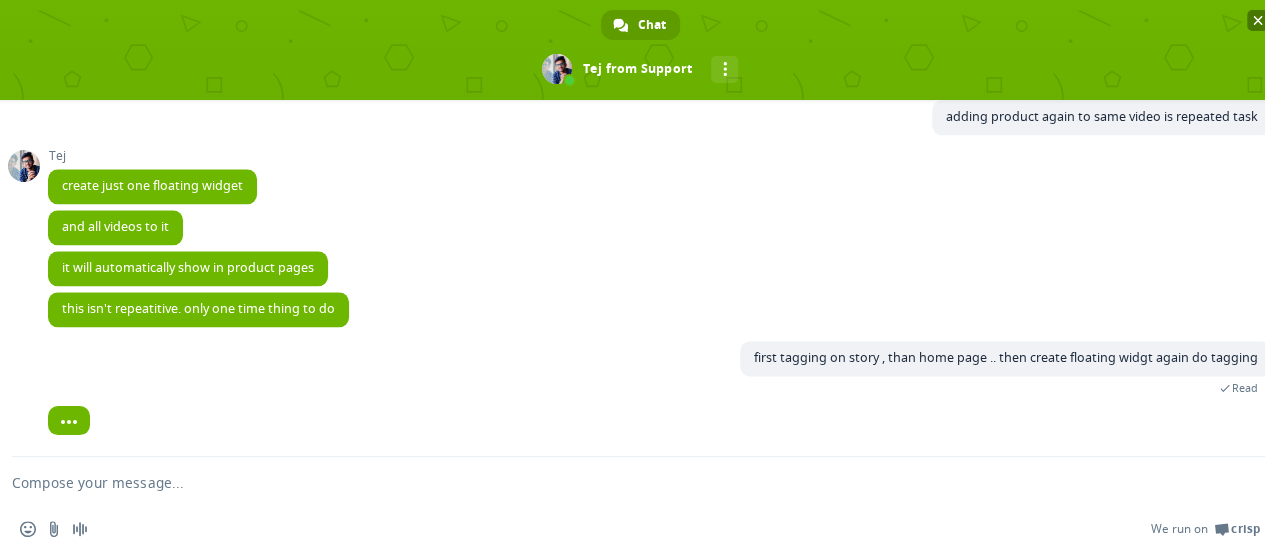 click at bounding box center [1258, 20] 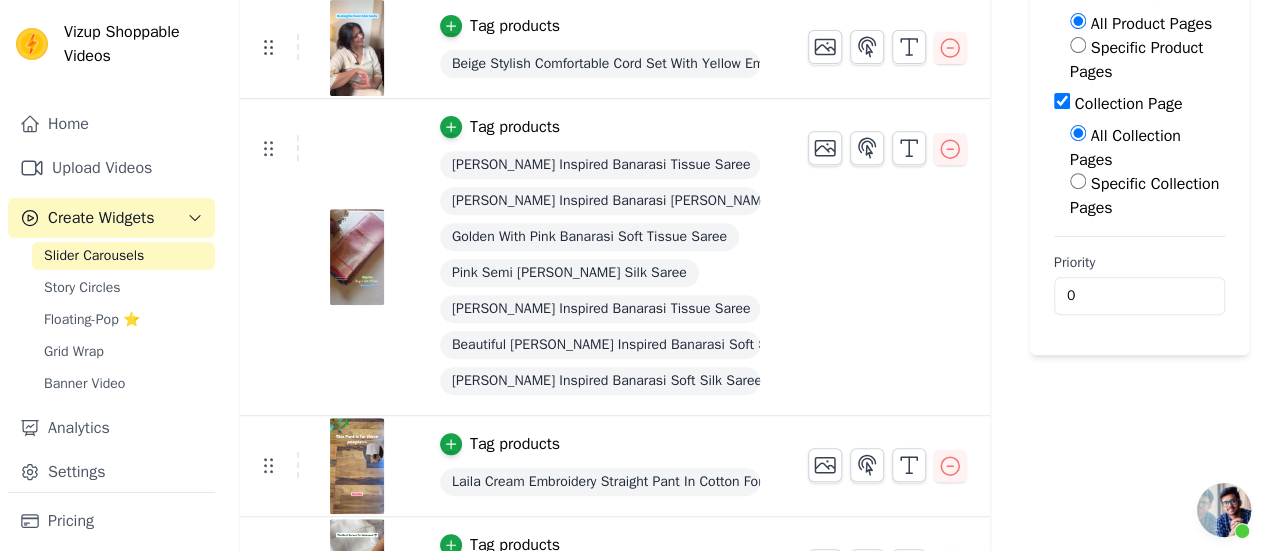 scroll, scrollTop: 0, scrollLeft: 0, axis: both 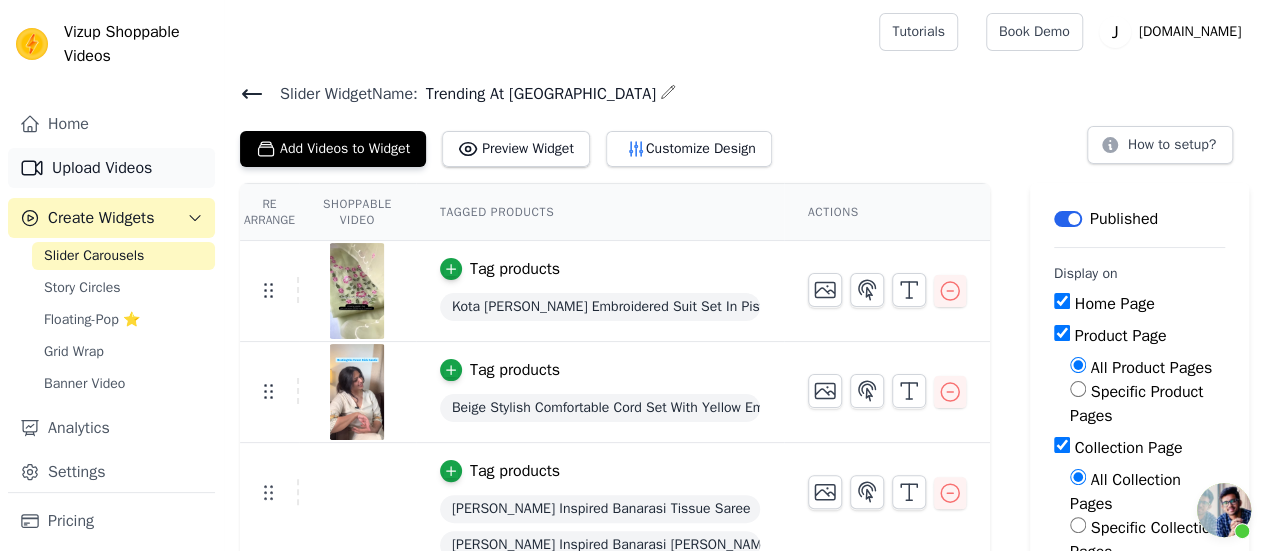 click on "Upload Videos" at bounding box center (111, 168) 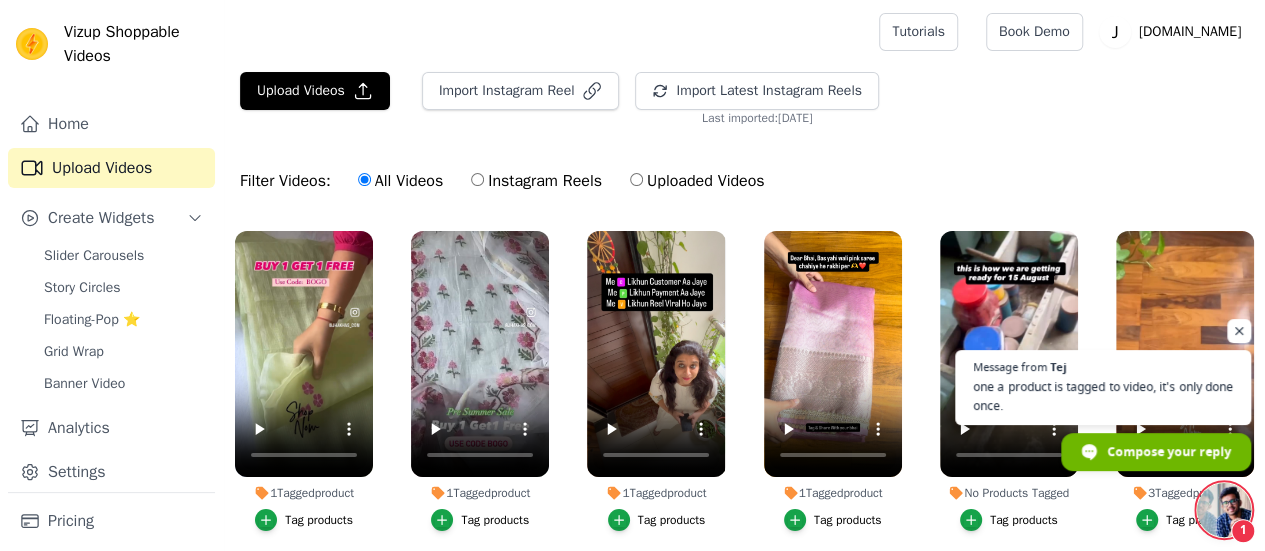 scroll, scrollTop: 8914, scrollLeft: 0, axis: vertical 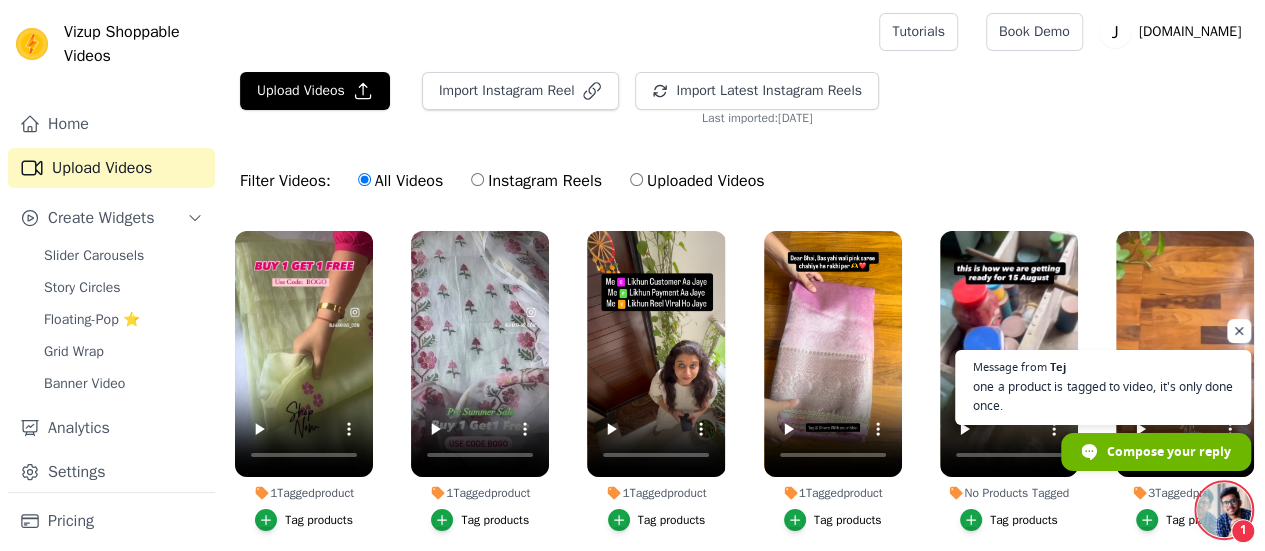click at bounding box center (1224, 510) 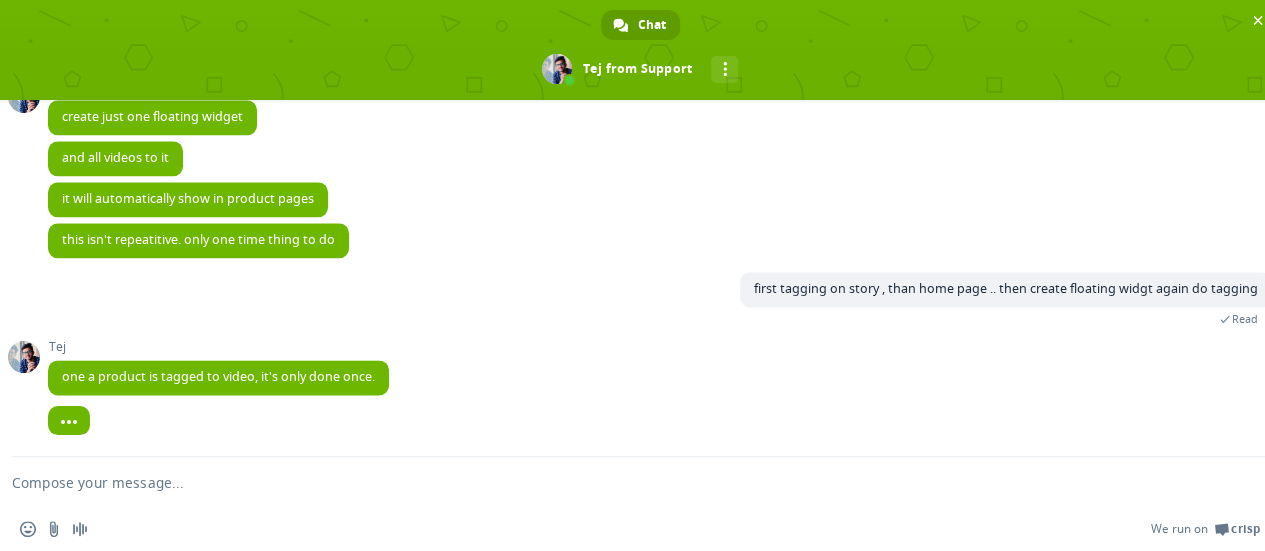 scroll, scrollTop: 8961, scrollLeft: 0, axis: vertical 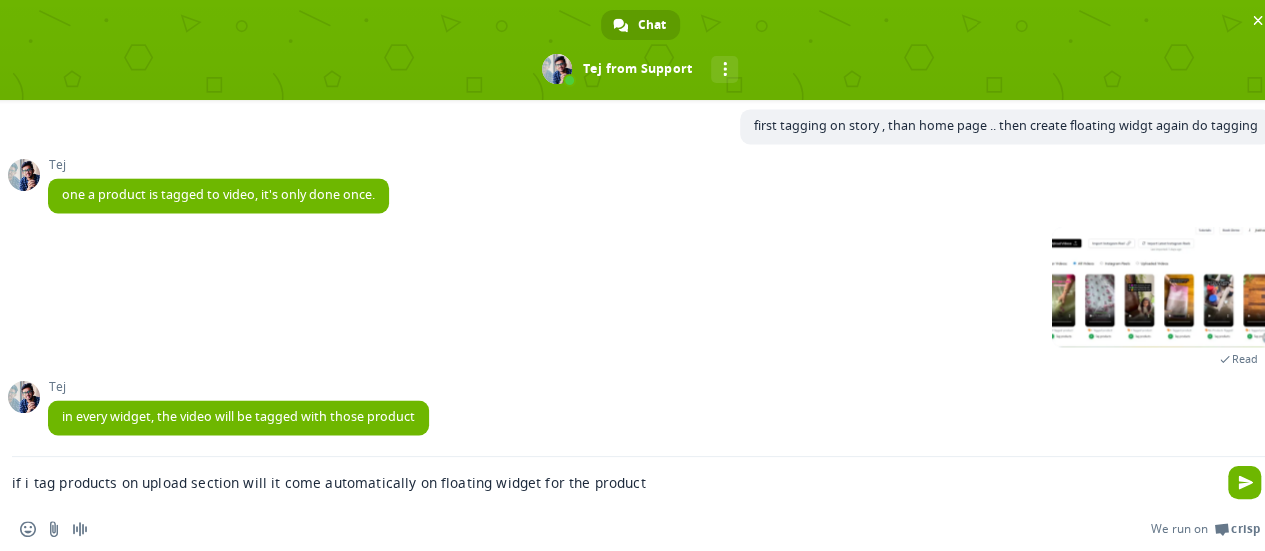 type on "if i tag products on upload section will it come automatically on floating widget for the product ?" 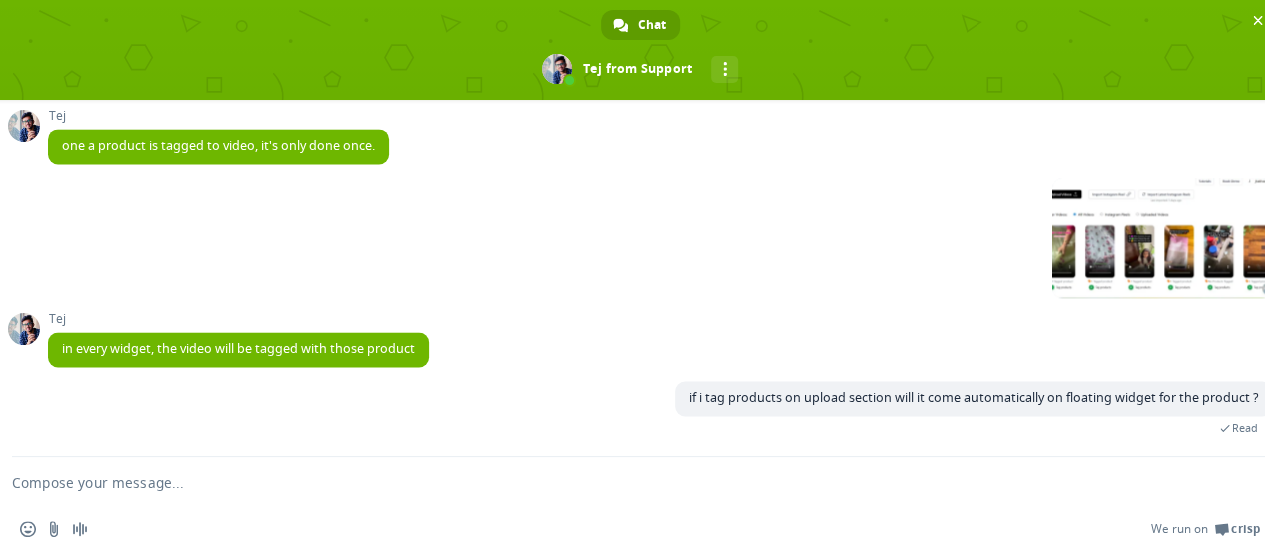 scroll, scrollTop: 9214, scrollLeft: 0, axis: vertical 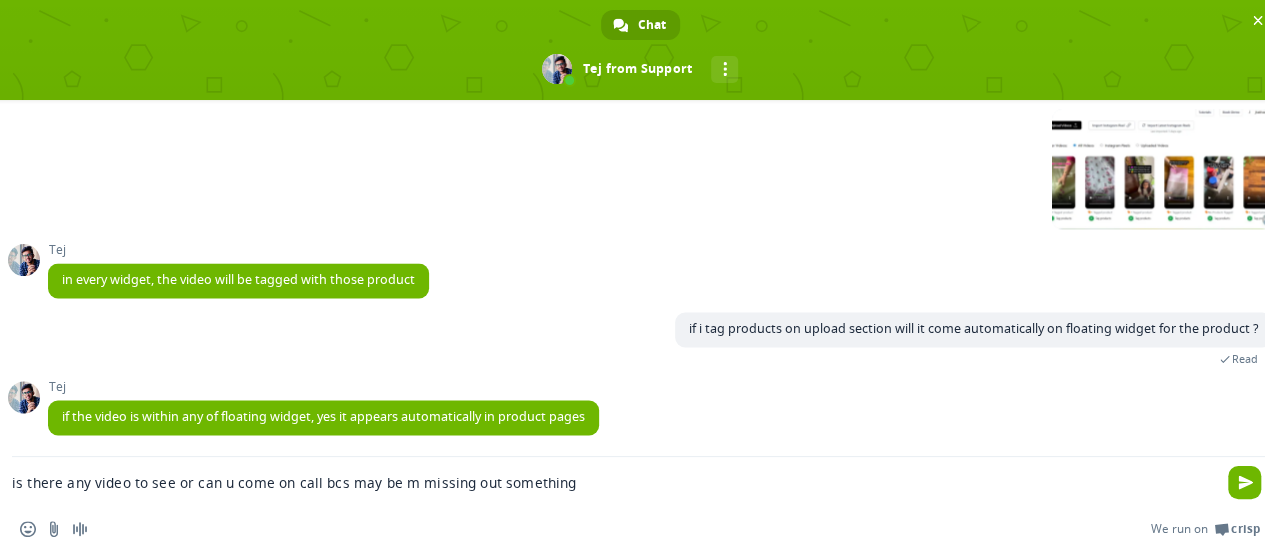type on "is there any video to see or can u come on call bcs may be m missing out something" 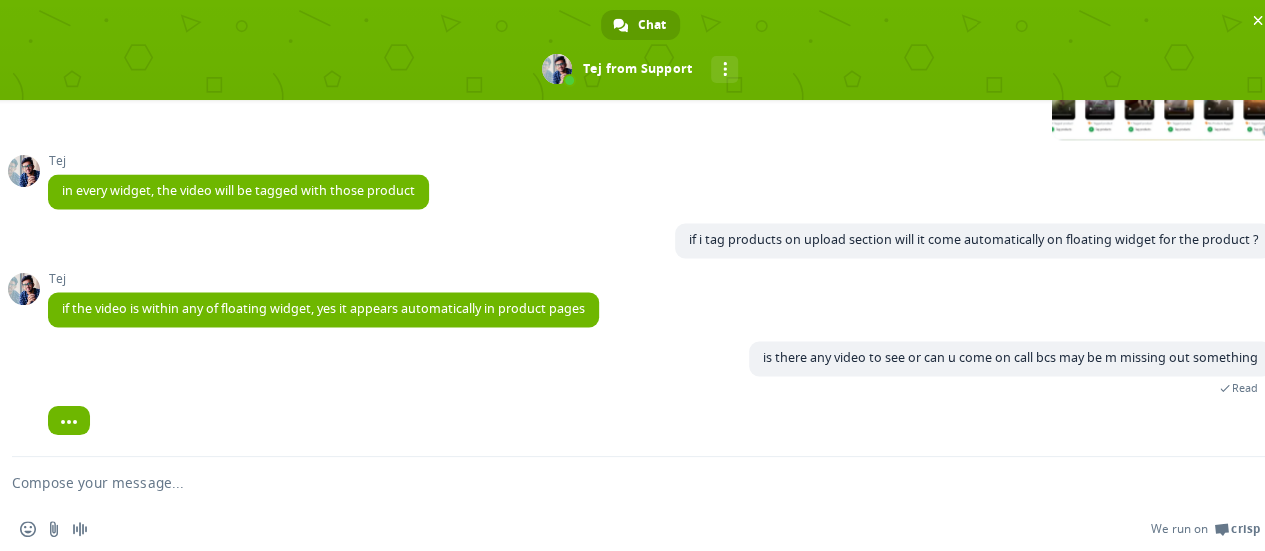 scroll, scrollTop: 9364, scrollLeft: 0, axis: vertical 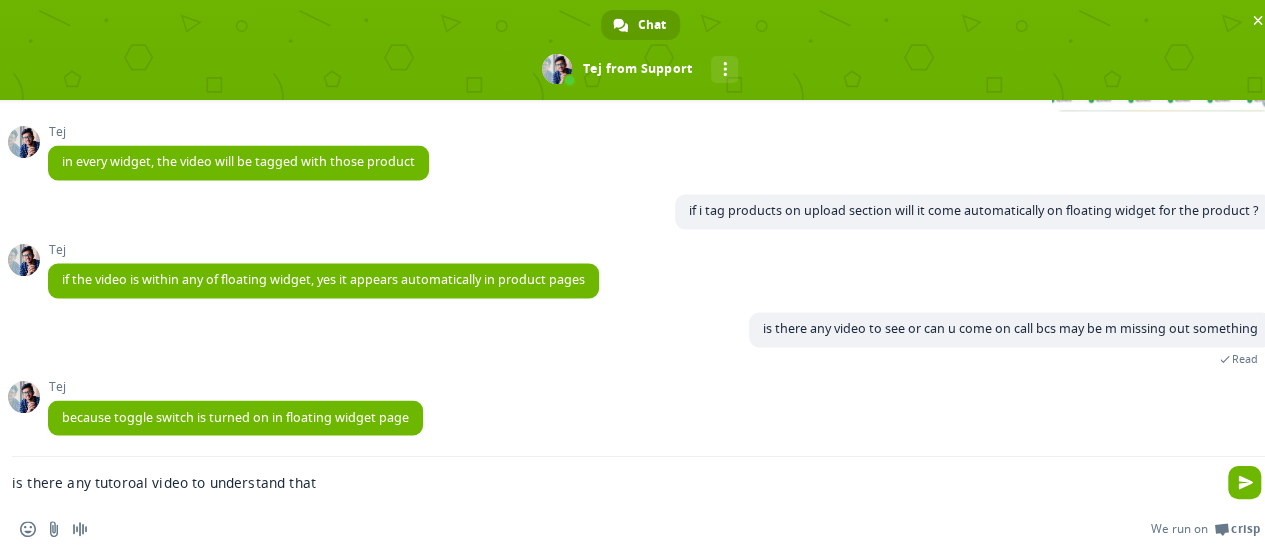 type on "is there any tutoroal video to understand that" 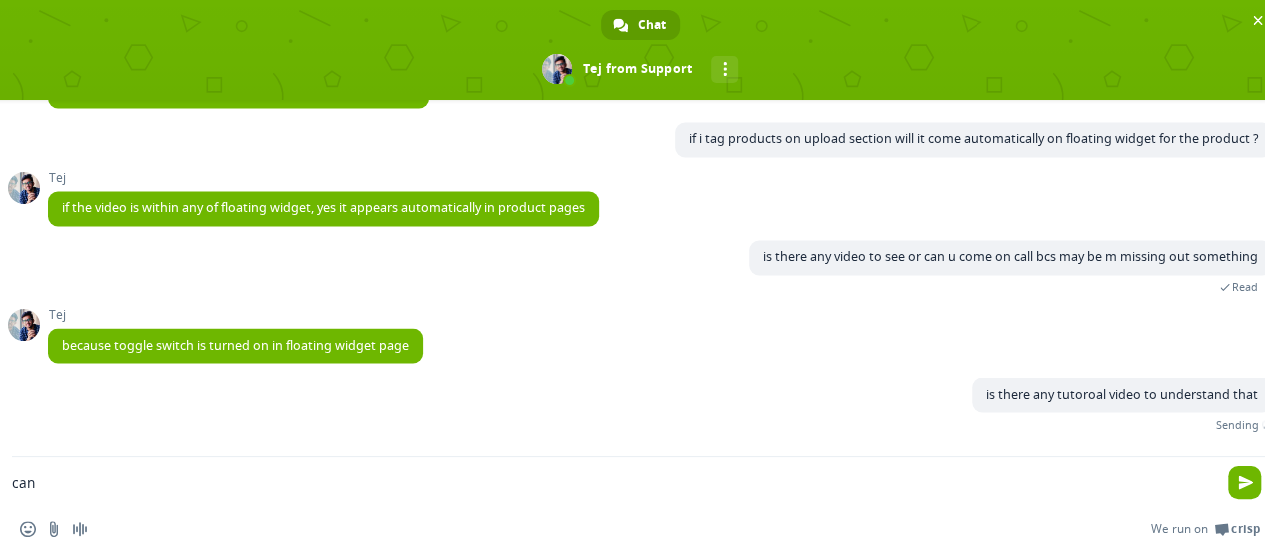 scroll, scrollTop: 9413, scrollLeft: 0, axis: vertical 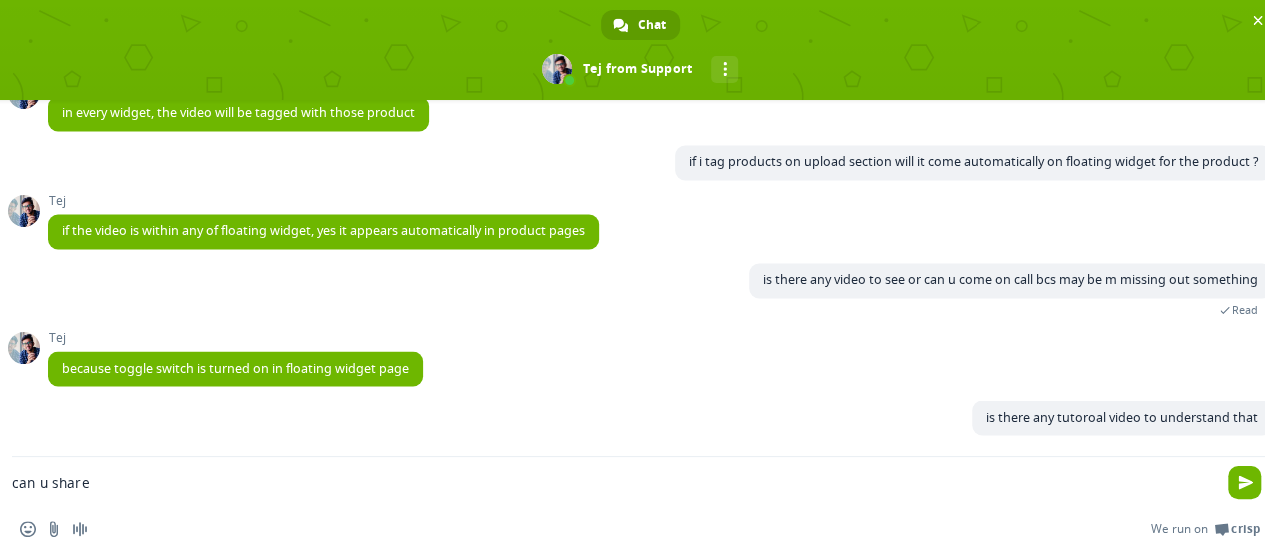 type on "can u share" 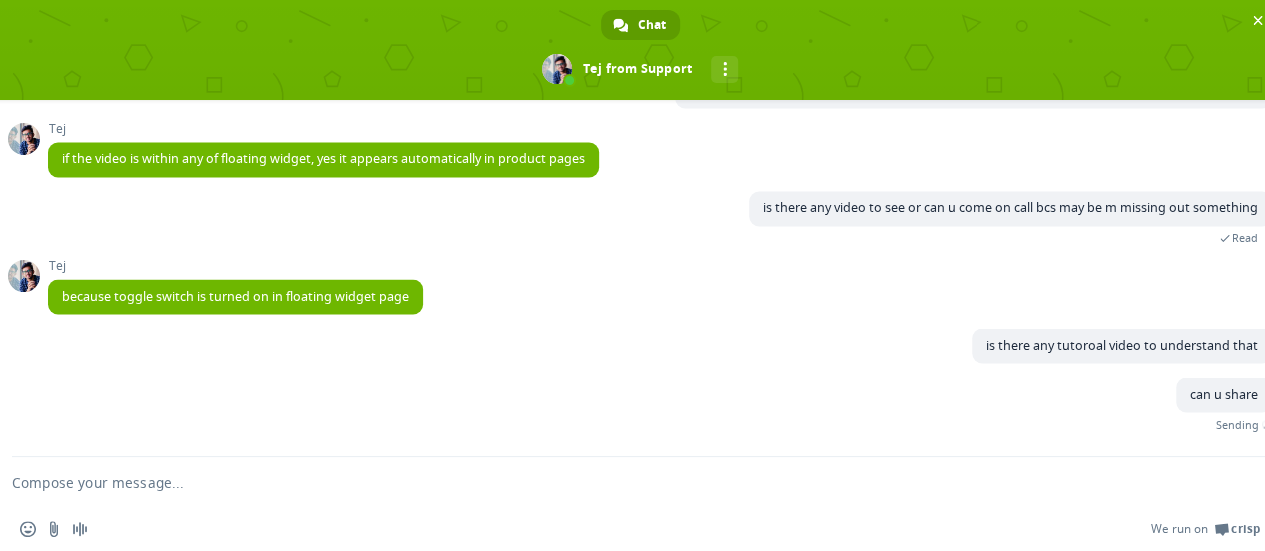 scroll, scrollTop: 9455, scrollLeft: 0, axis: vertical 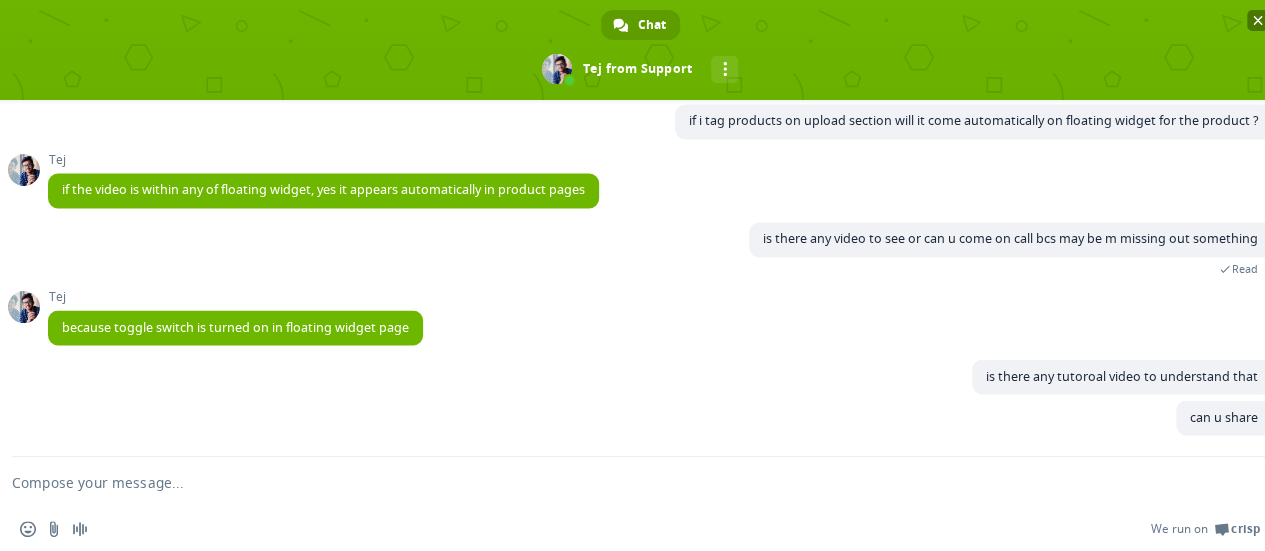 click at bounding box center [1258, 20] 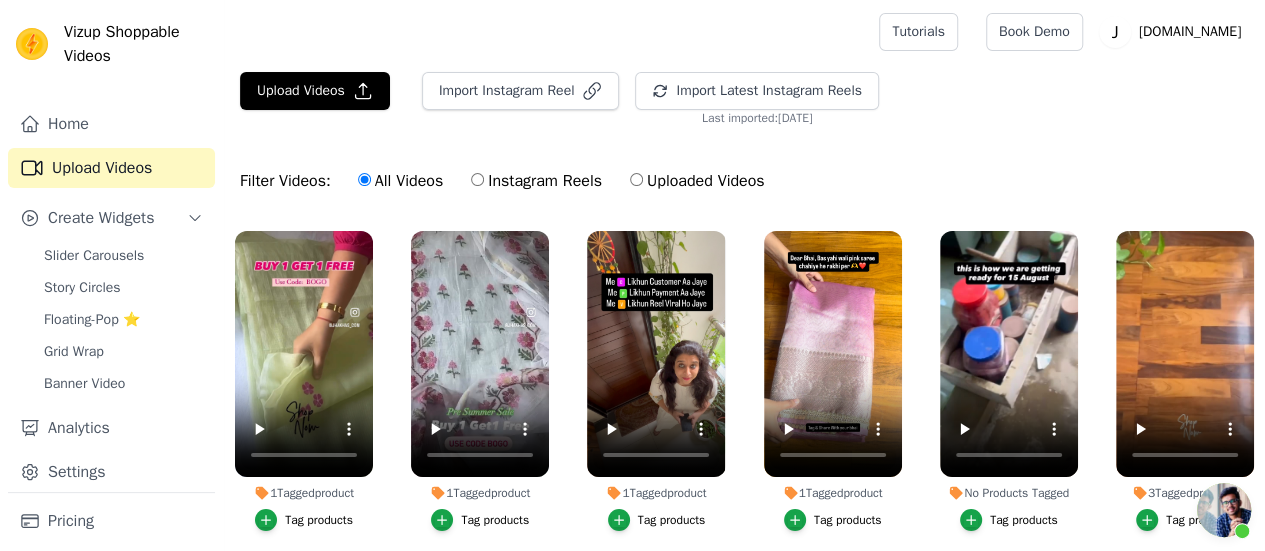 click on "3  Tagged  products       Tag products" at bounding box center [1185, 385] 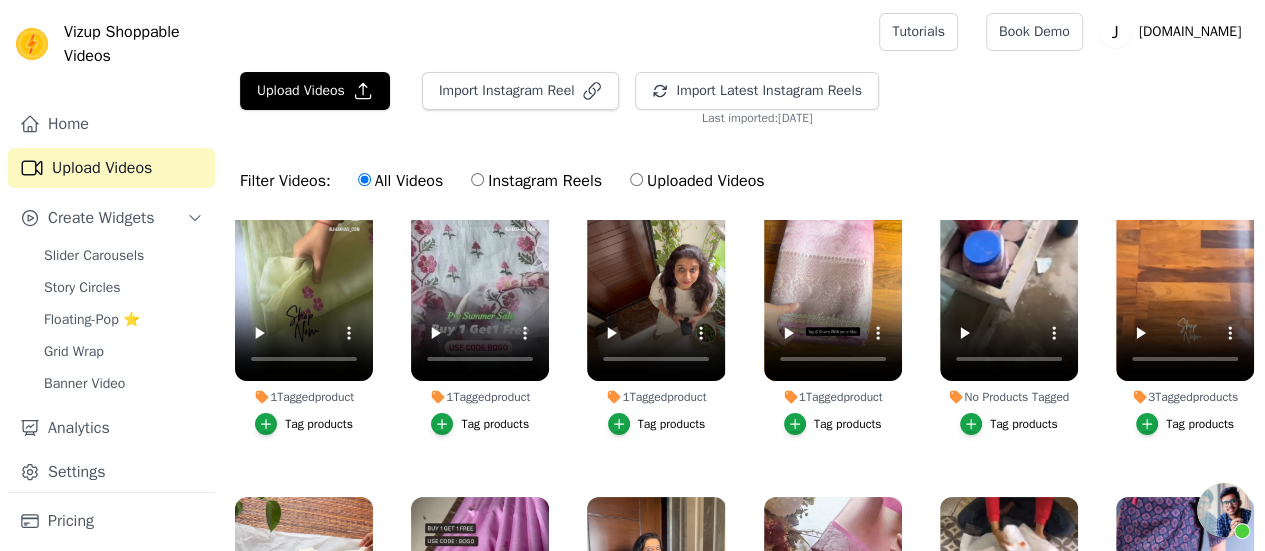 scroll, scrollTop: 103, scrollLeft: 0, axis: vertical 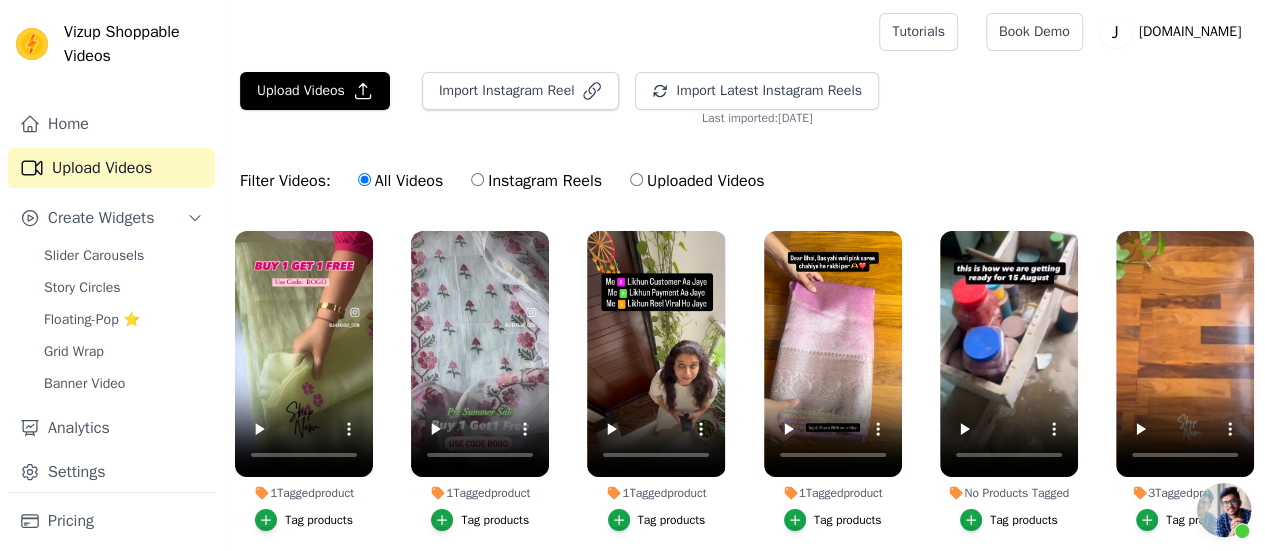click on "Tag products" at bounding box center [1200, 520] 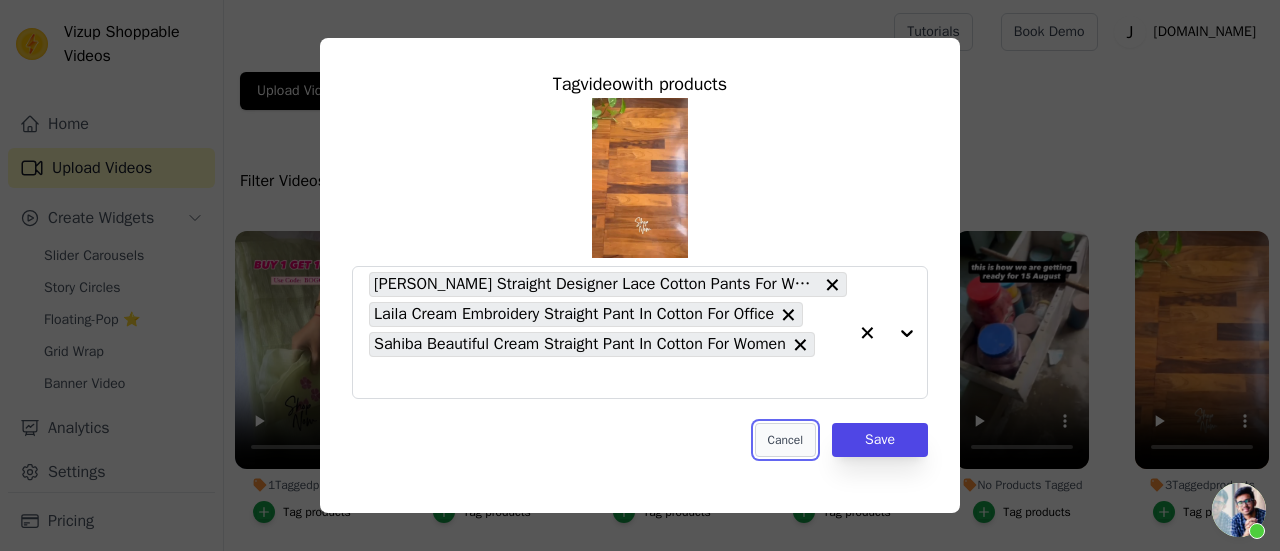 click on "Cancel" at bounding box center (785, 440) 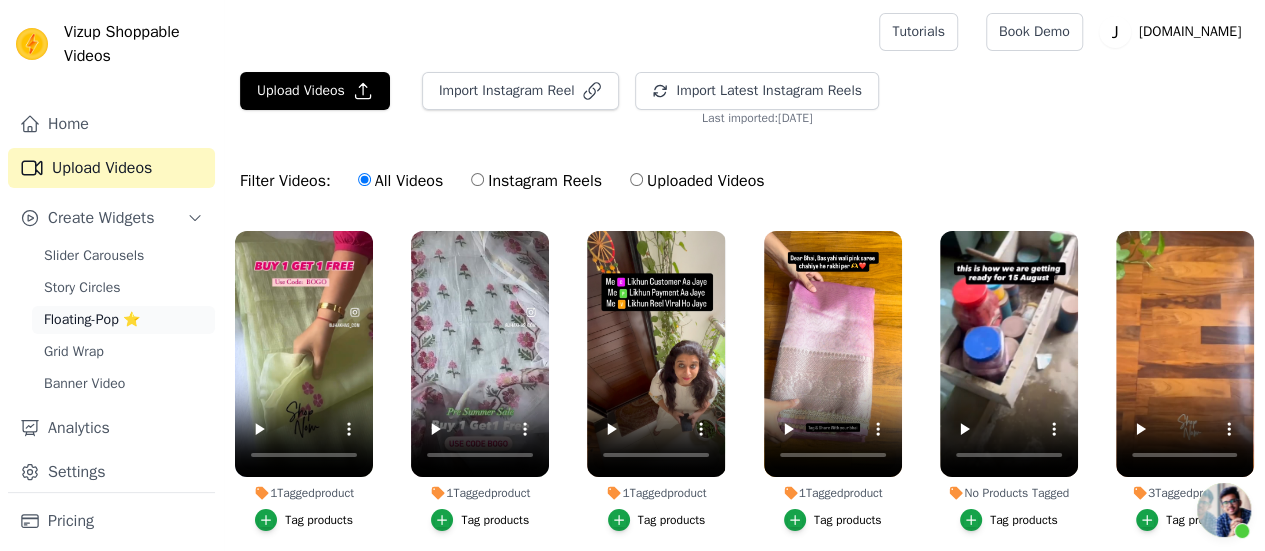 click on "Floating-Pop ⭐" at bounding box center (92, 320) 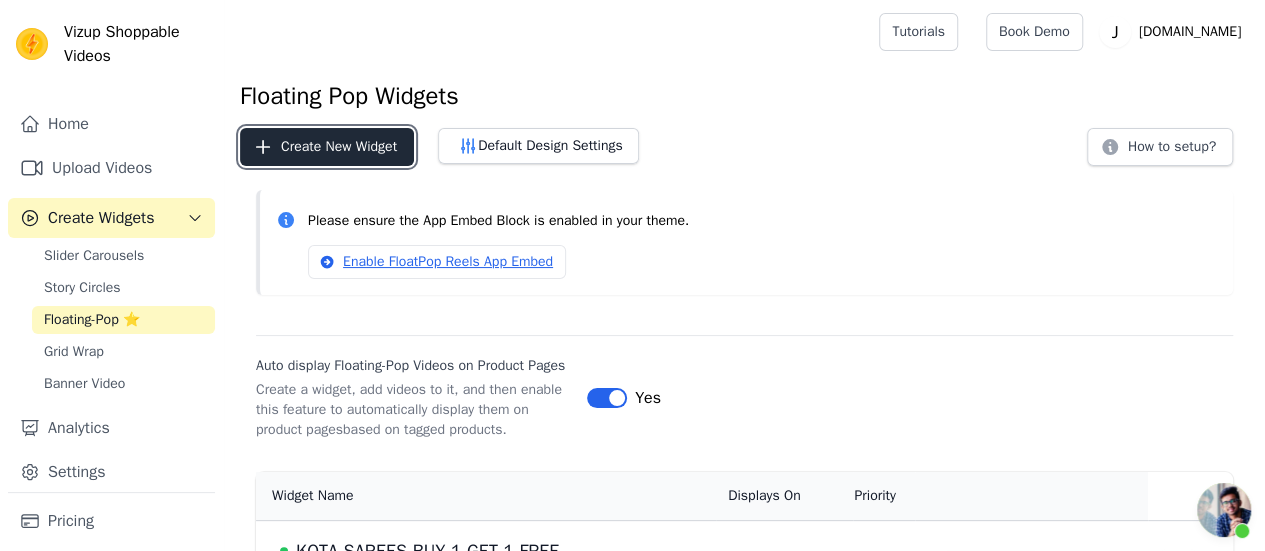 click on "Create New Widget" at bounding box center [327, 147] 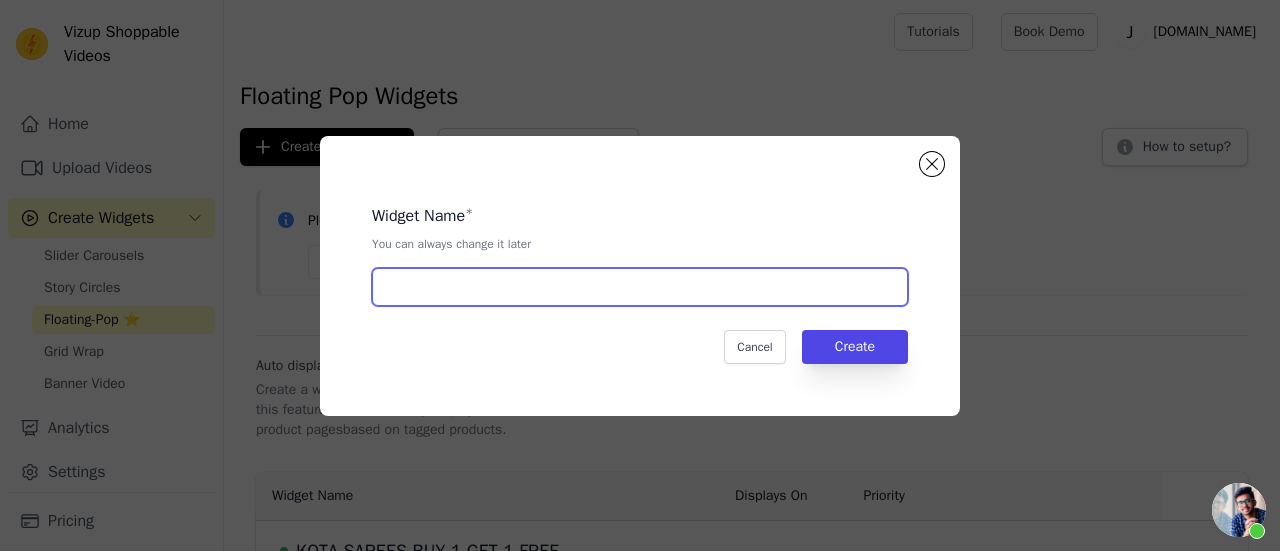click at bounding box center [640, 287] 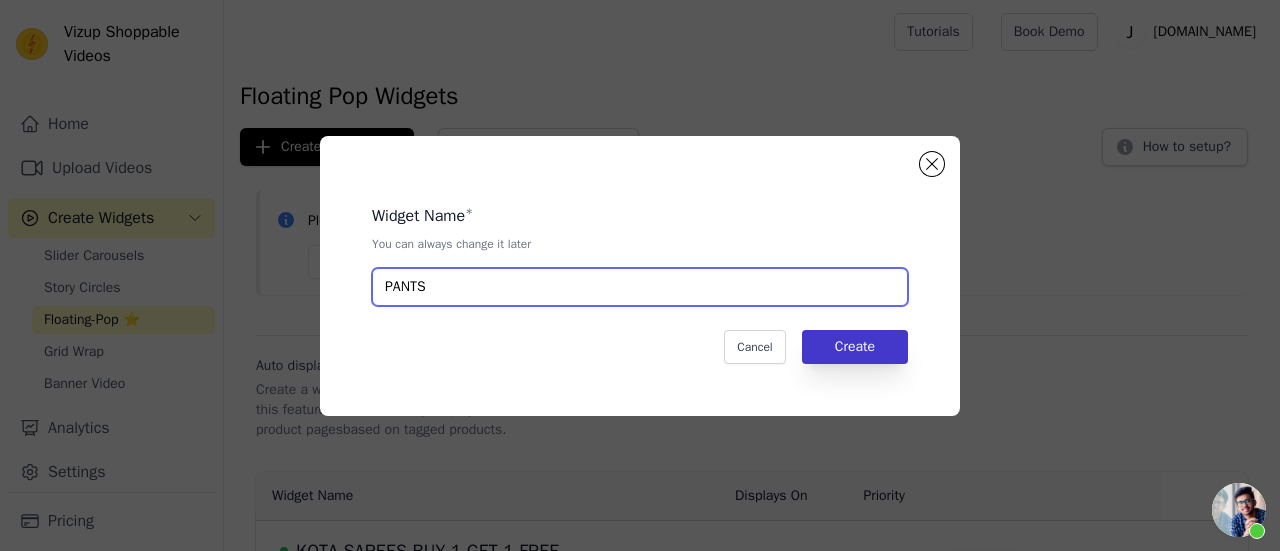 type on "PANTS" 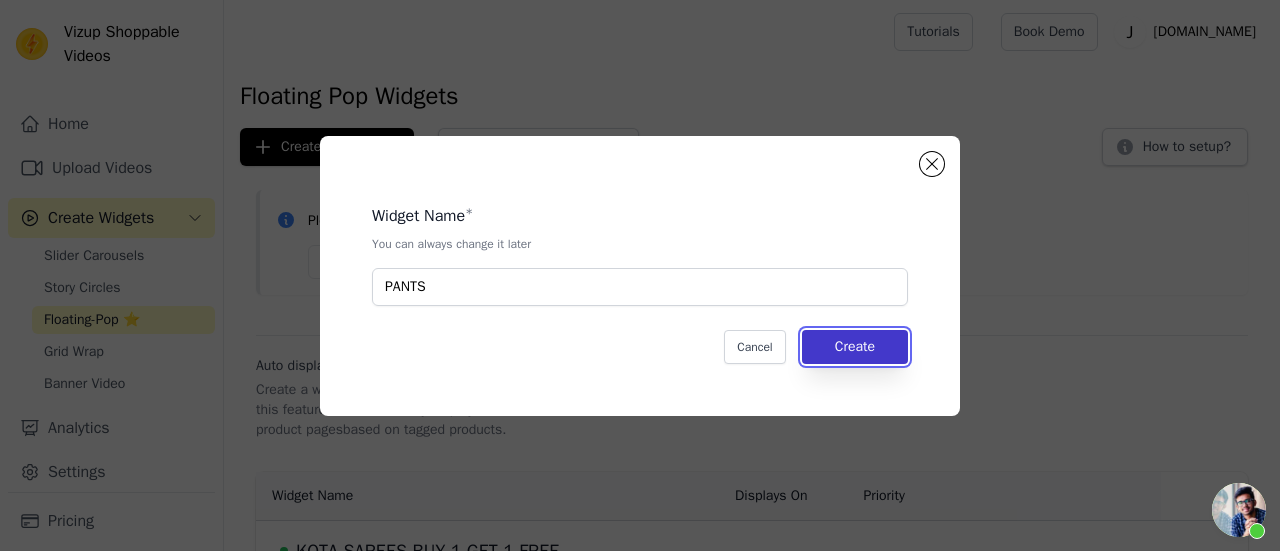 click on "Create" at bounding box center [855, 347] 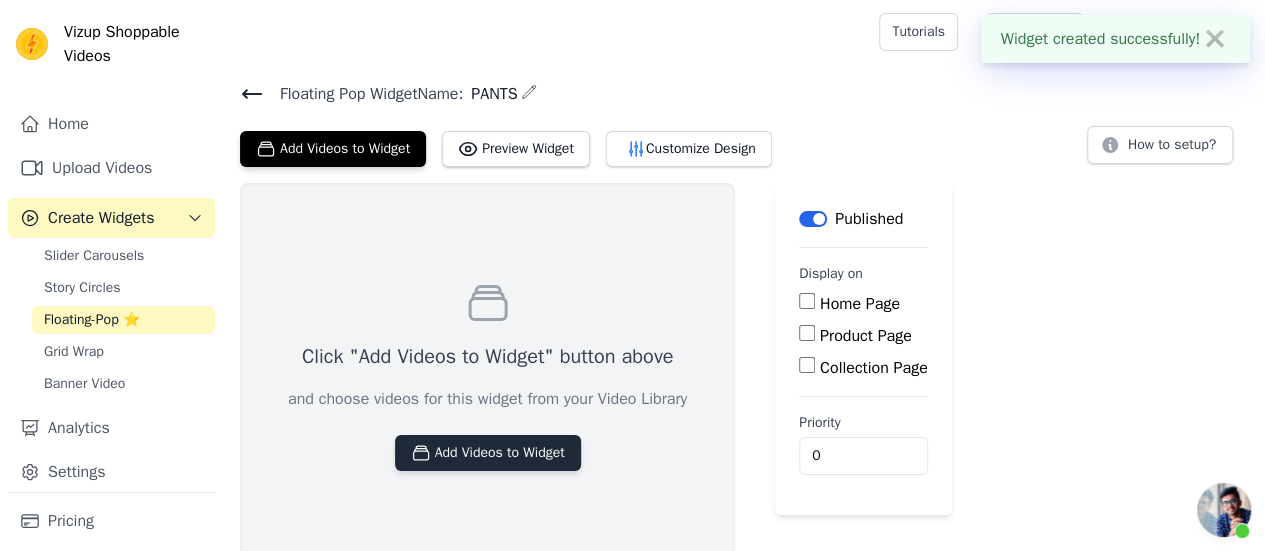 click on "Add Videos to Widget" at bounding box center [488, 453] 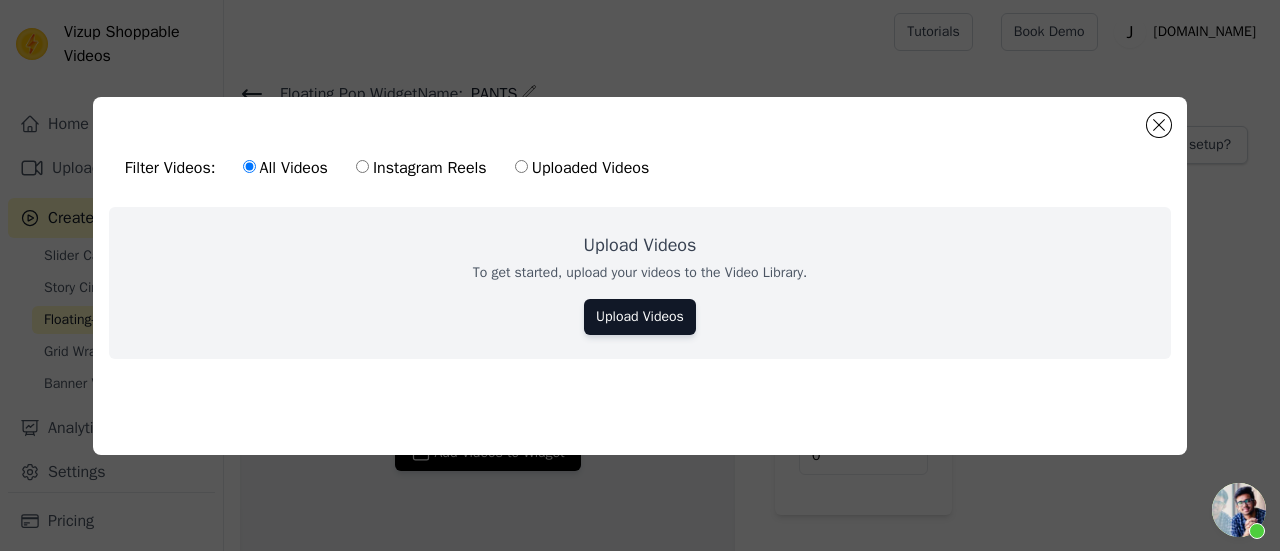 click on "Instagram Reels" at bounding box center [421, 168] 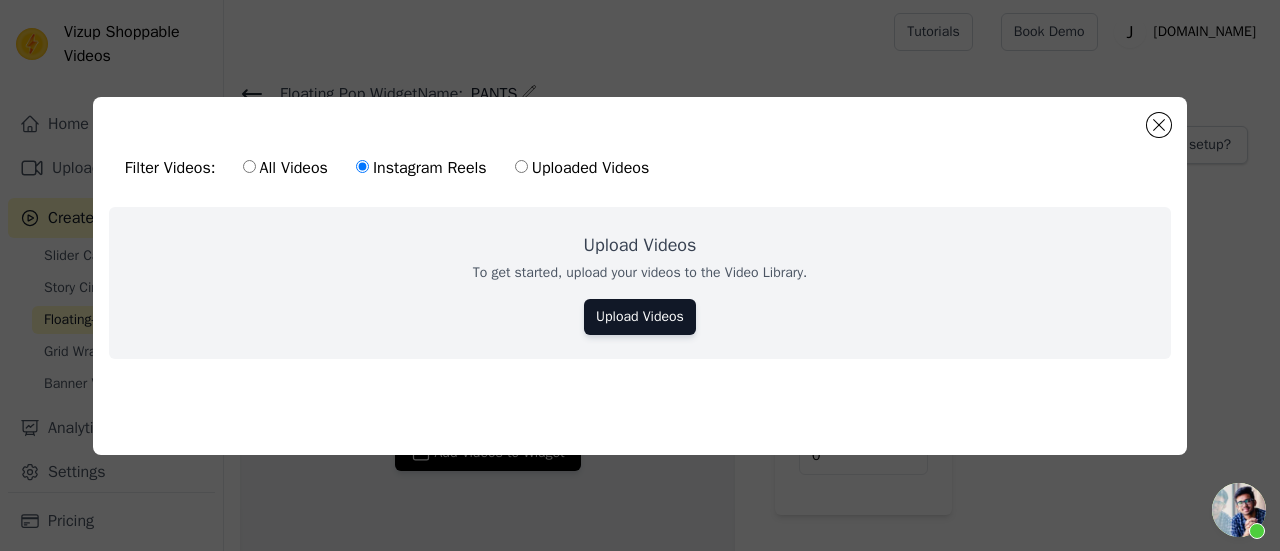 click on "Uploaded Videos" at bounding box center [582, 168] 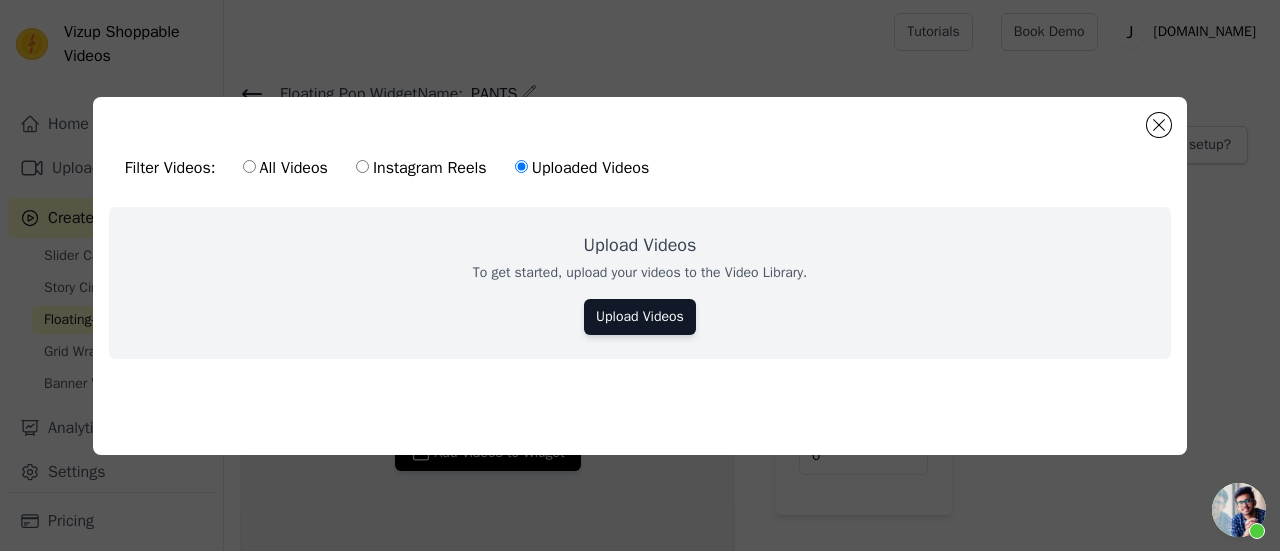 click on "All Videos" at bounding box center [285, 168] 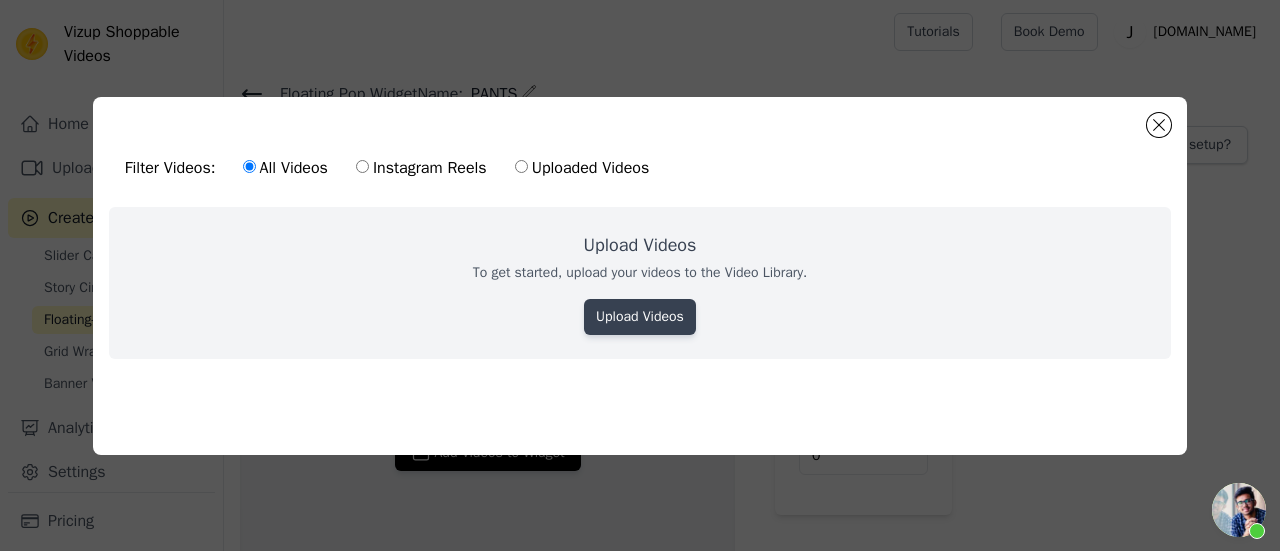 click on "Upload Videos" at bounding box center (640, 317) 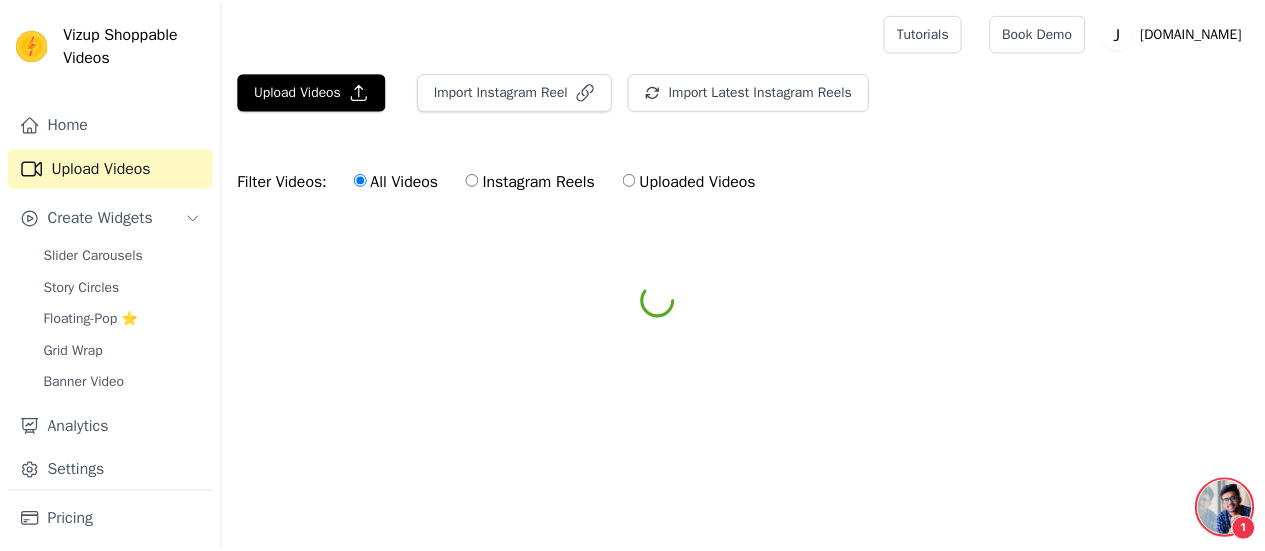 scroll, scrollTop: 9486, scrollLeft: 0, axis: vertical 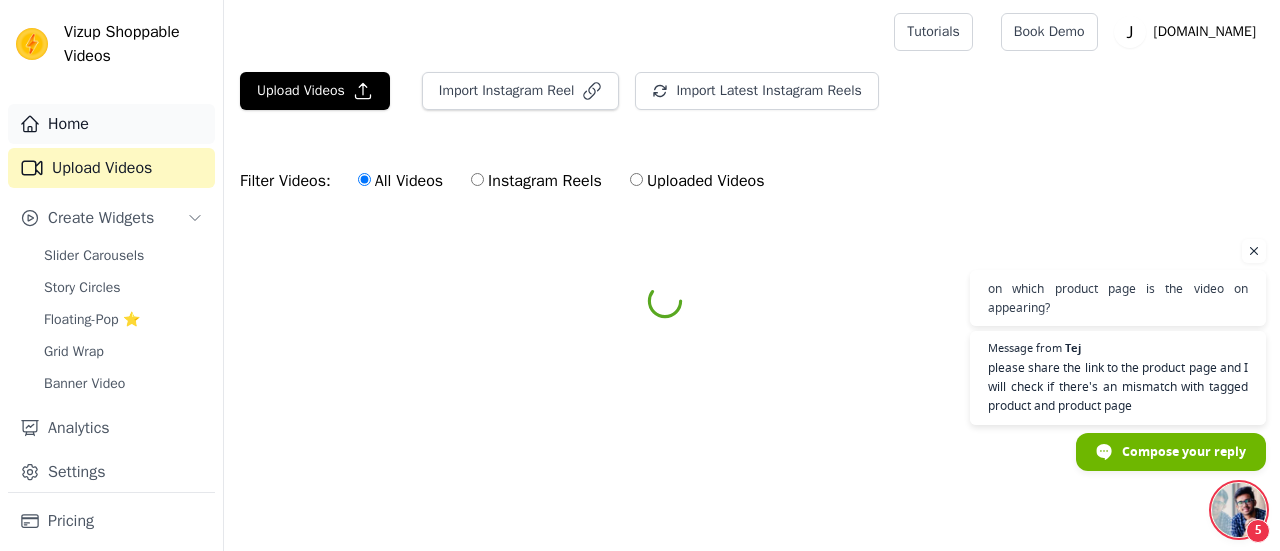 click on "Home" at bounding box center (111, 124) 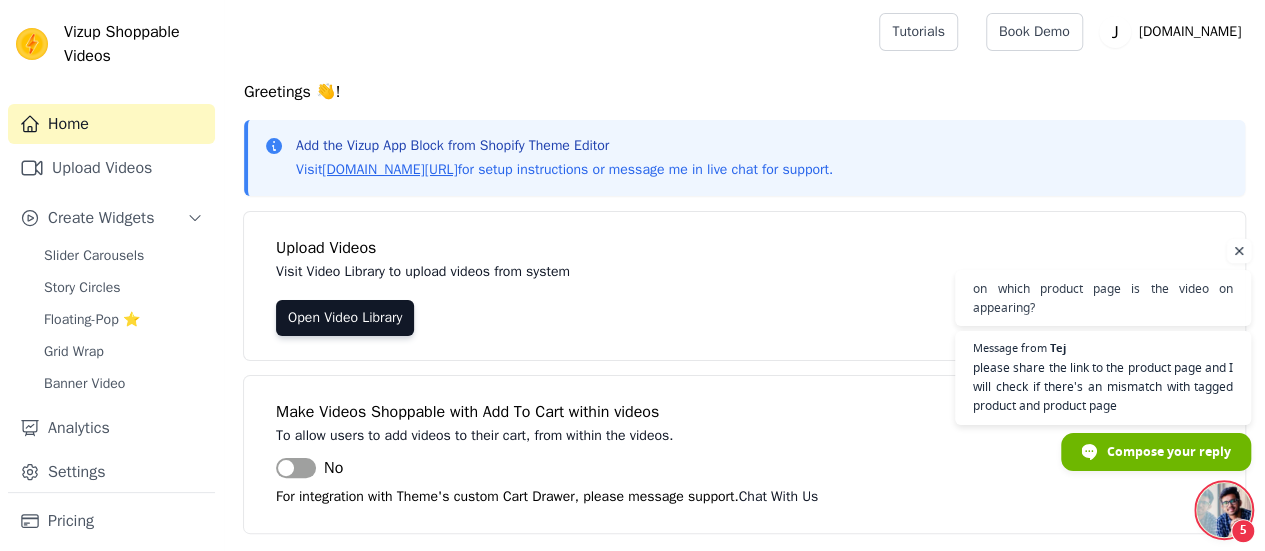 click at bounding box center (1239, 251) 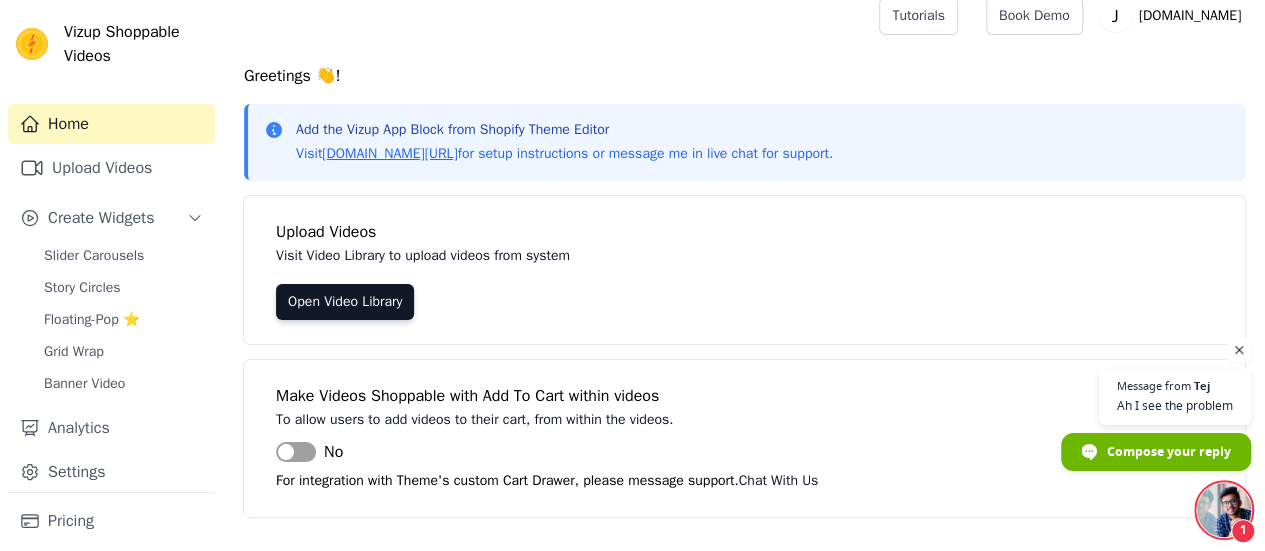scroll, scrollTop: 0, scrollLeft: 0, axis: both 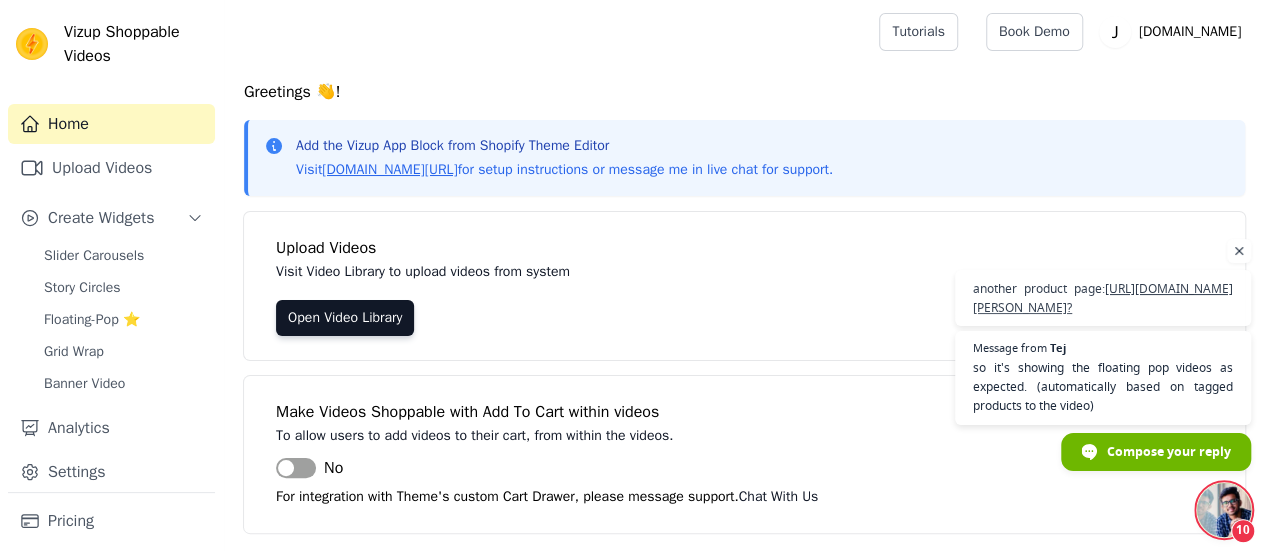 click on "Greetings 👋!     Add the Vizup App Block from Shopify Theme Editor   Visit  [DOMAIN_NAME][URL]  for setup instructions or message me in live chat for support.   Upload Videos   Visit Video Library to upload videos from system   Open Video Library     Make Videos Shoppable with Add To Cart within videos   To allow users to add videos to their cart, from within the videos.   Label     No   For integration with Theme's custom Cart Drawer, please message support.
Chat With Us   Frequently asked questions   How to display product specific videos in product detail page?       Create one widget per product. Each widget to contain videos related to one product. From widget detail page, select which product pages should the widget be displayed.
Read More   How to show multiple Widgets on the same page?       In the input text box,  Widget Name (optional)  enter the name of the widget you want to show.   Read More   How to translate labels on buttons to local language?" at bounding box center (744, 602) 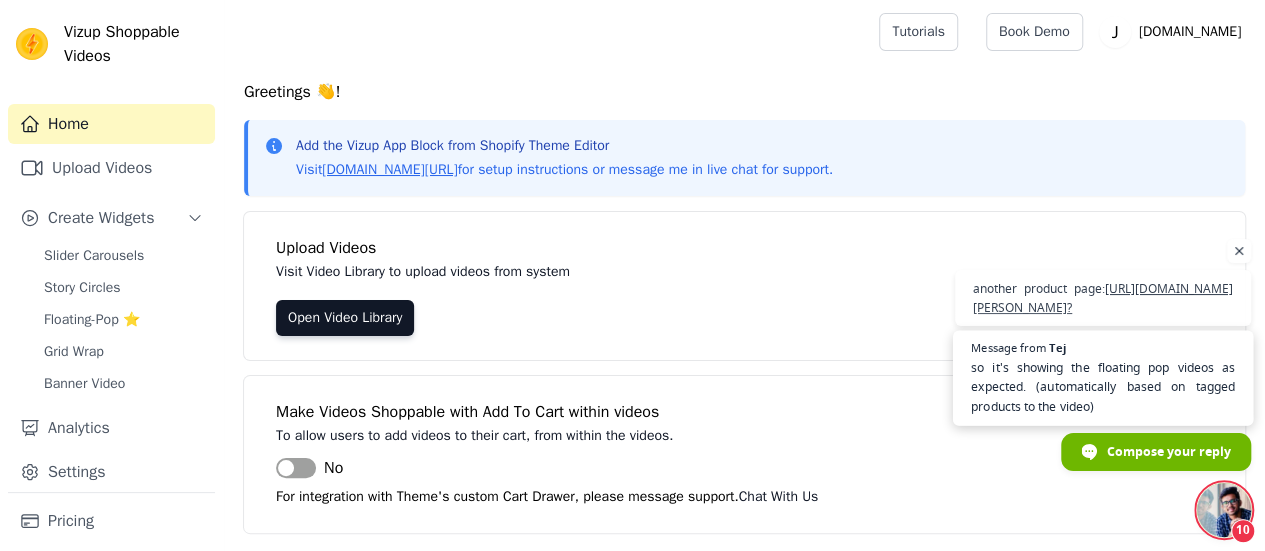 click on "so it's showing the floating pop videos as expected. (automatically based on tagged products to the video)" at bounding box center (1103, 387) 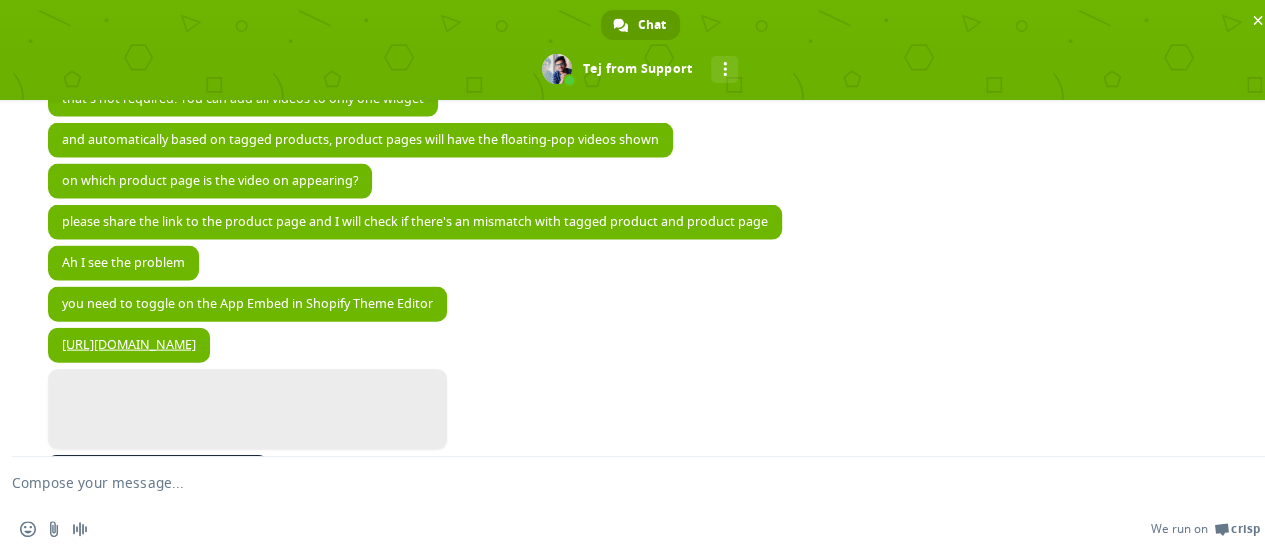 scroll, scrollTop: 9877, scrollLeft: 0, axis: vertical 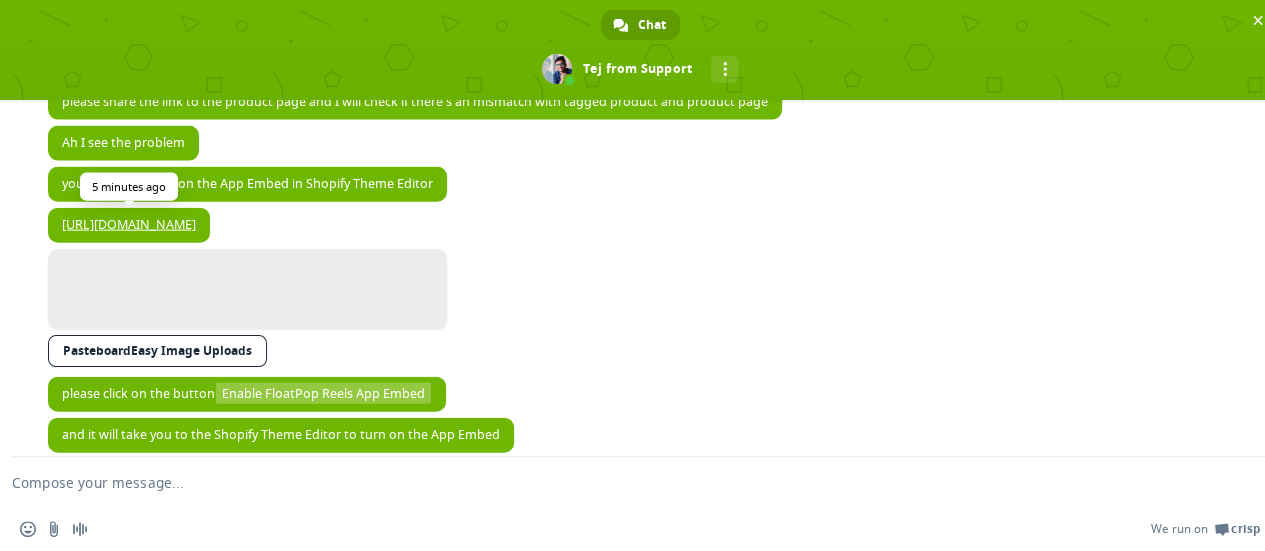 click on "[URL][DOMAIN_NAME]" at bounding box center (129, 224) 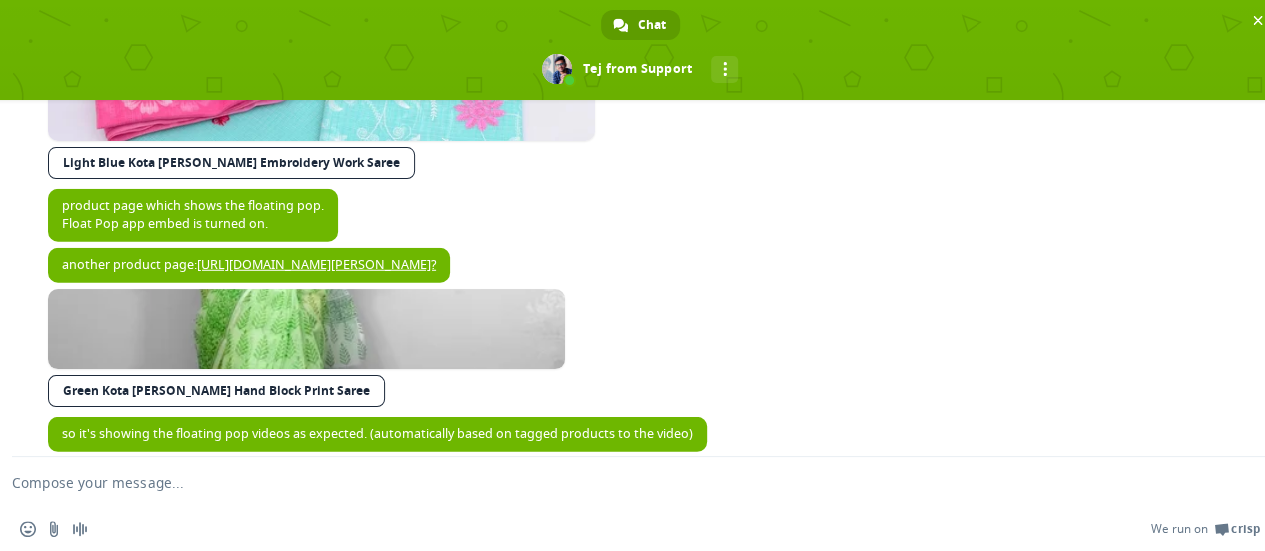 scroll, scrollTop: 10477, scrollLeft: 0, axis: vertical 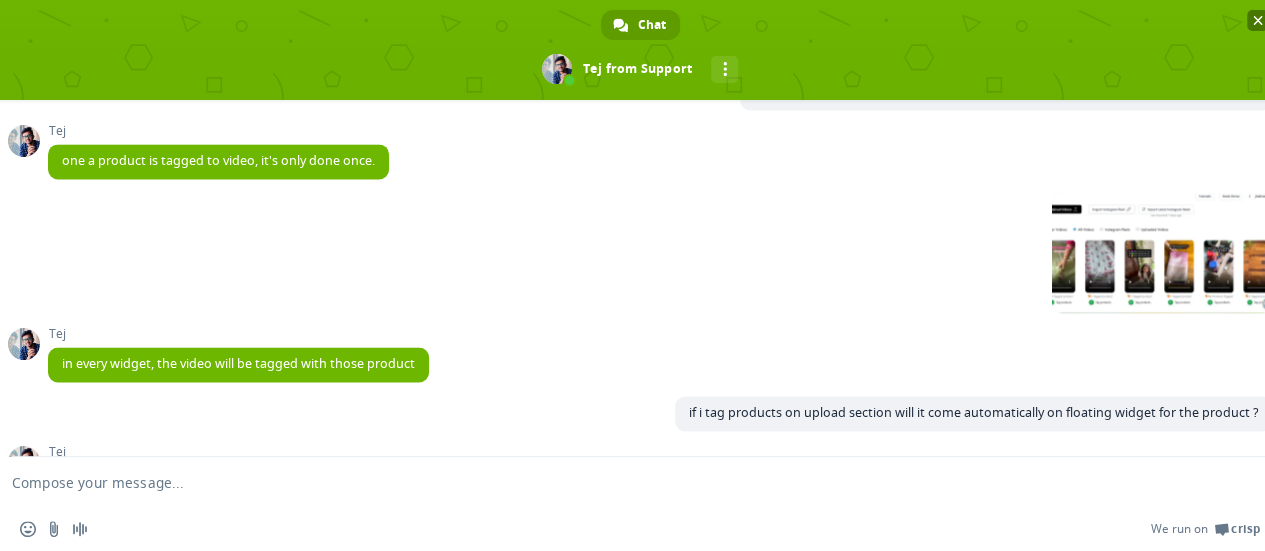 click at bounding box center (1257, 20) 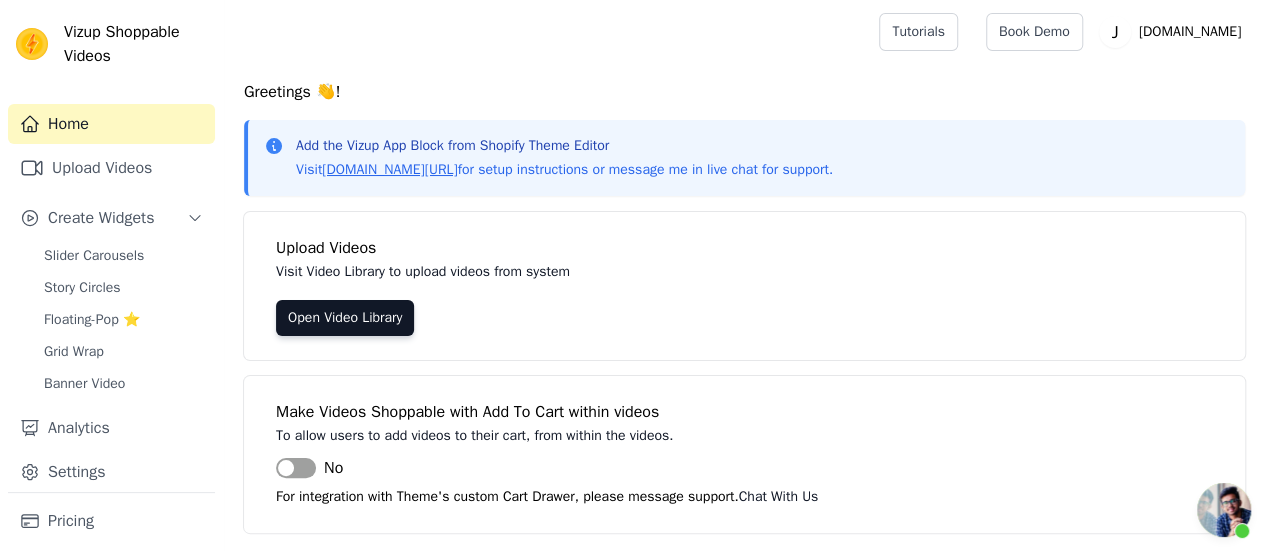 click at bounding box center (1224, 510) 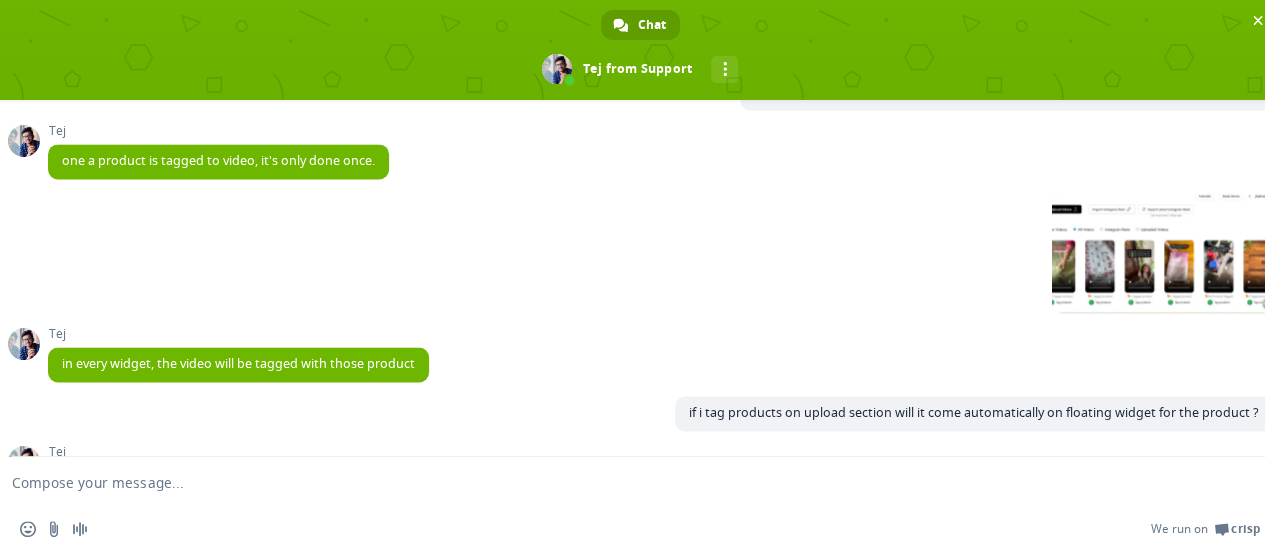 scroll, scrollTop: 10477, scrollLeft: 0, axis: vertical 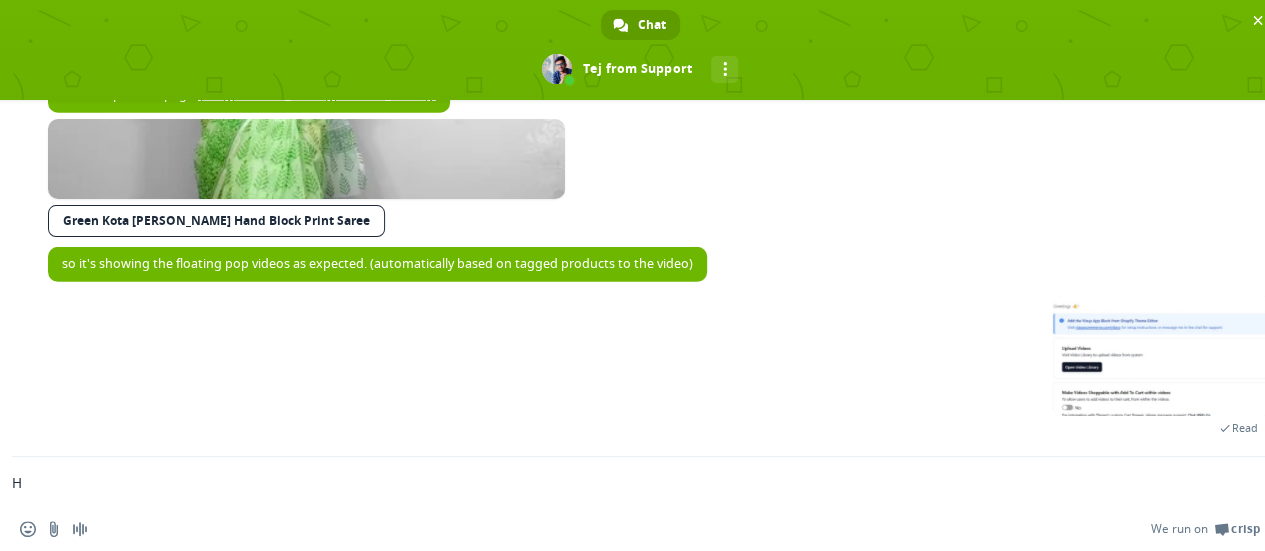 type on "HI" 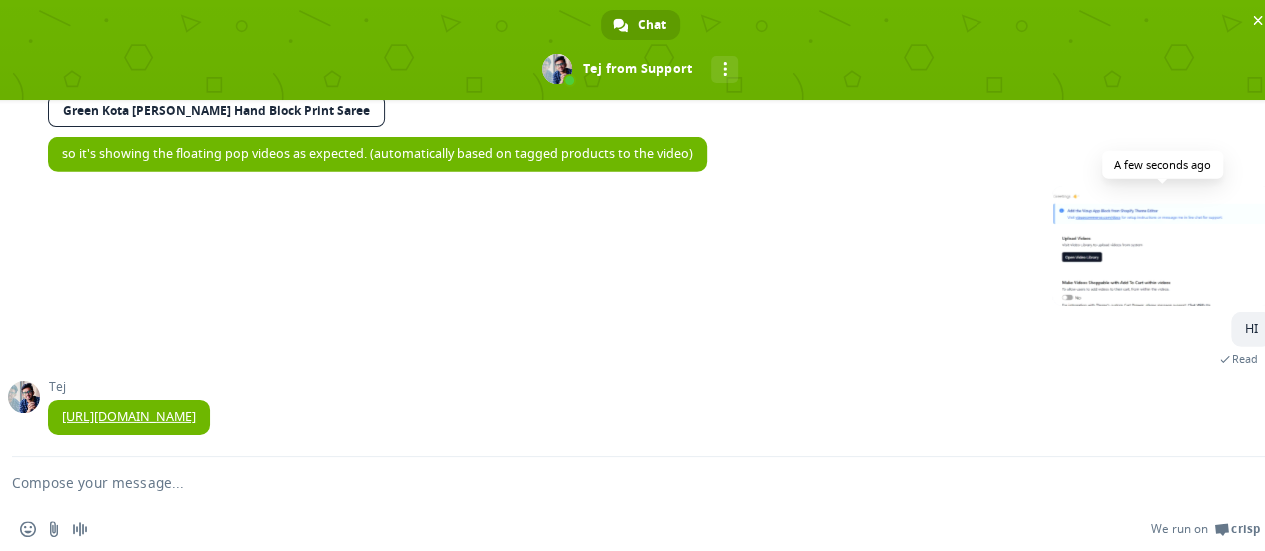 scroll, scrollTop: 10762, scrollLeft: 0, axis: vertical 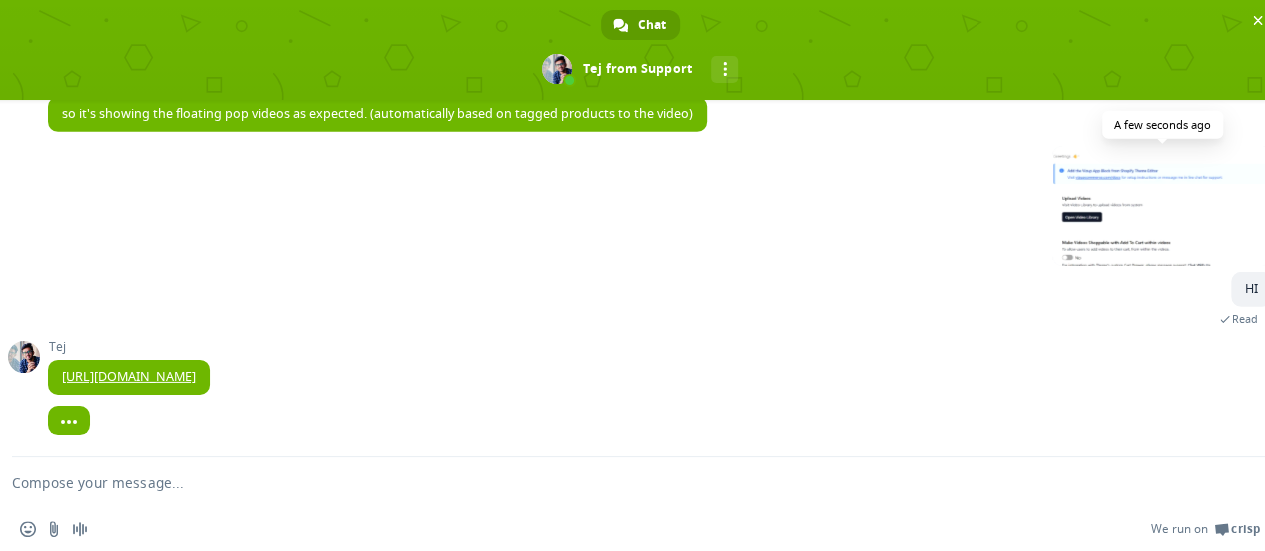 click at bounding box center [1162, 206] 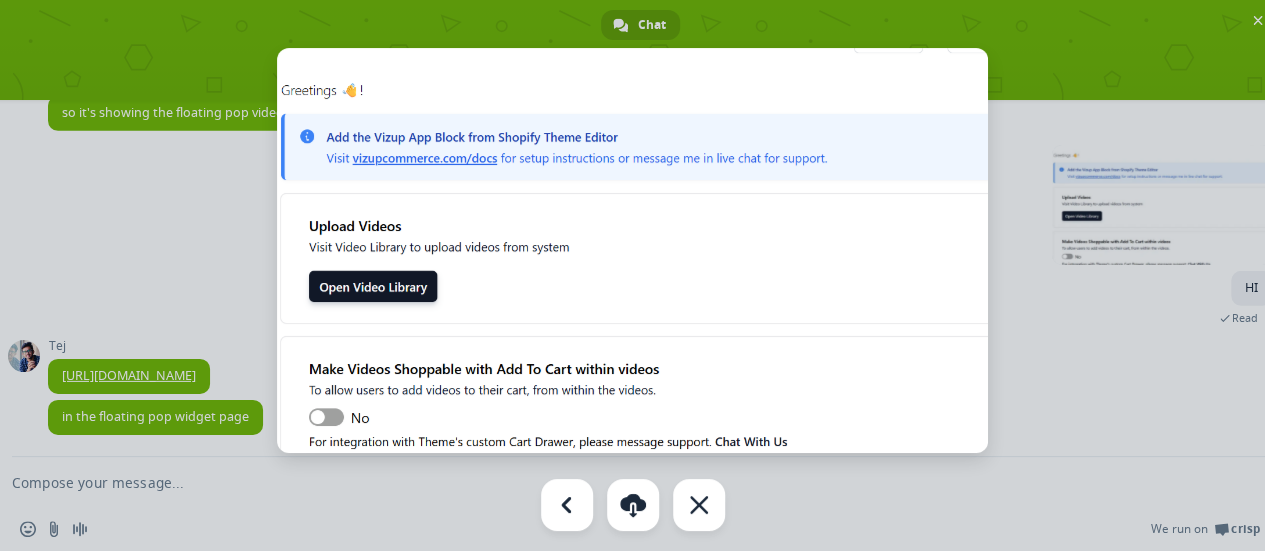 scroll, scrollTop: 10764, scrollLeft: 0, axis: vertical 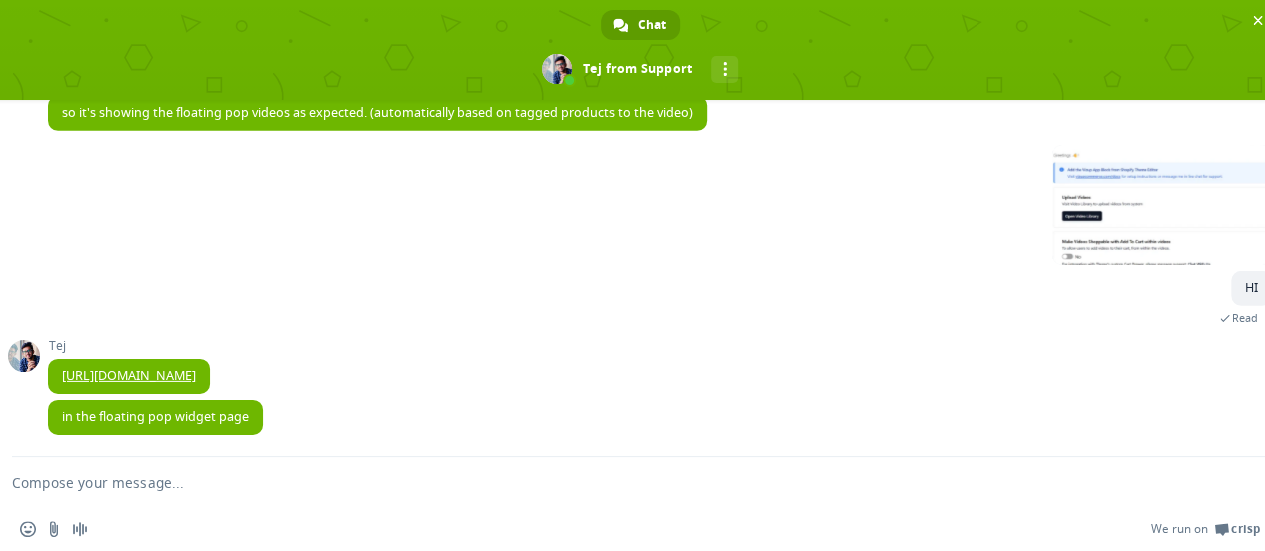 click at bounding box center [616, 482] 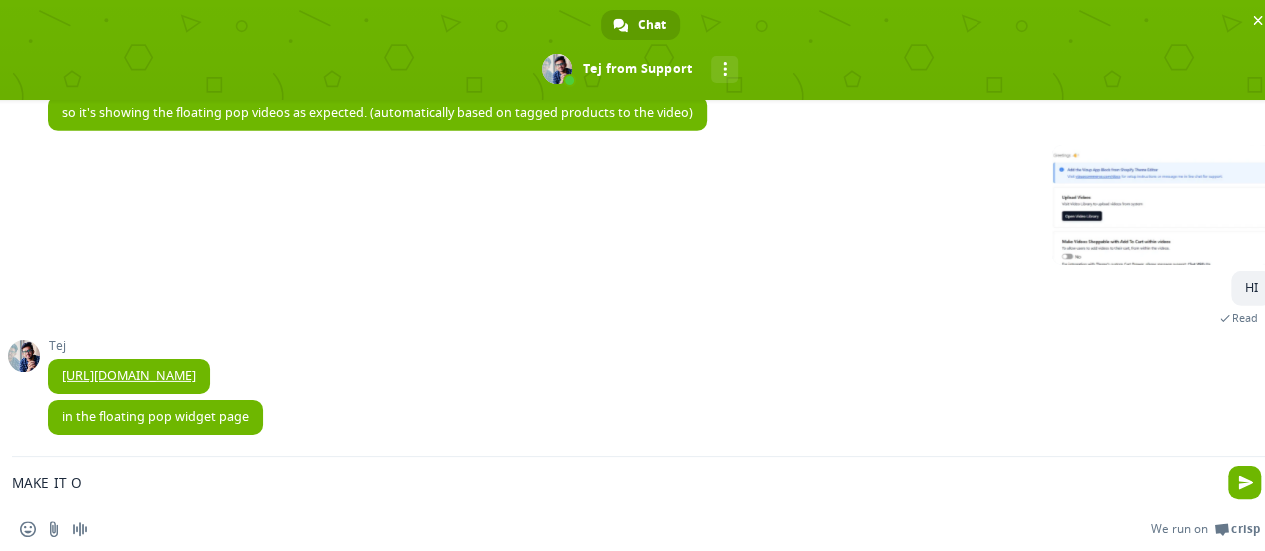 type on "MAKE IT ON" 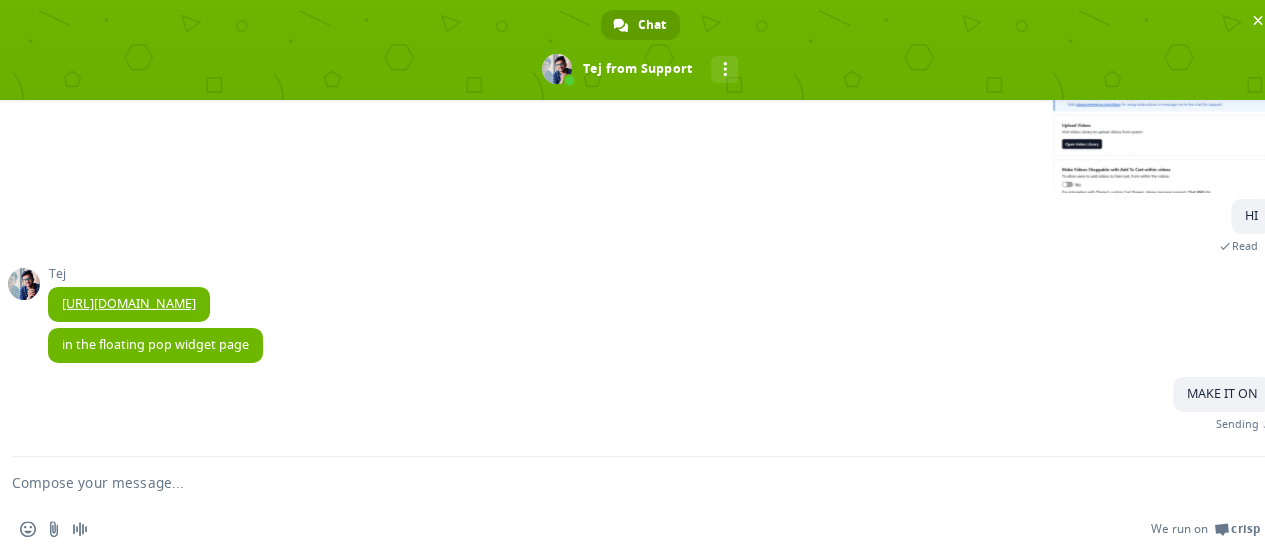scroll, scrollTop: 10814, scrollLeft: 0, axis: vertical 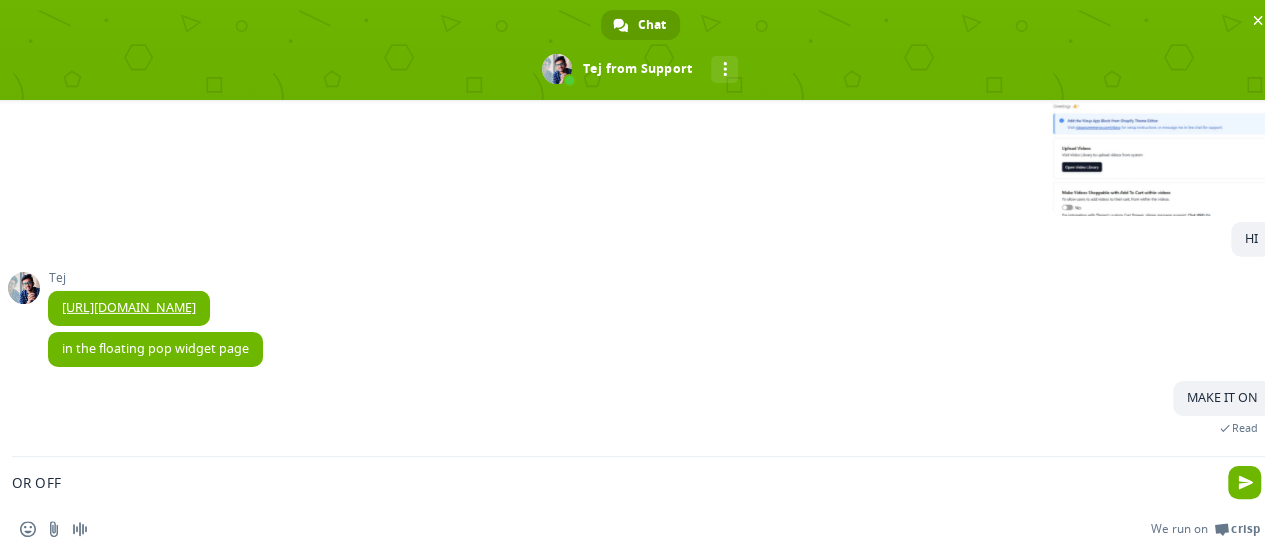 type on "OR OFF?" 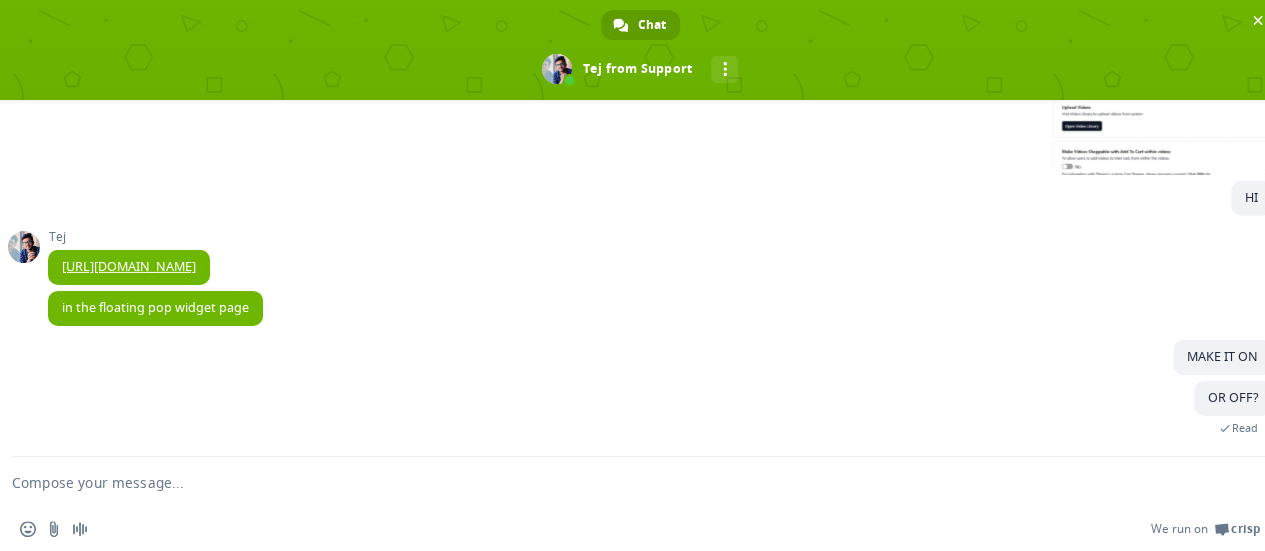 scroll, scrollTop: 10896, scrollLeft: 0, axis: vertical 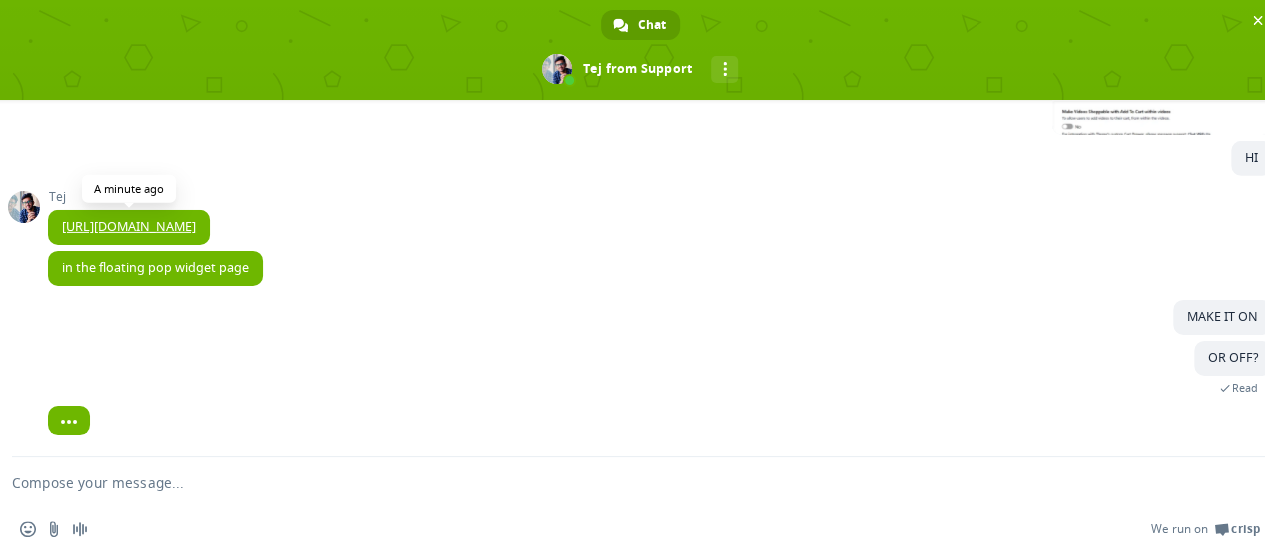 click on "[URL][DOMAIN_NAME]" at bounding box center (129, 226) 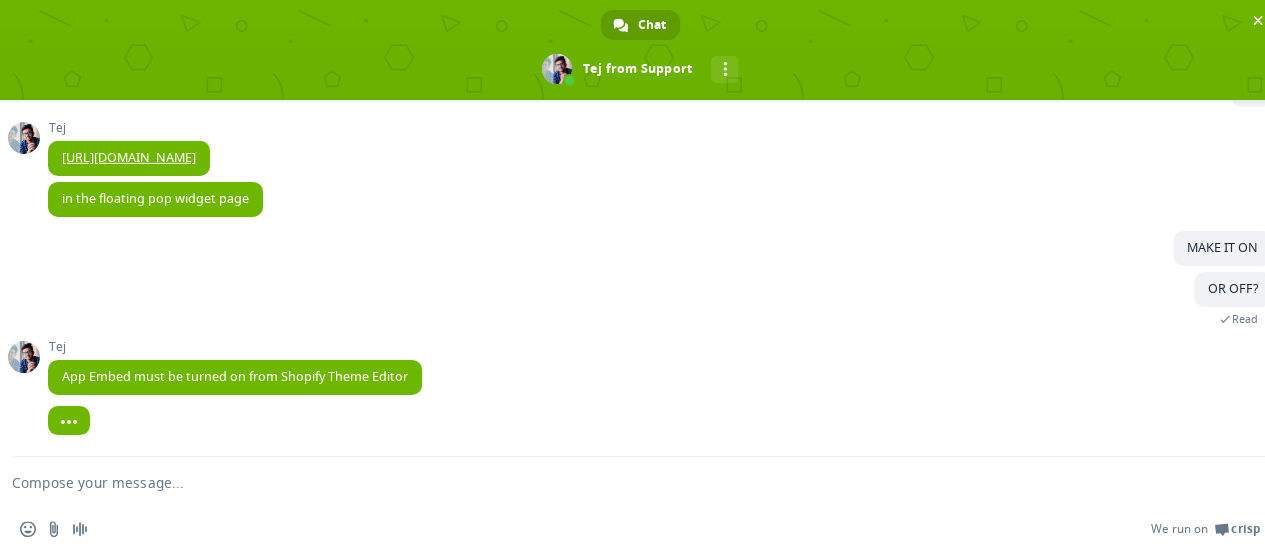 scroll, scrollTop: 10967, scrollLeft: 0, axis: vertical 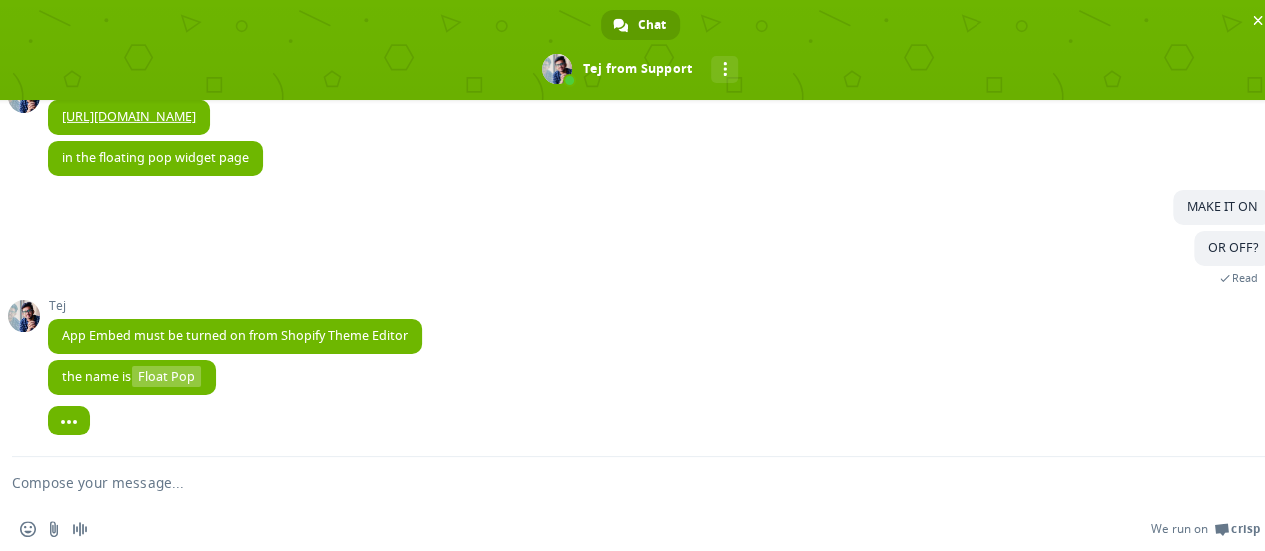 click at bounding box center [616, 482] 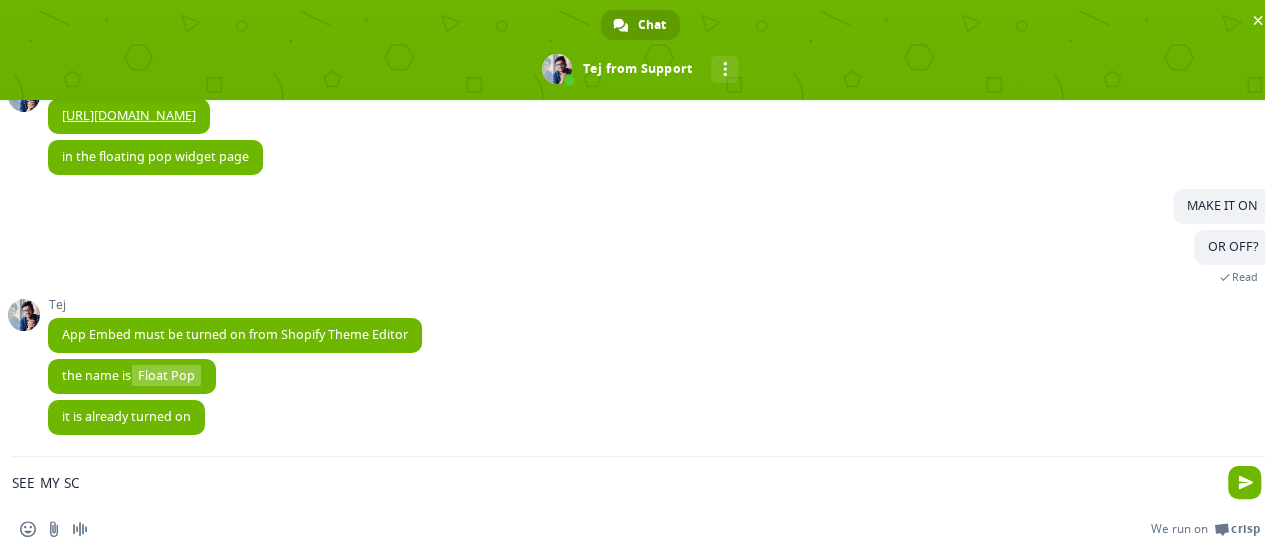 scroll, scrollTop: 11048, scrollLeft: 0, axis: vertical 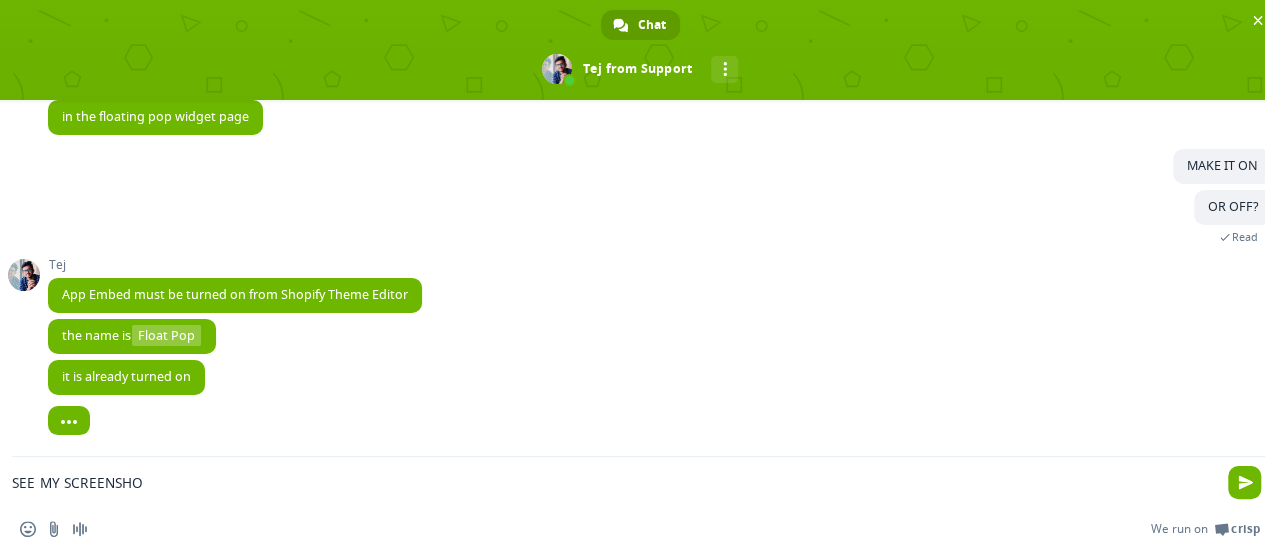 type on "SEE MY SCREENSHOT" 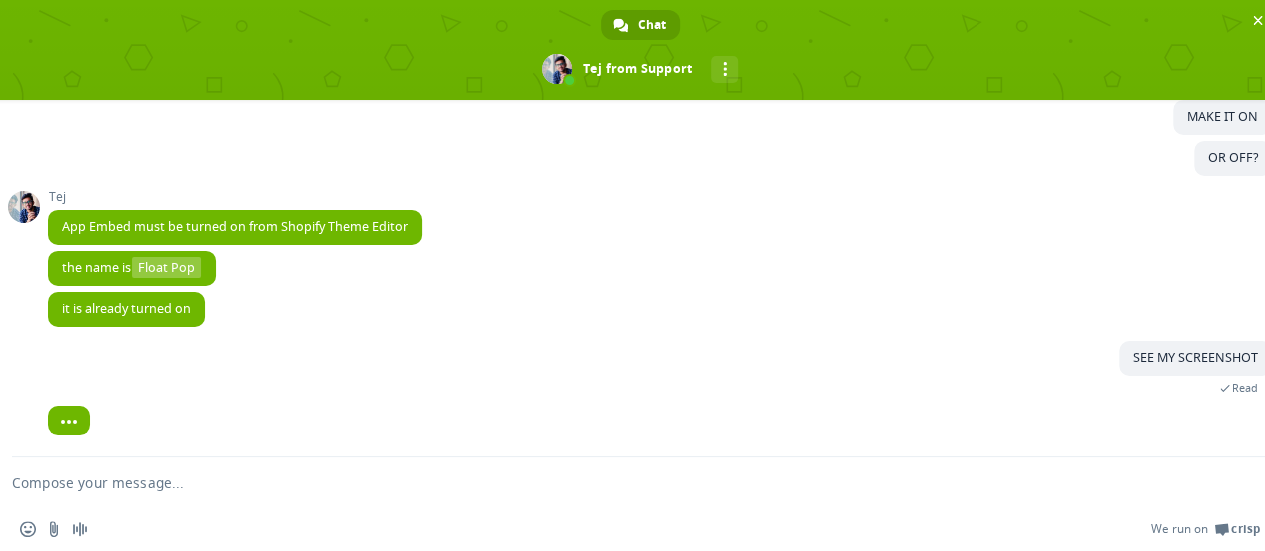 scroll, scrollTop: 11098, scrollLeft: 0, axis: vertical 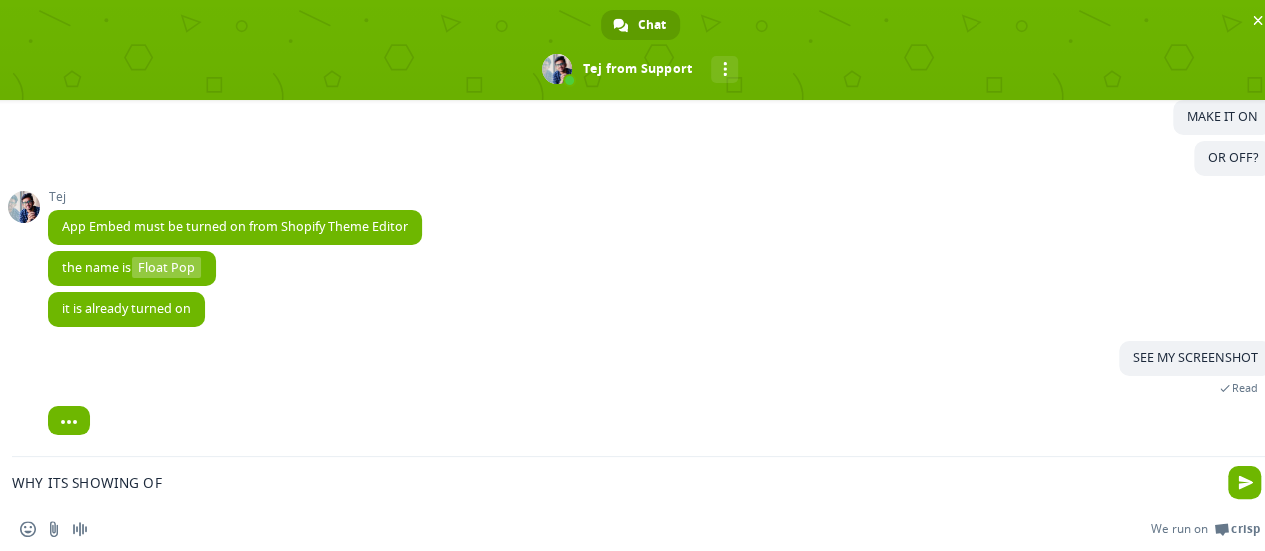 type on "WHY ITS SHOWING OFF" 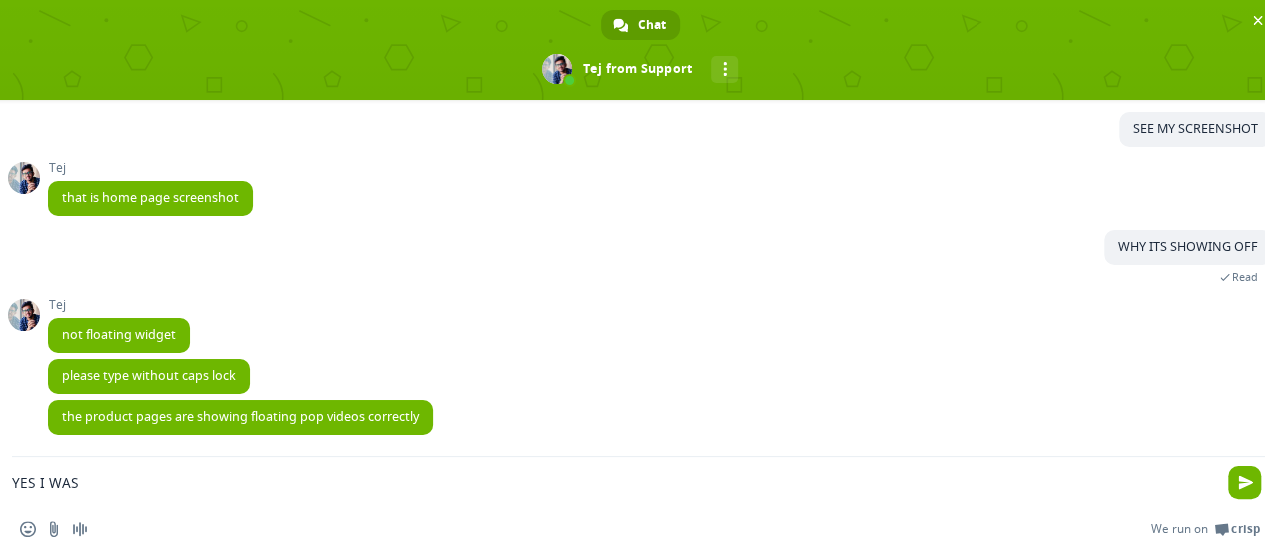 scroll, scrollTop: 11370, scrollLeft: 0, axis: vertical 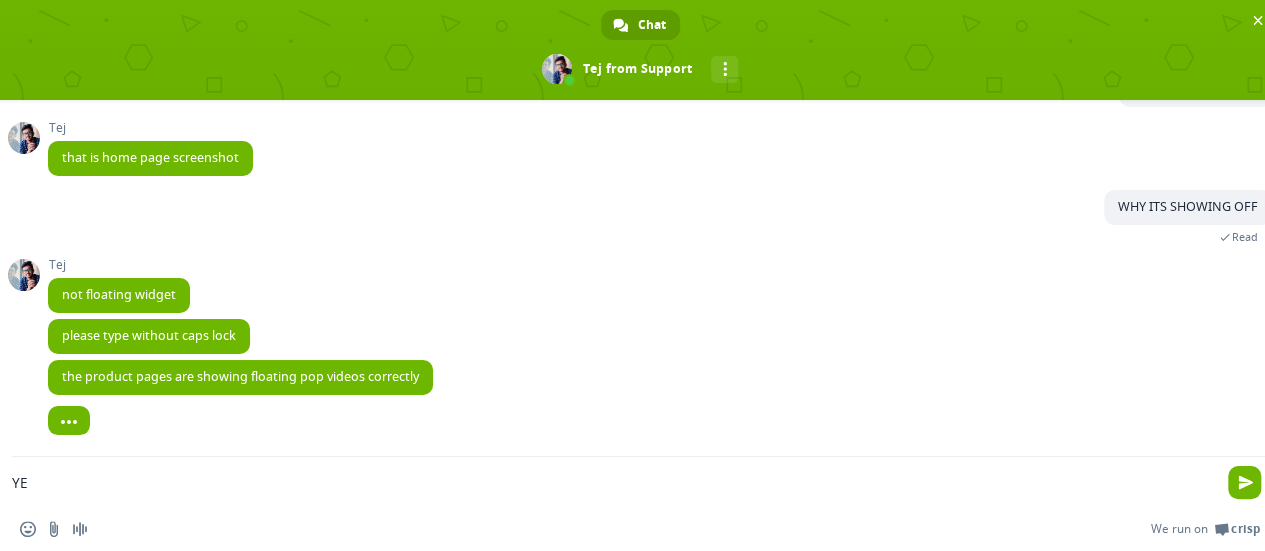 type on "Y" 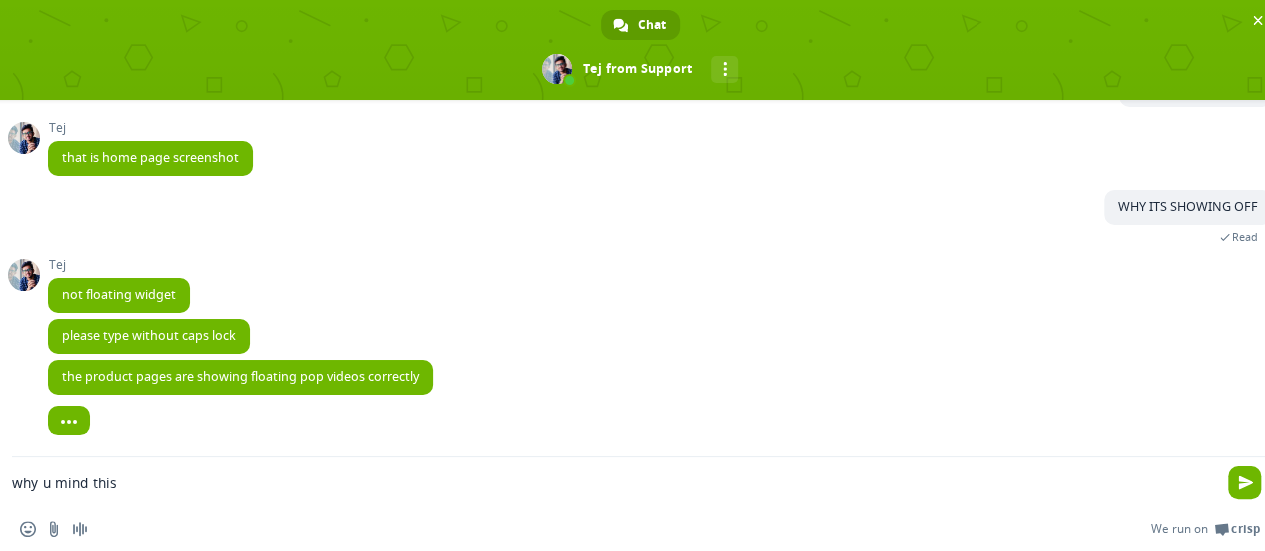 type on "why u mind this" 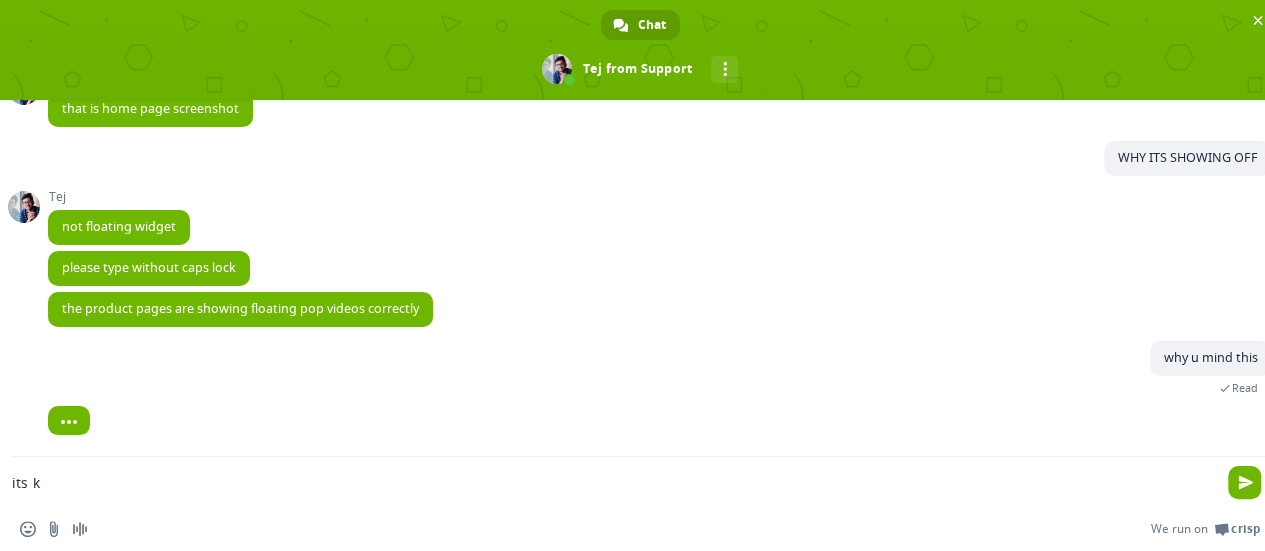scroll, scrollTop: 11450, scrollLeft: 0, axis: vertical 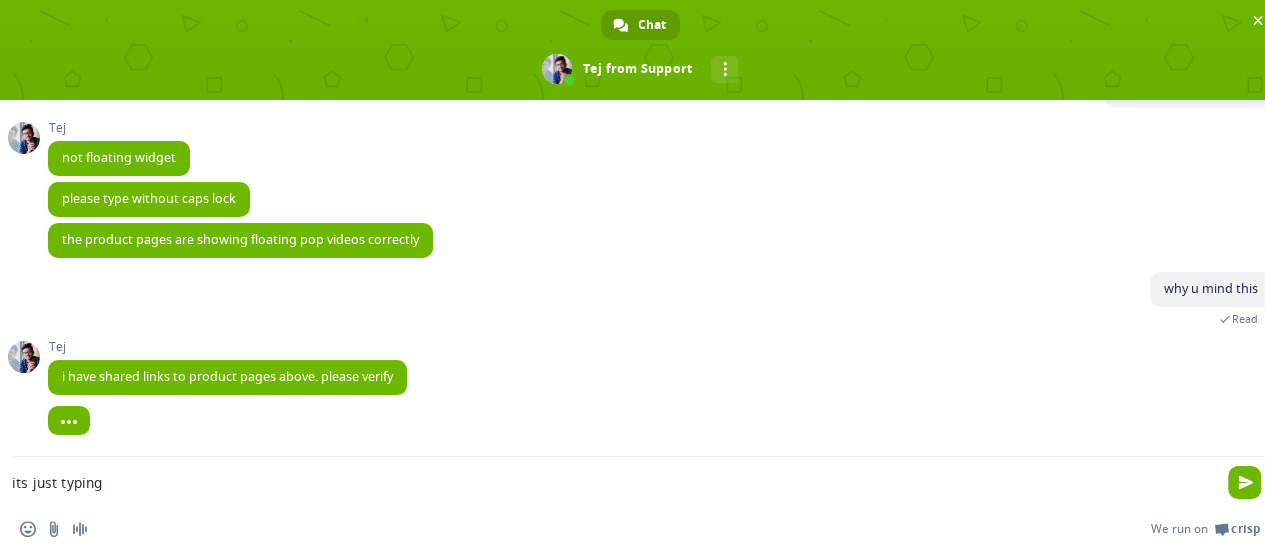 type on "its just typing" 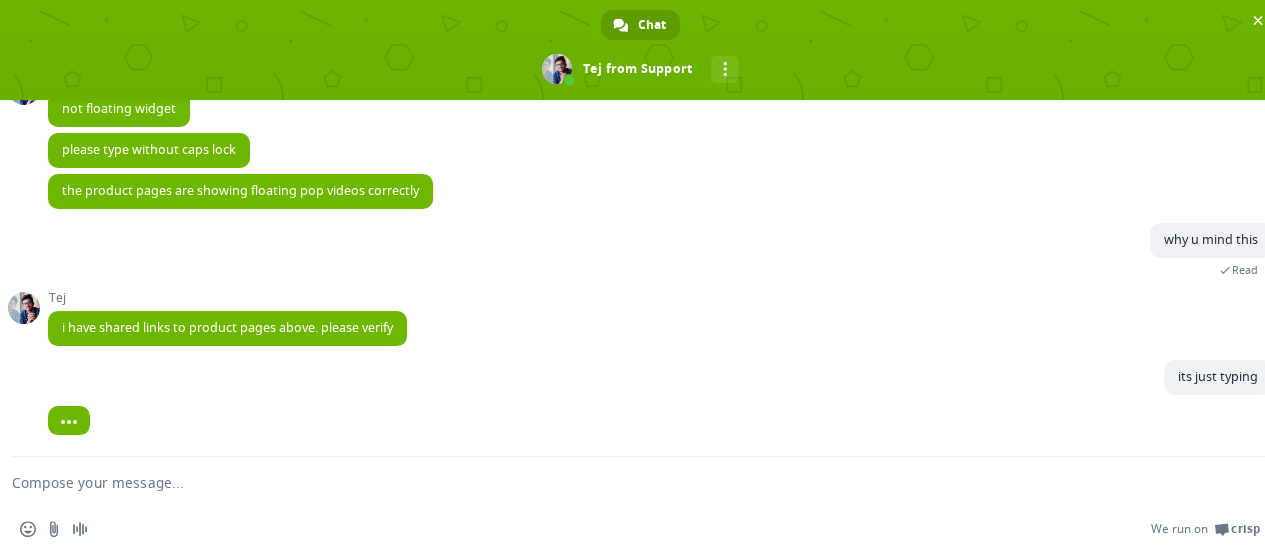 scroll, scrollTop: 11540, scrollLeft: 0, axis: vertical 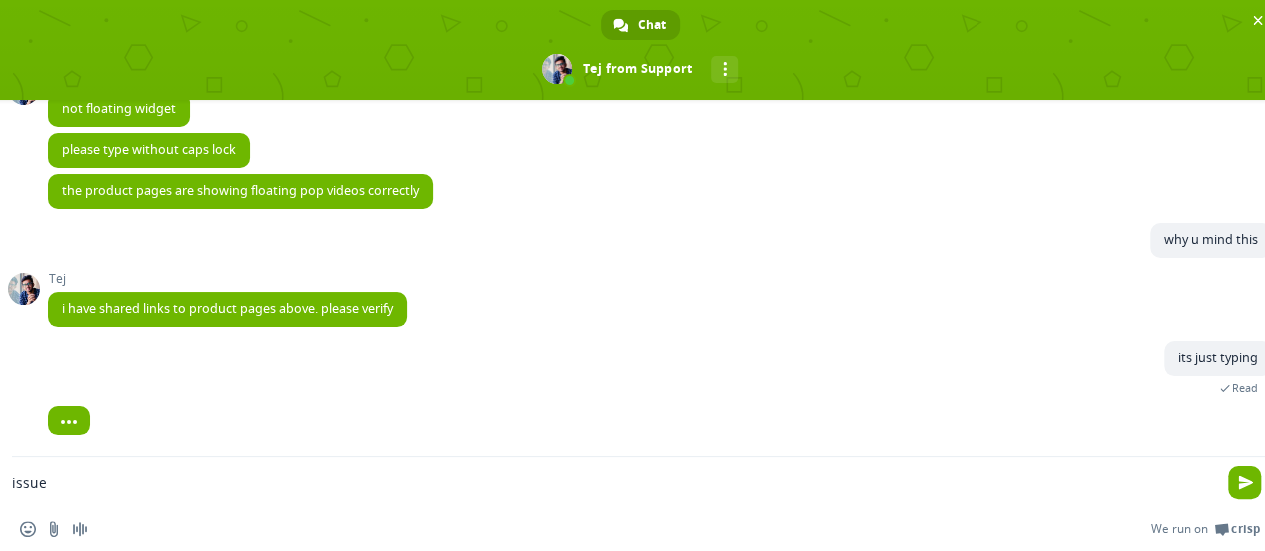 type on "issue" 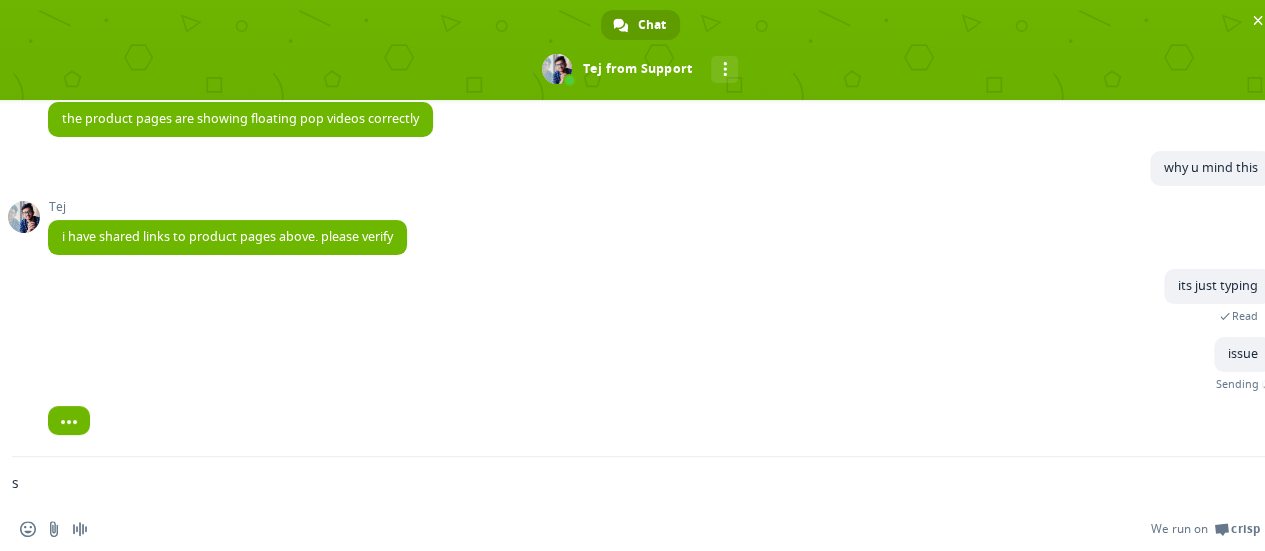 scroll, scrollTop: 11581, scrollLeft: 0, axis: vertical 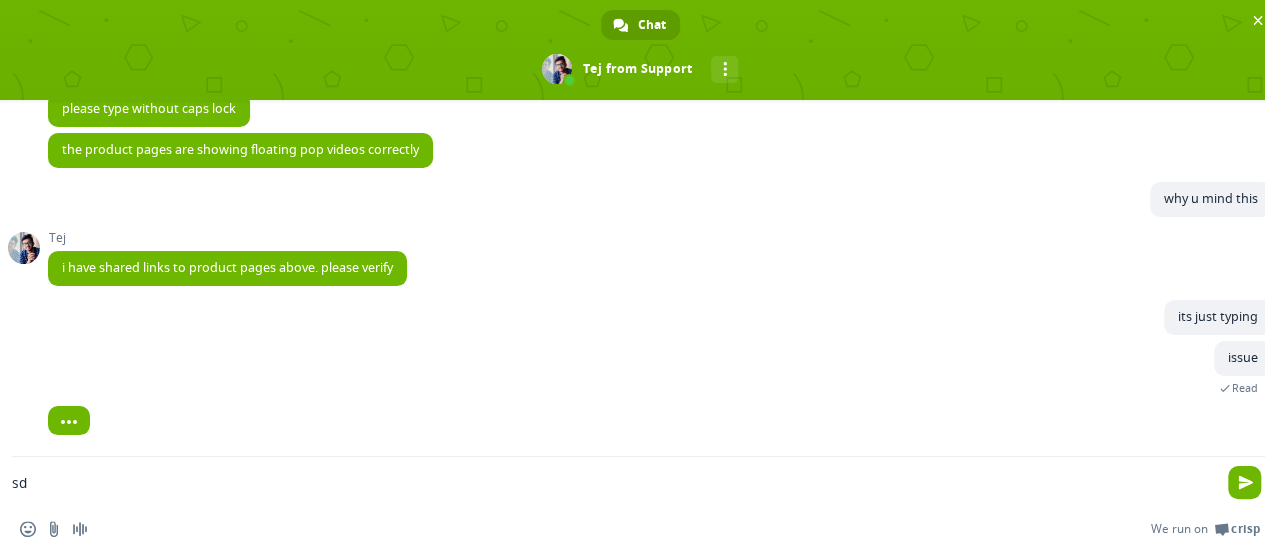 type on "s" 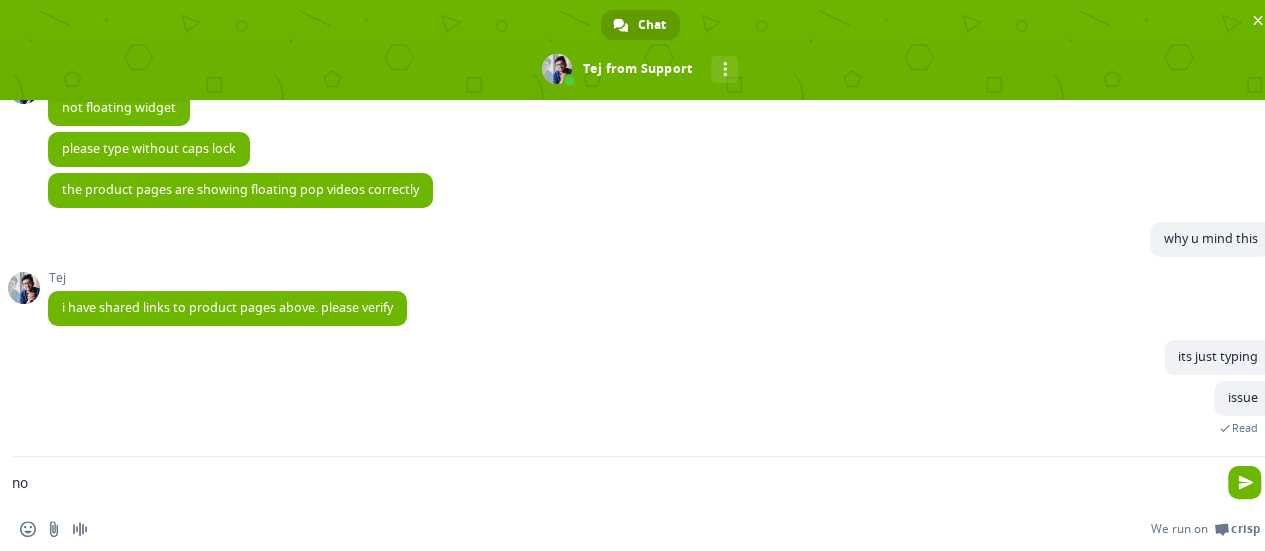 scroll, scrollTop: 11611, scrollLeft: 0, axis: vertical 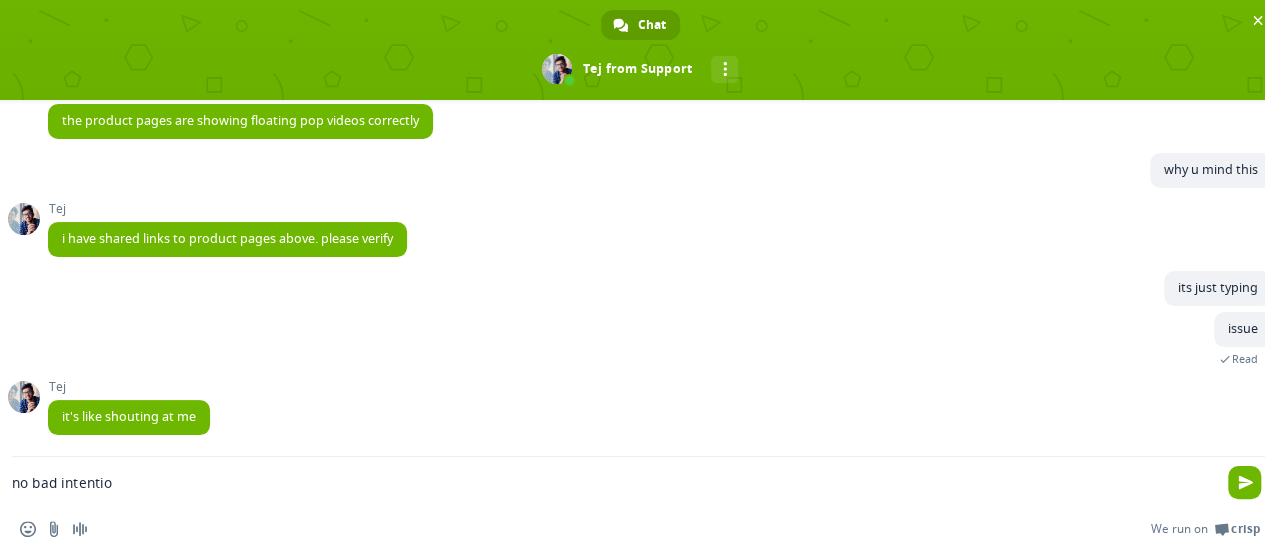 type on "no bad intention" 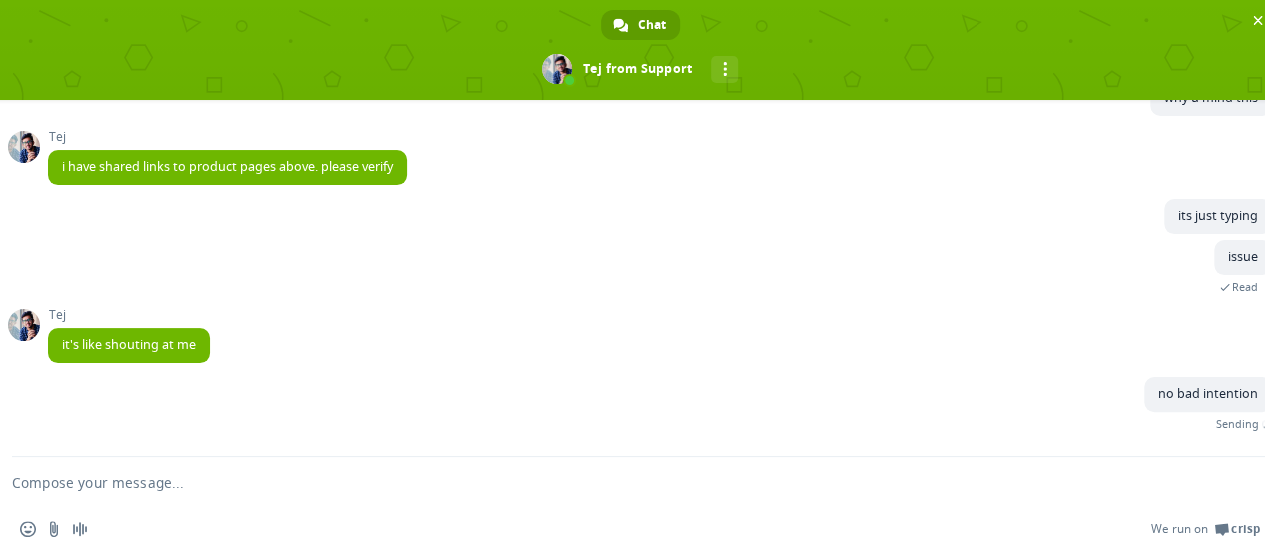 scroll, scrollTop: 11660, scrollLeft: 0, axis: vertical 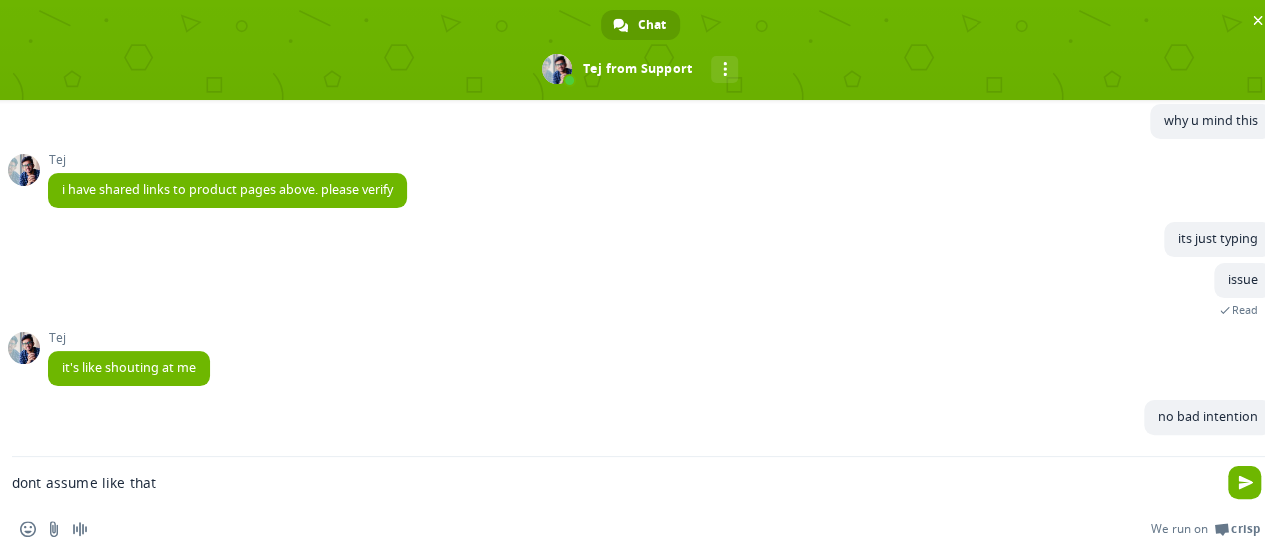 type on "dont assume like that" 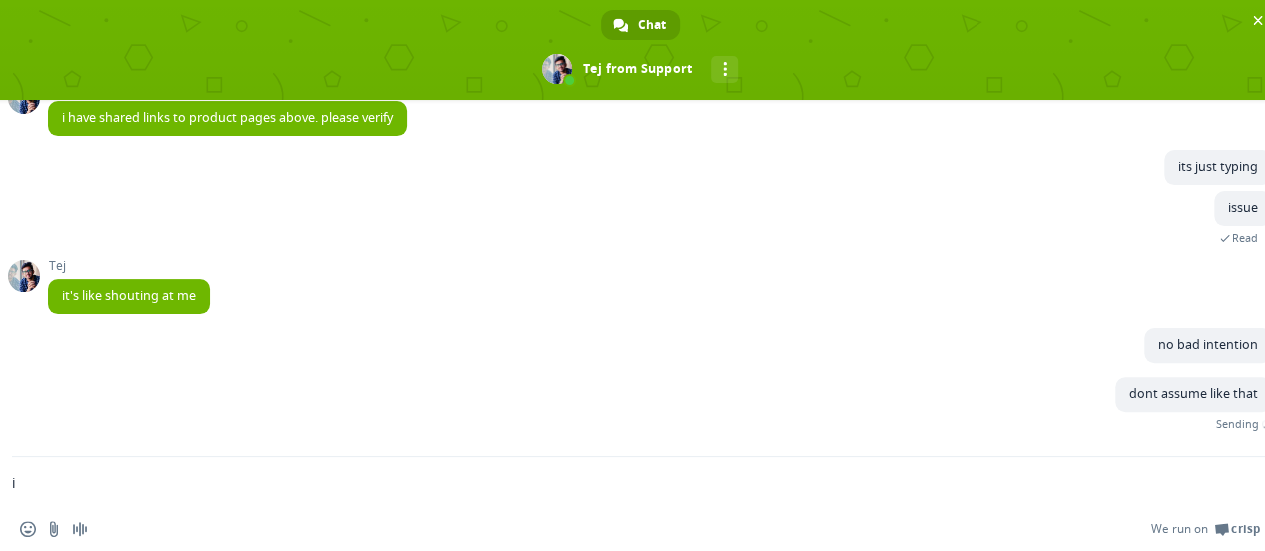 scroll, scrollTop: 11702, scrollLeft: 0, axis: vertical 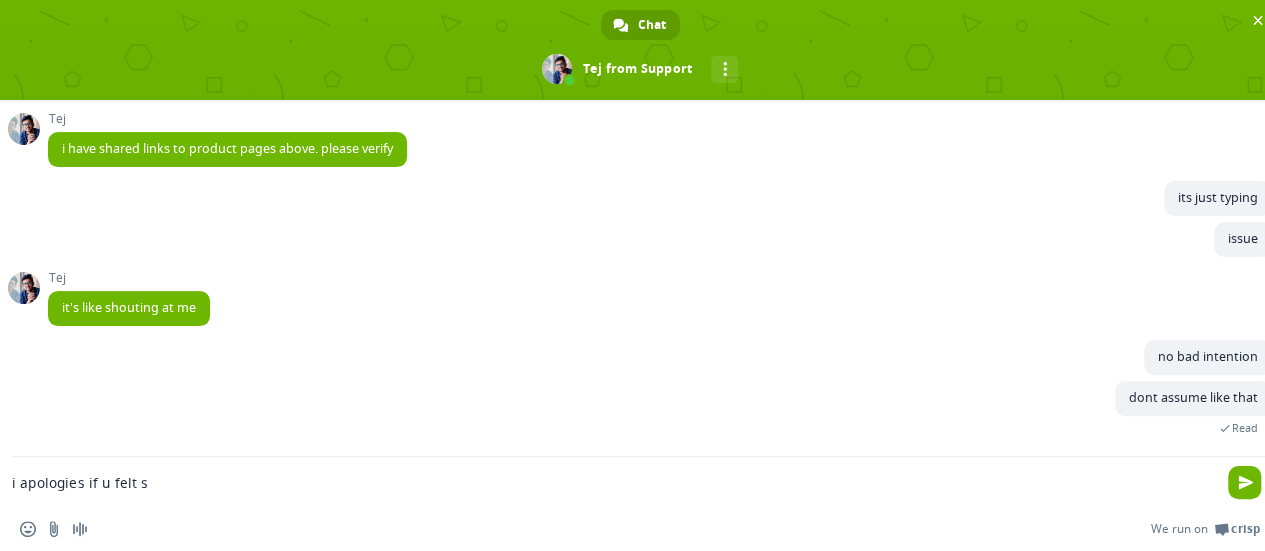 type on "i apologies if u felt so" 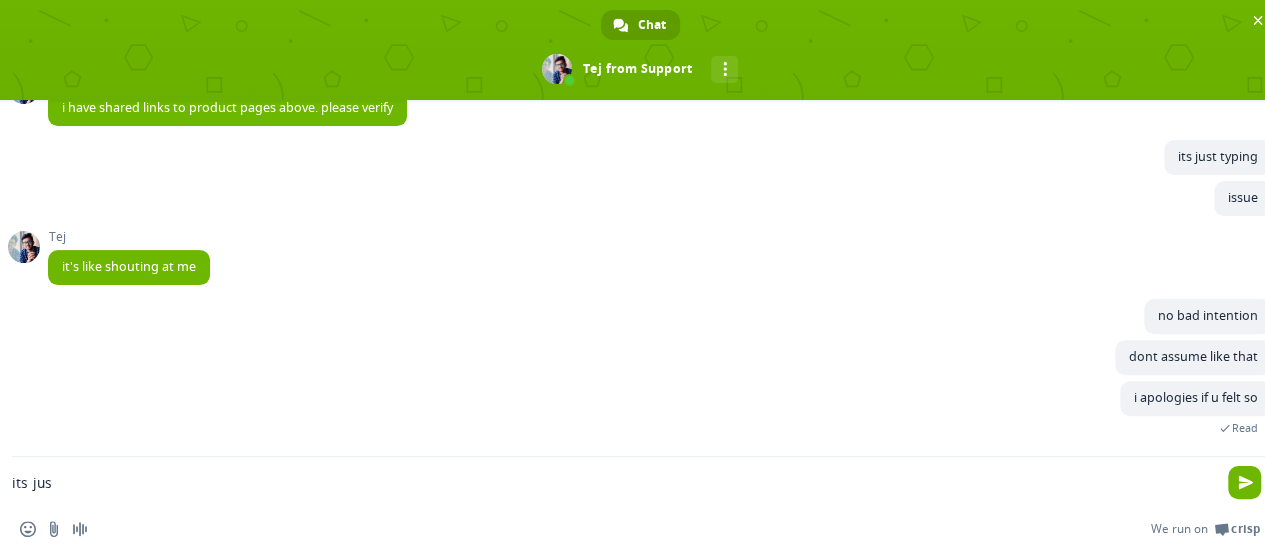 scroll, scrollTop: 11784, scrollLeft: 0, axis: vertical 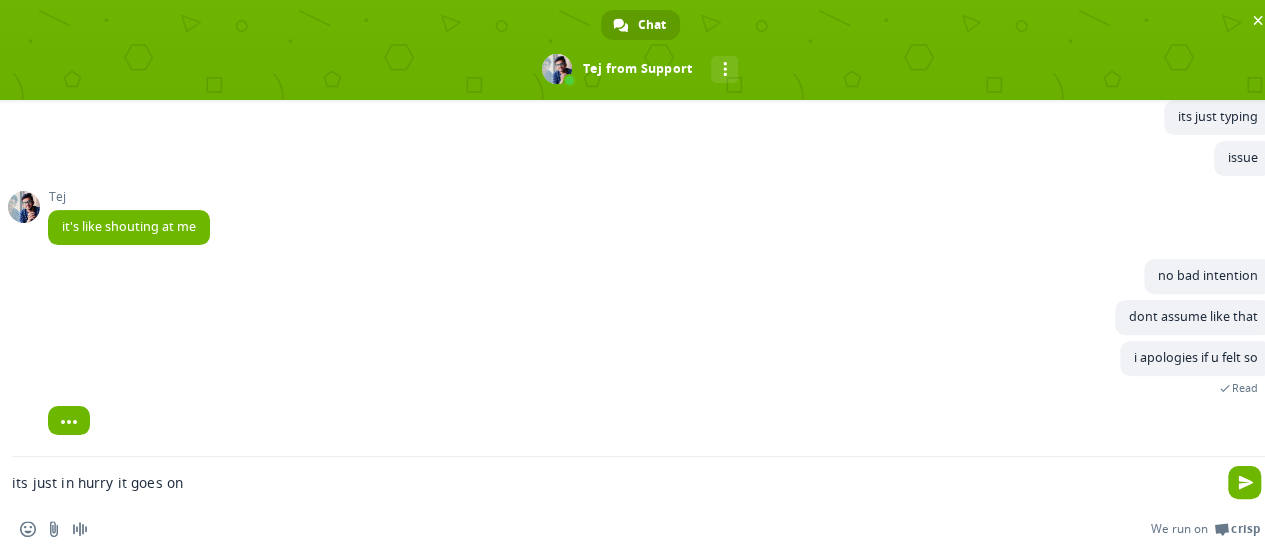 type on "its just in hurry it goes on" 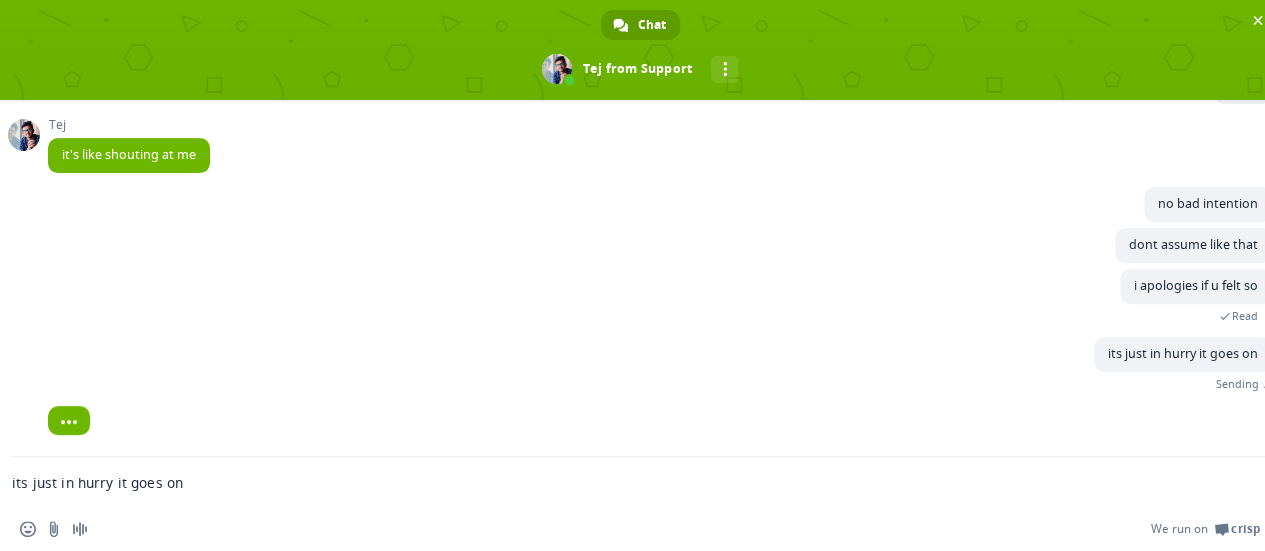scroll, scrollTop: 11856, scrollLeft: 0, axis: vertical 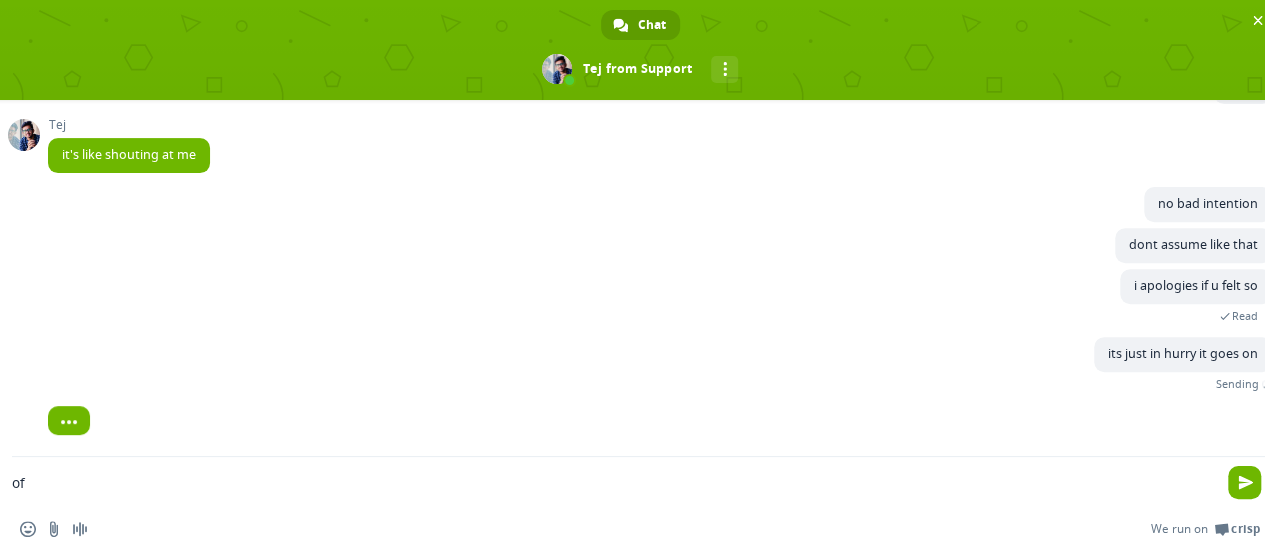 type on "off" 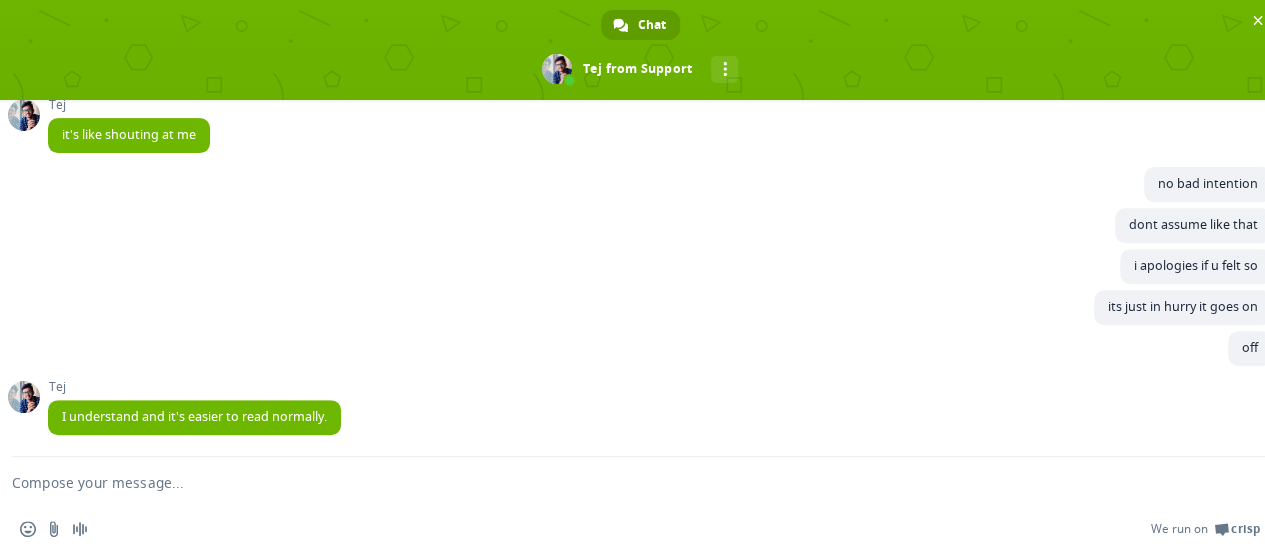 scroll, scrollTop: 11918, scrollLeft: 0, axis: vertical 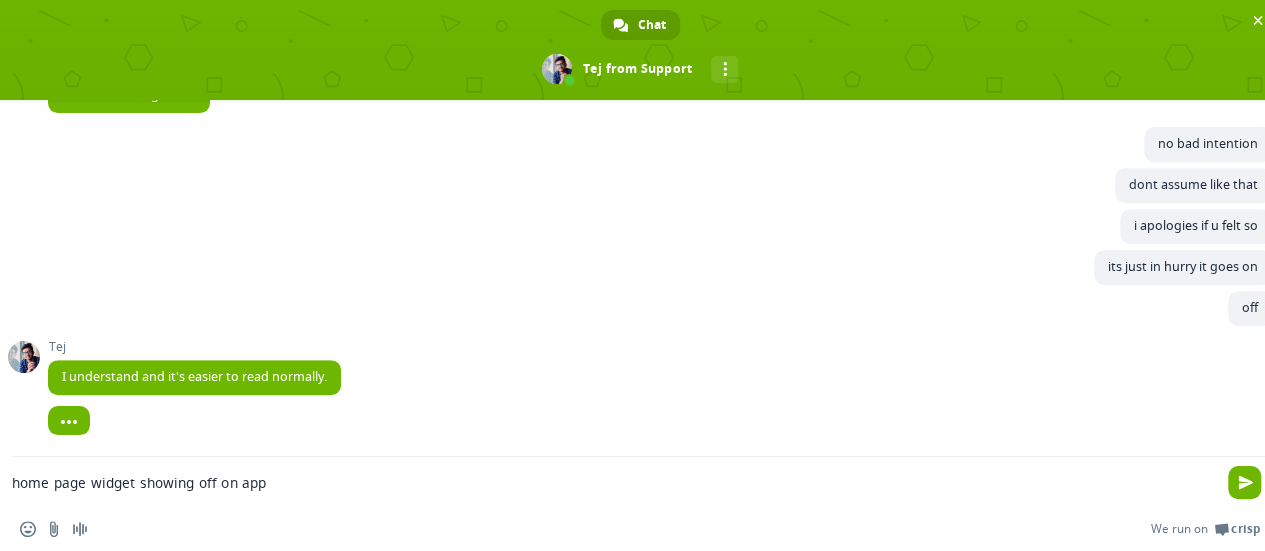 type on "home page widget showing off on app" 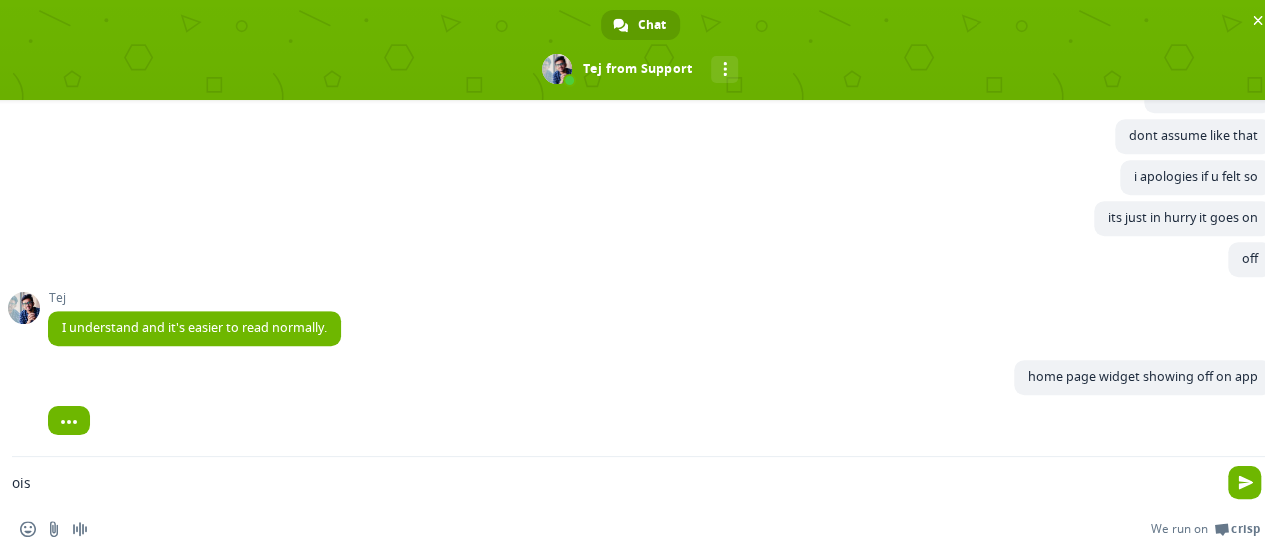 scroll, scrollTop: 11986, scrollLeft: 0, axis: vertical 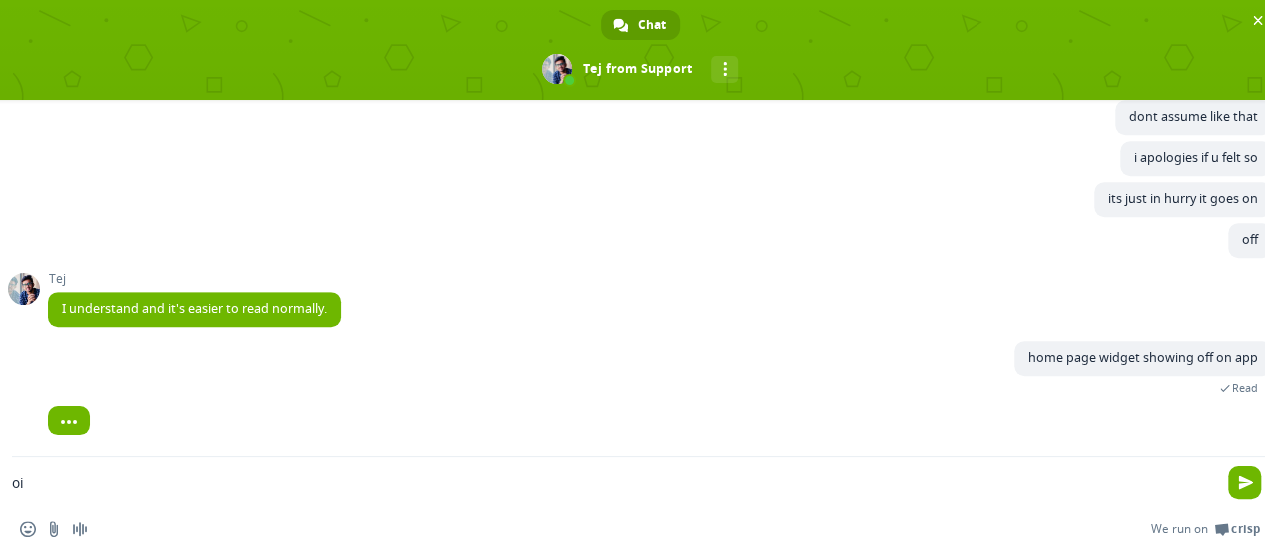 type on "o" 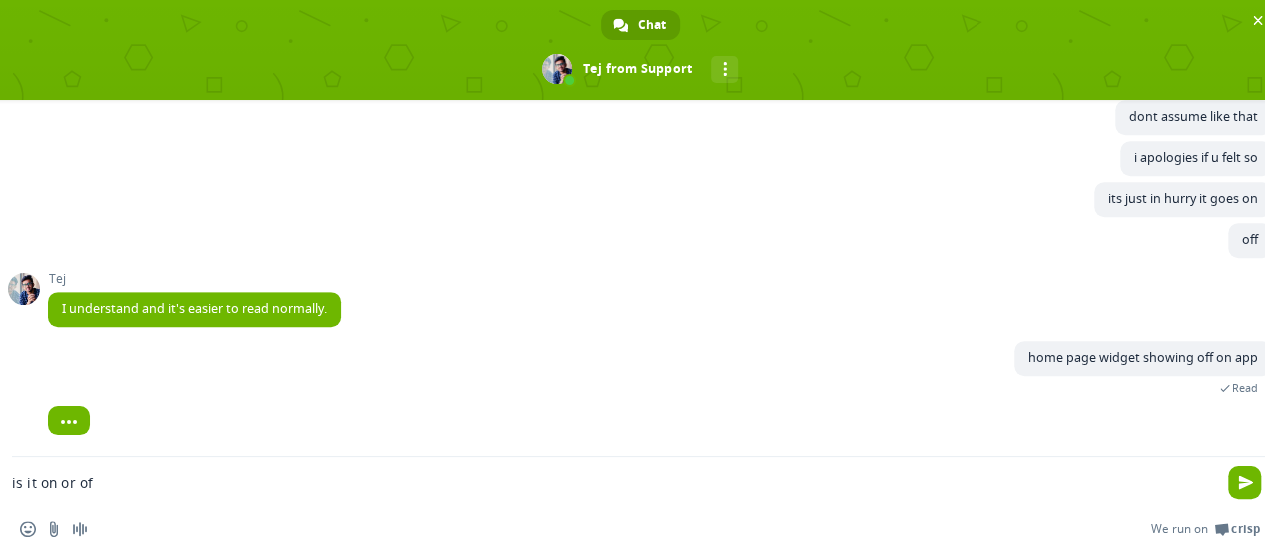 type on "is it on or off" 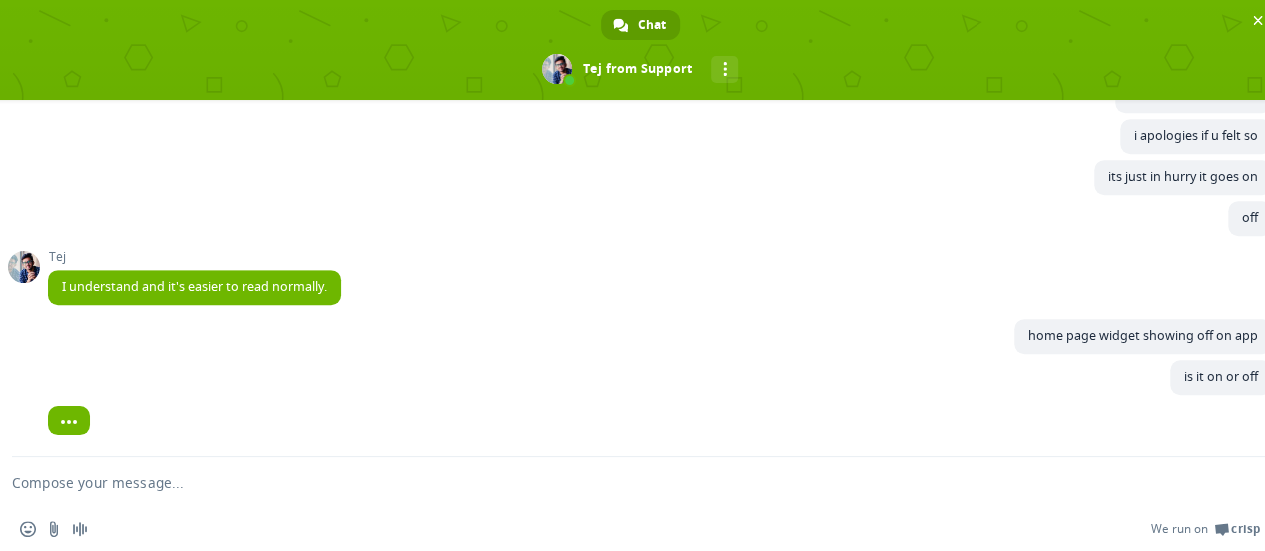 scroll, scrollTop: 12028, scrollLeft: 0, axis: vertical 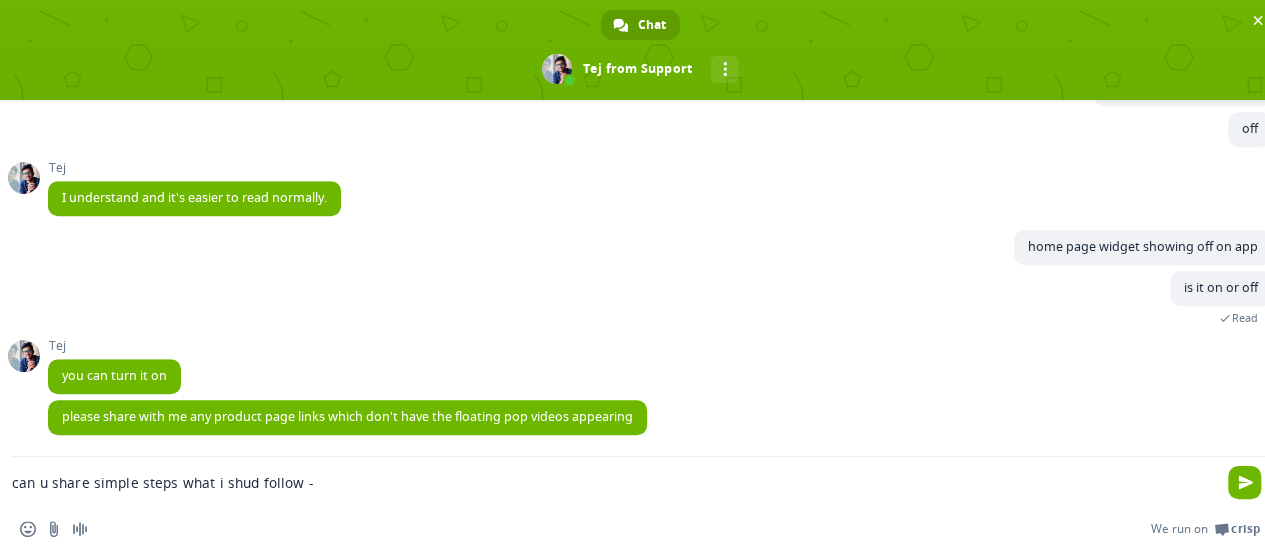 type on "can u share simple steps what i shud follow -" 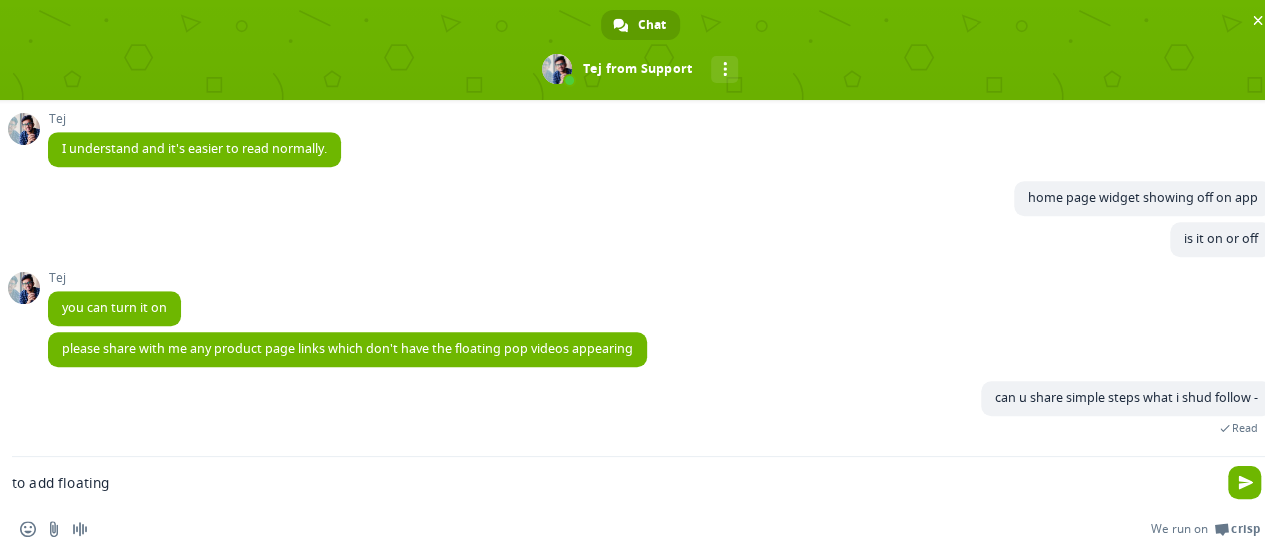 scroll, scrollTop: 12189, scrollLeft: 0, axis: vertical 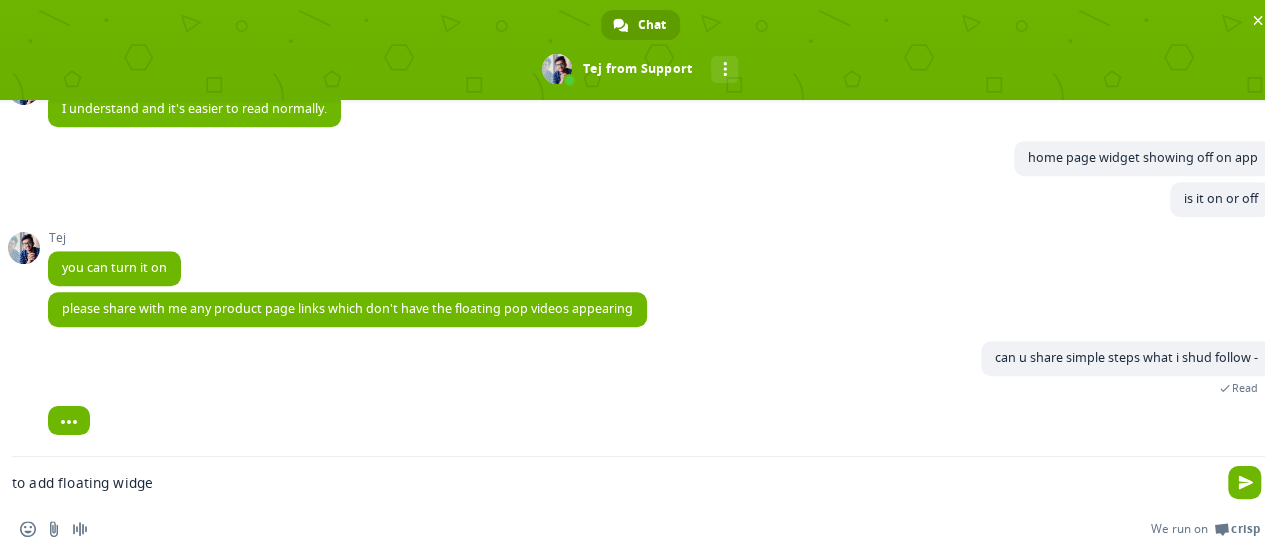 type on "to add floating widget" 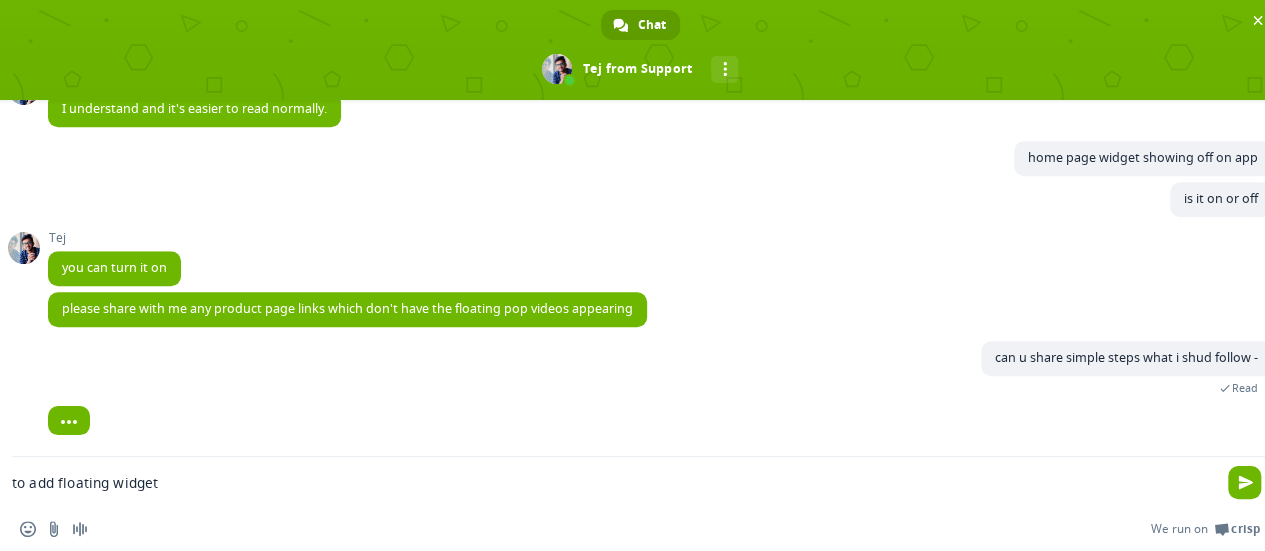 type 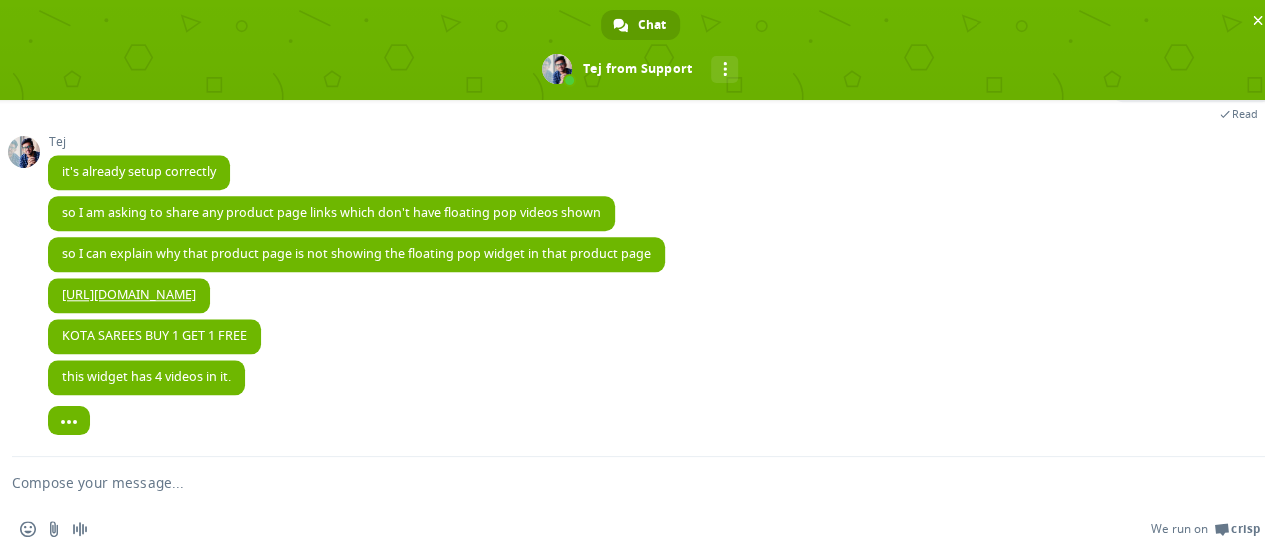 scroll, scrollTop: 12510, scrollLeft: 0, axis: vertical 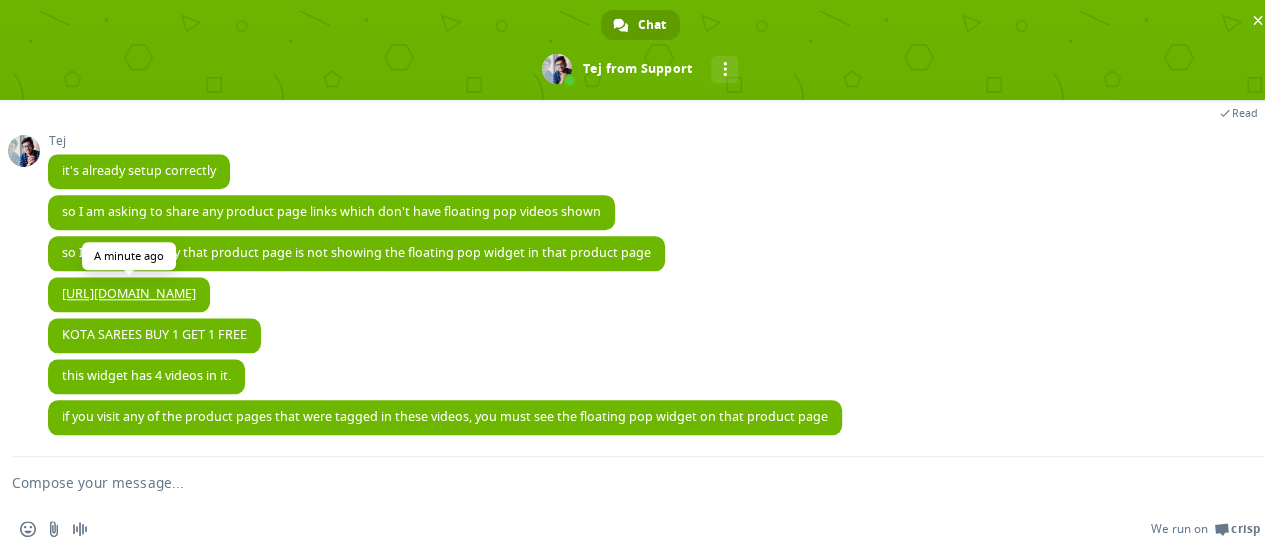 click on "[URL][DOMAIN_NAME]" at bounding box center (129, 293) 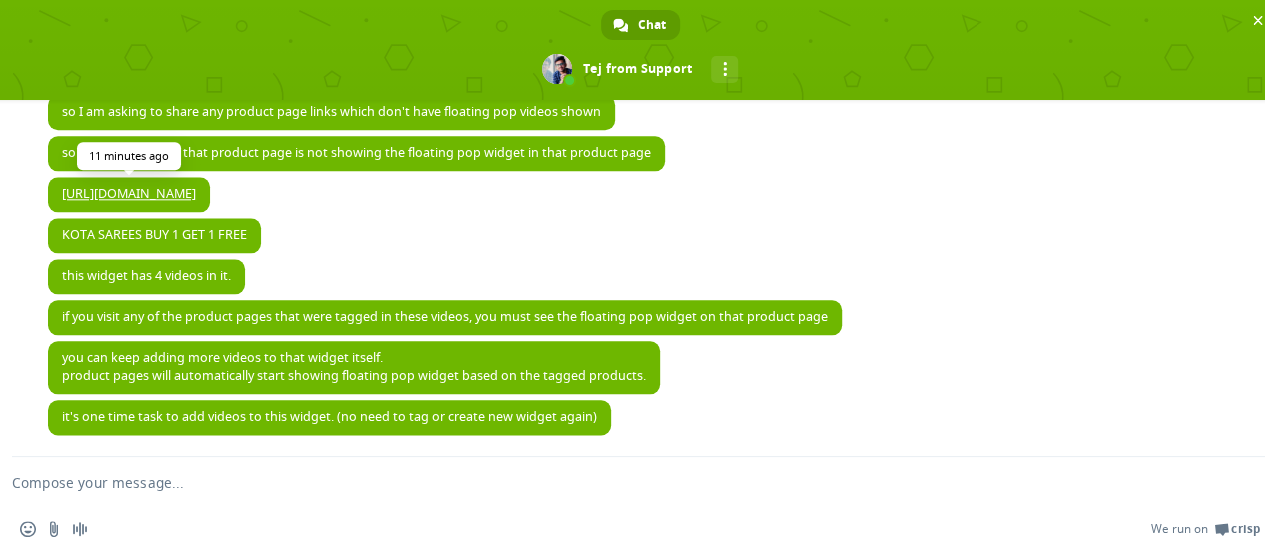 scroll, scrollTop: 12612, scrollLeft: 0, axis: vertical 